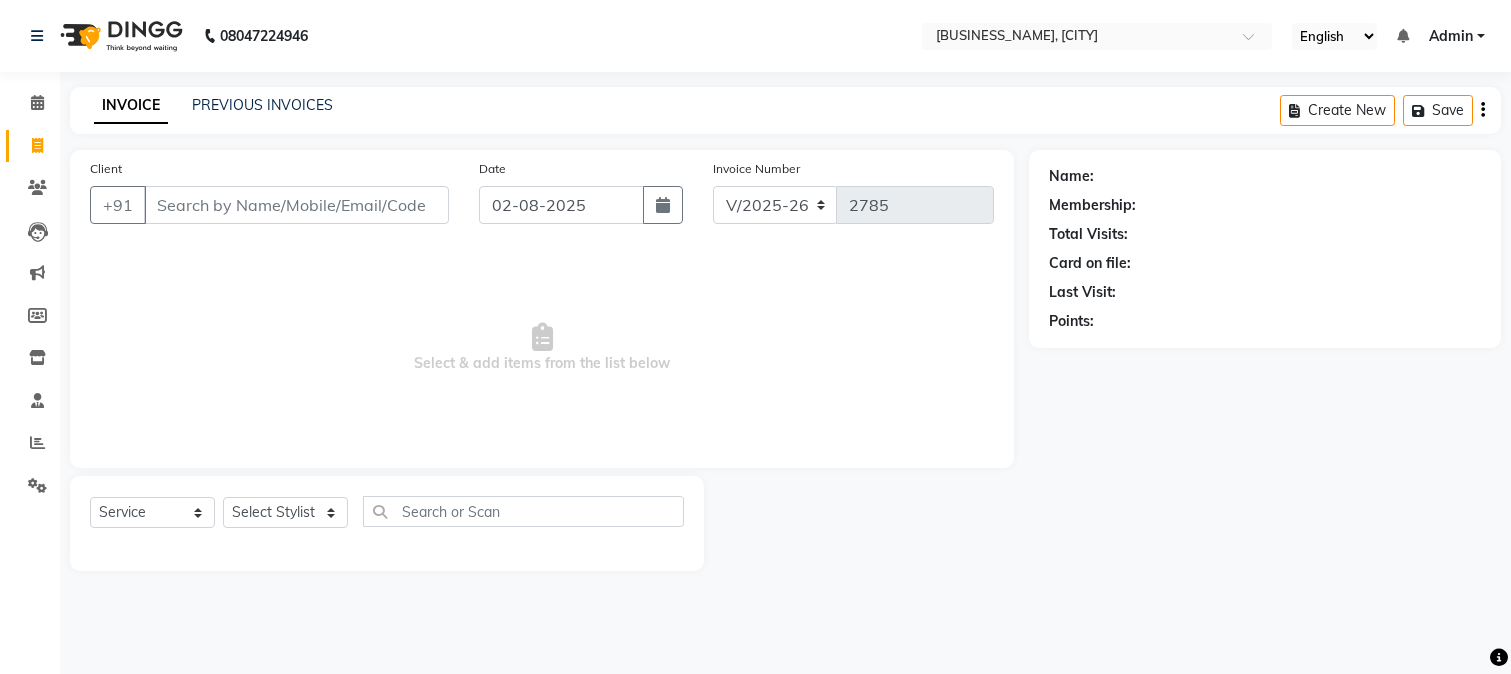 select on "223" 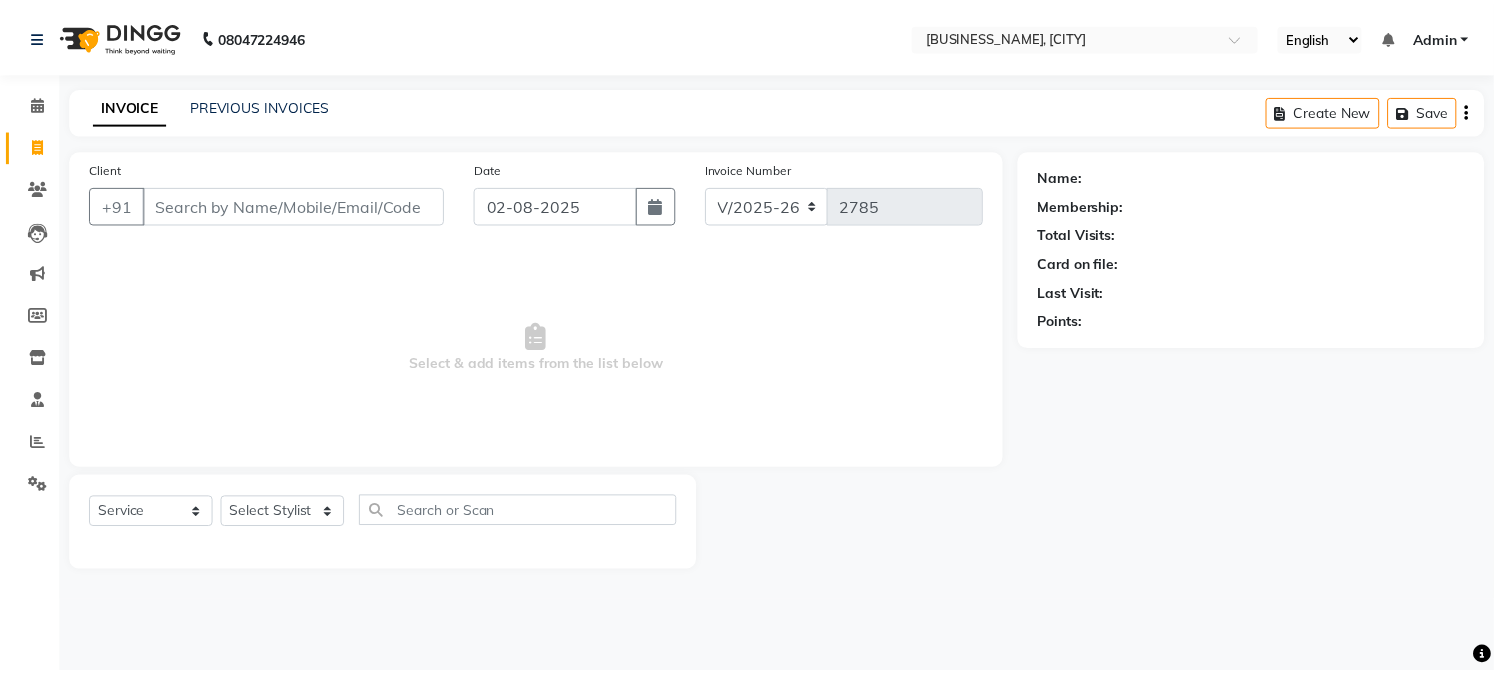 scroll, scrollTop: 0, scrollLeft: 0, axis: both 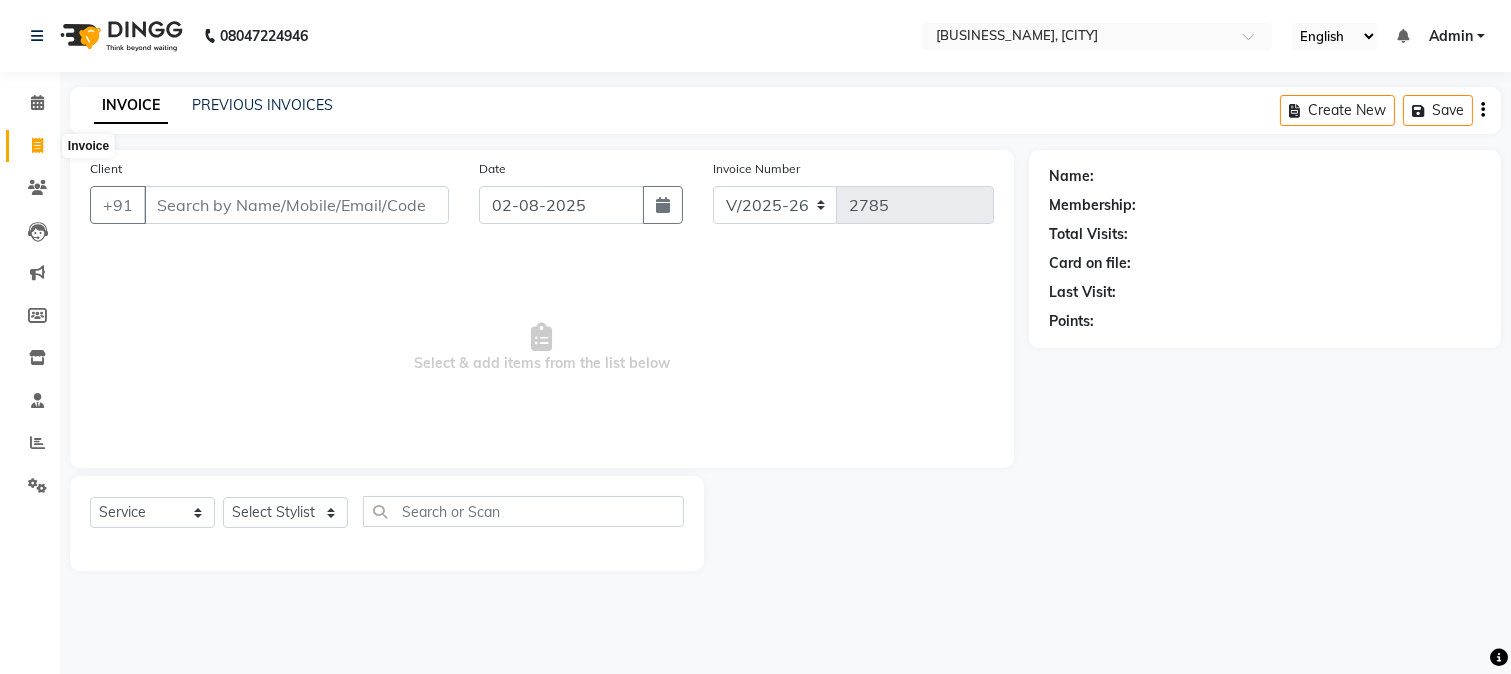 click 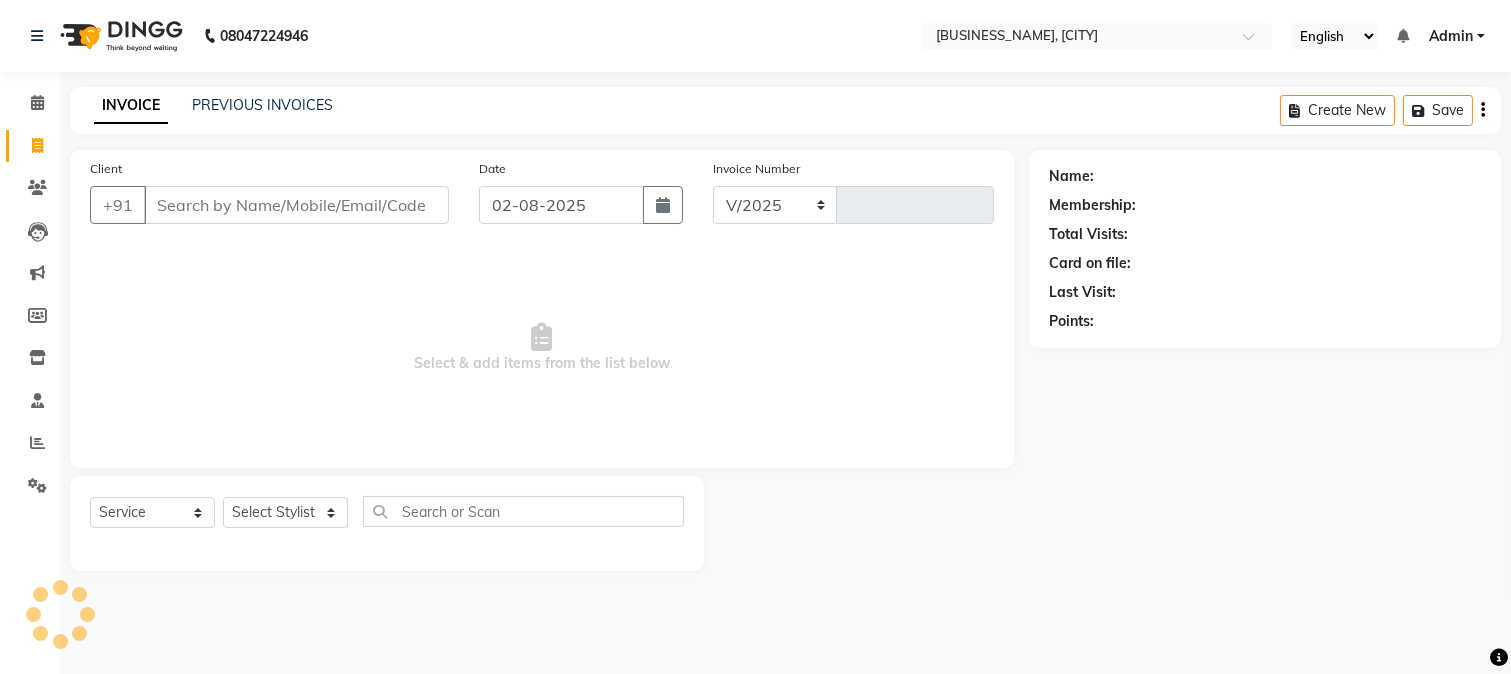 select on "223" 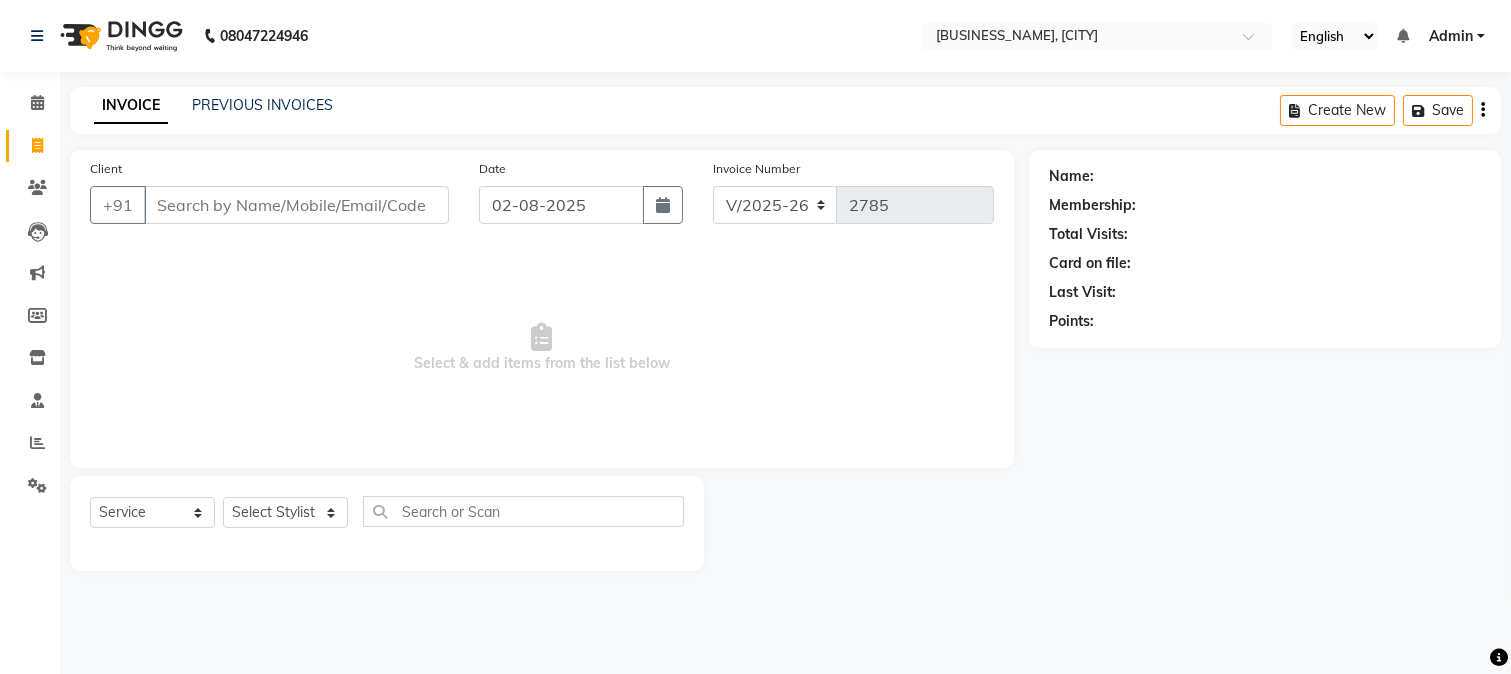 click on "Client" at bounding box center [296, 205] 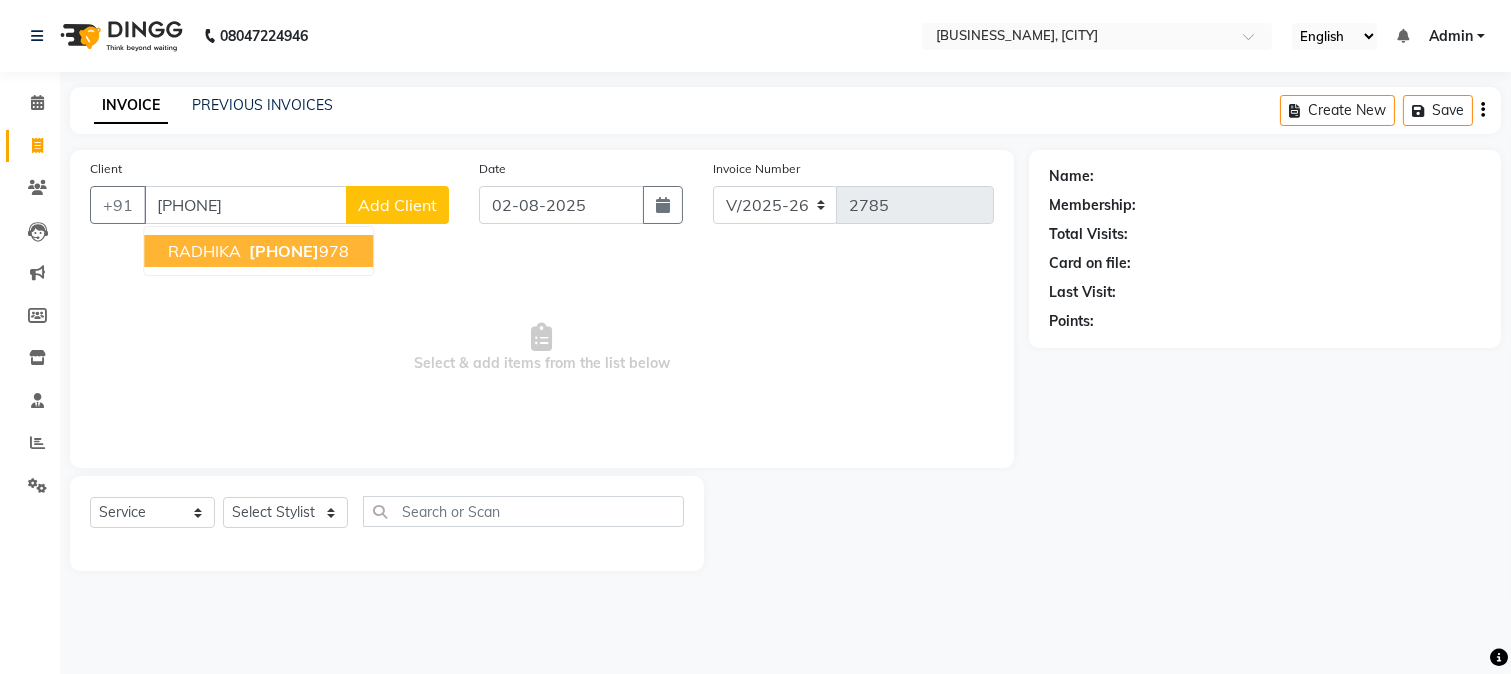 click on "[FIRST] [PHONE]" at bounding box center (258, 251) 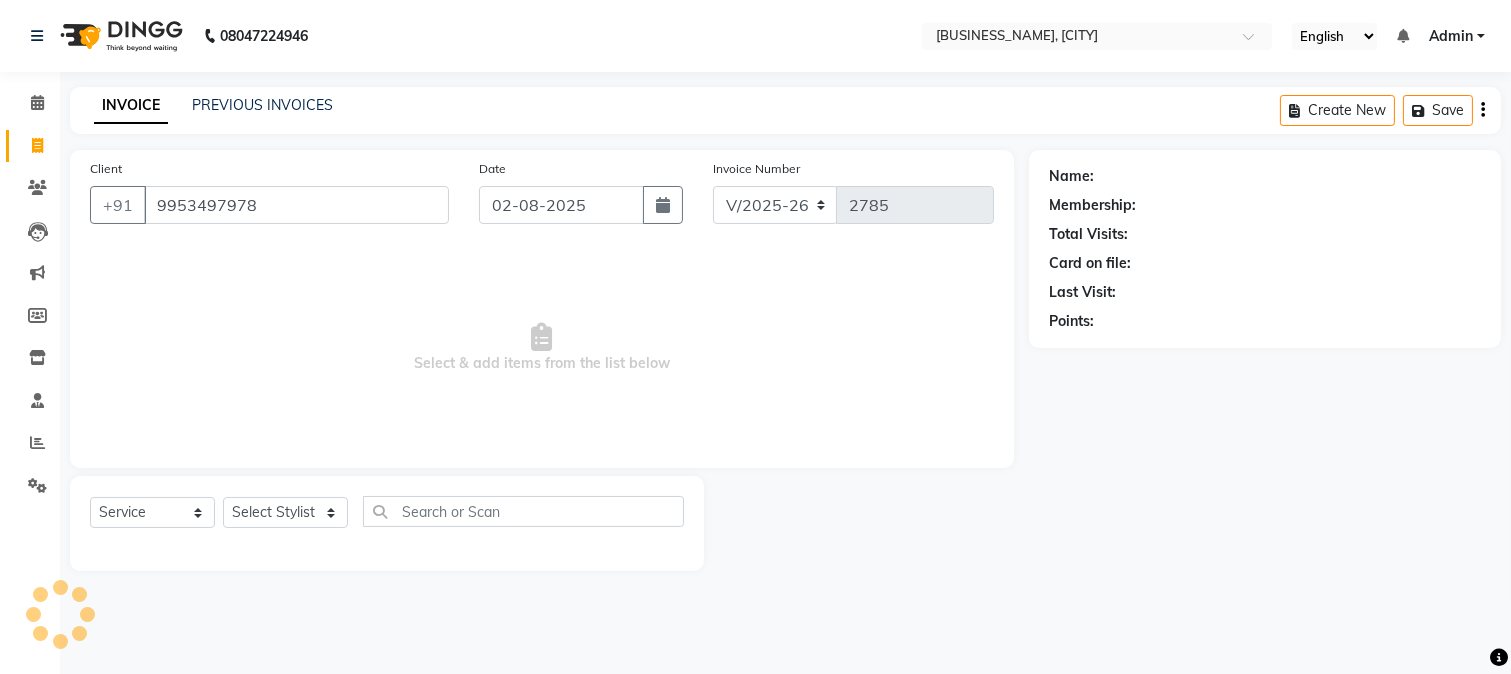type on "9953497978" 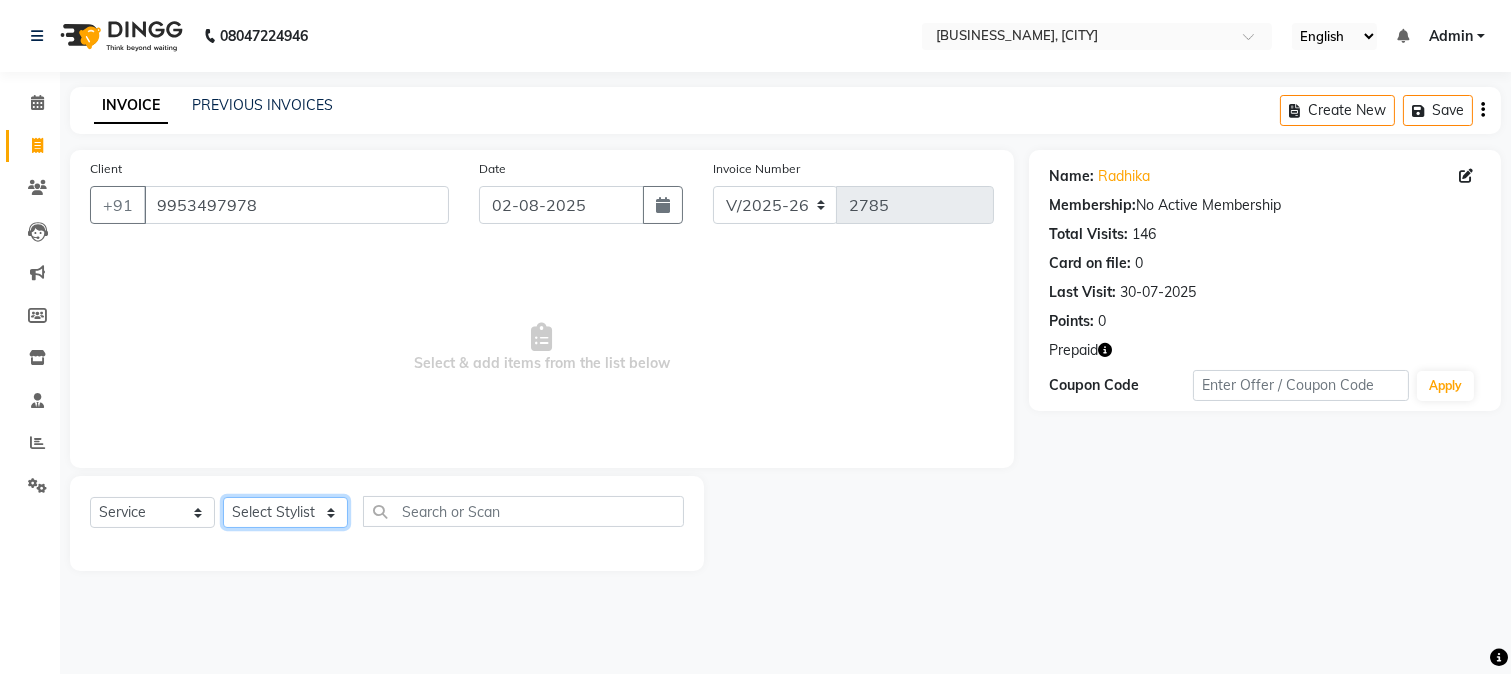 click on "Select Stylist [NAME] [NAME] [NAME] [NAME] [NAME] [NAME] [NAME] [NAME] [NAME] [NAME] [NAME] [NAME] [NAME] [NAME] [NAME] [NAME] [NAME] [NAME] [NAME] [NAME] [NAME] [NAME] [NAME] [NAME] [NAME] [NAME] [NAME] [NAME] [NAME] [NAME] [NAME] [NAME]" 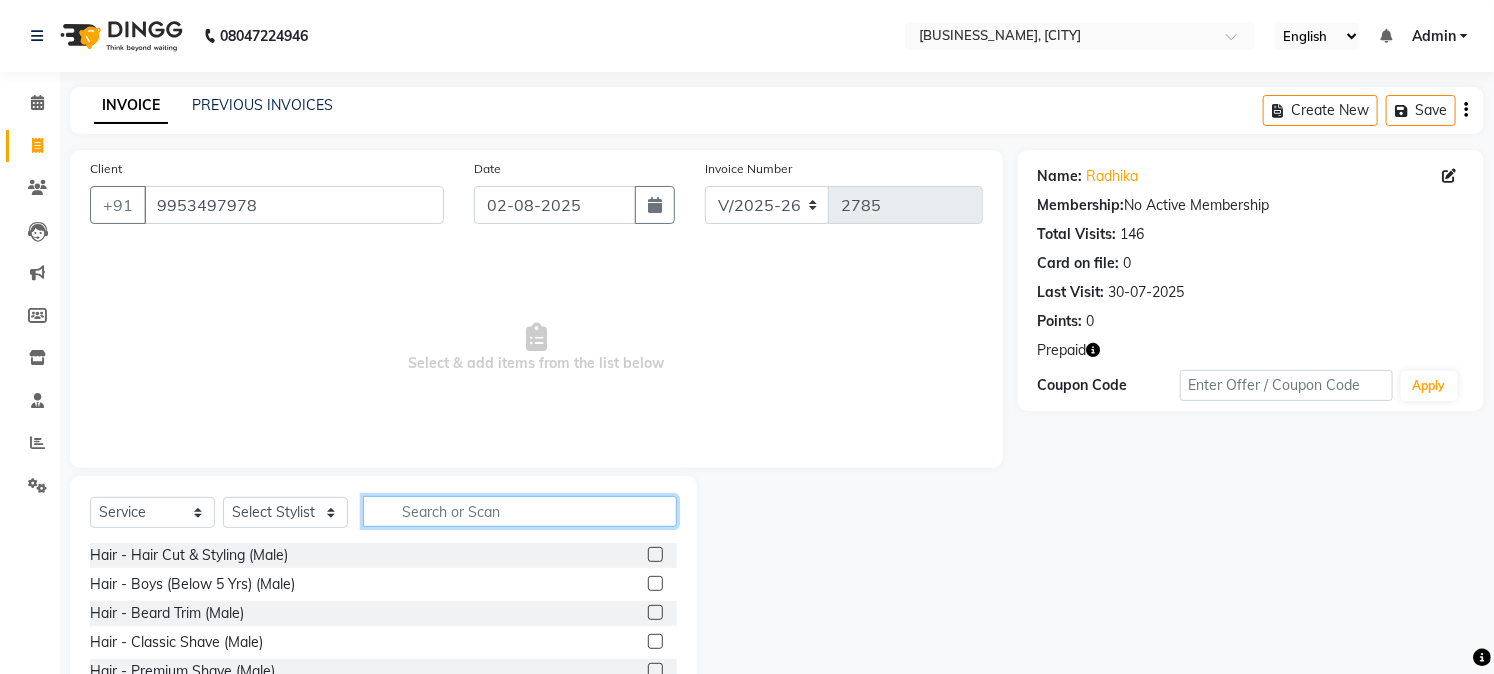 drag, startPoint x: 503, startPoint y: 516, endPoint x: 505, endPoint y: 505, distance: 11.18034 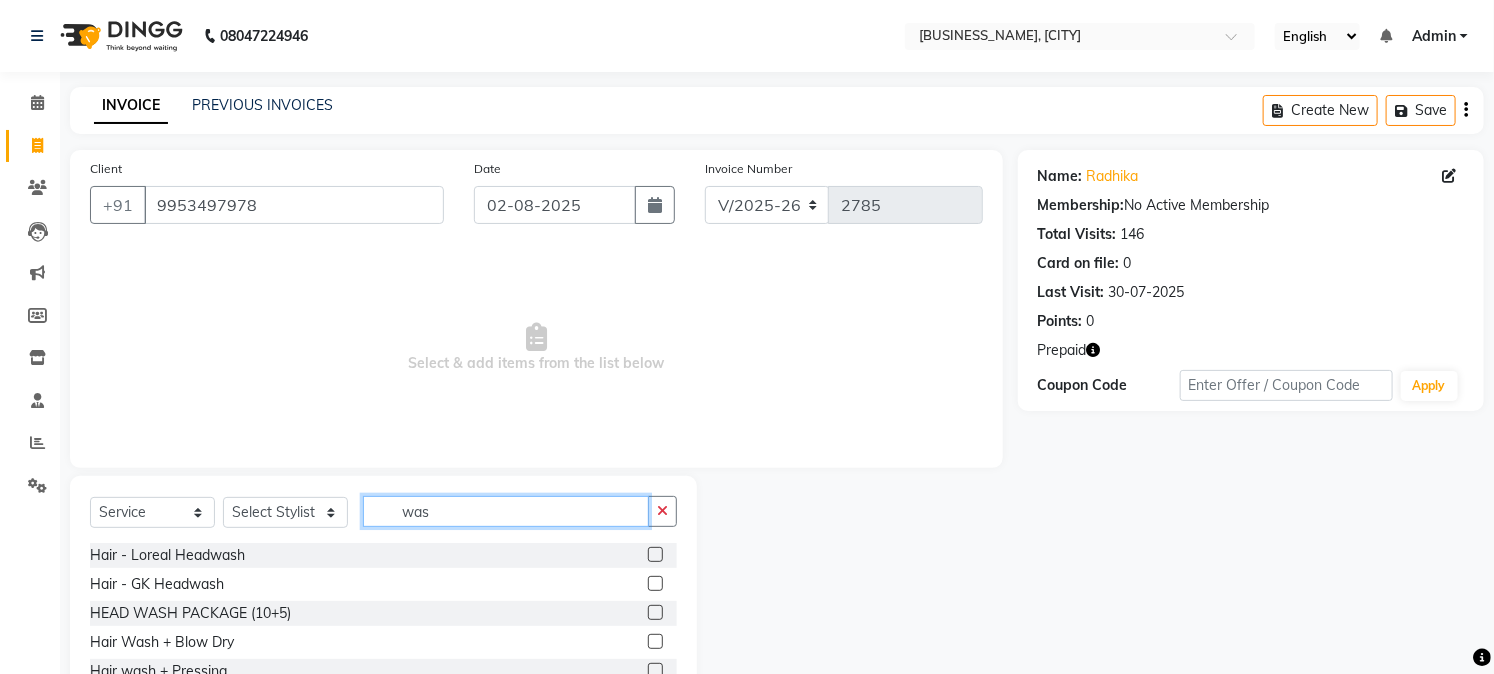 type on "was" 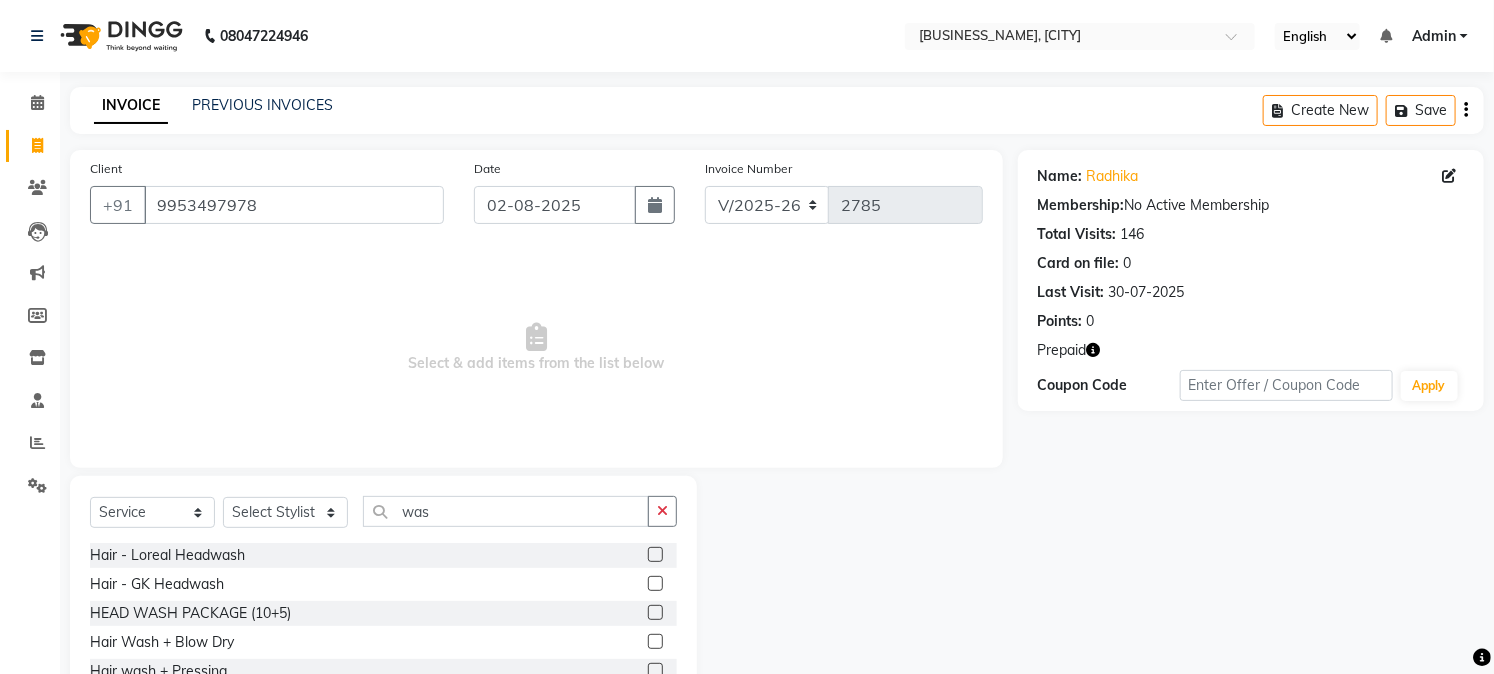click 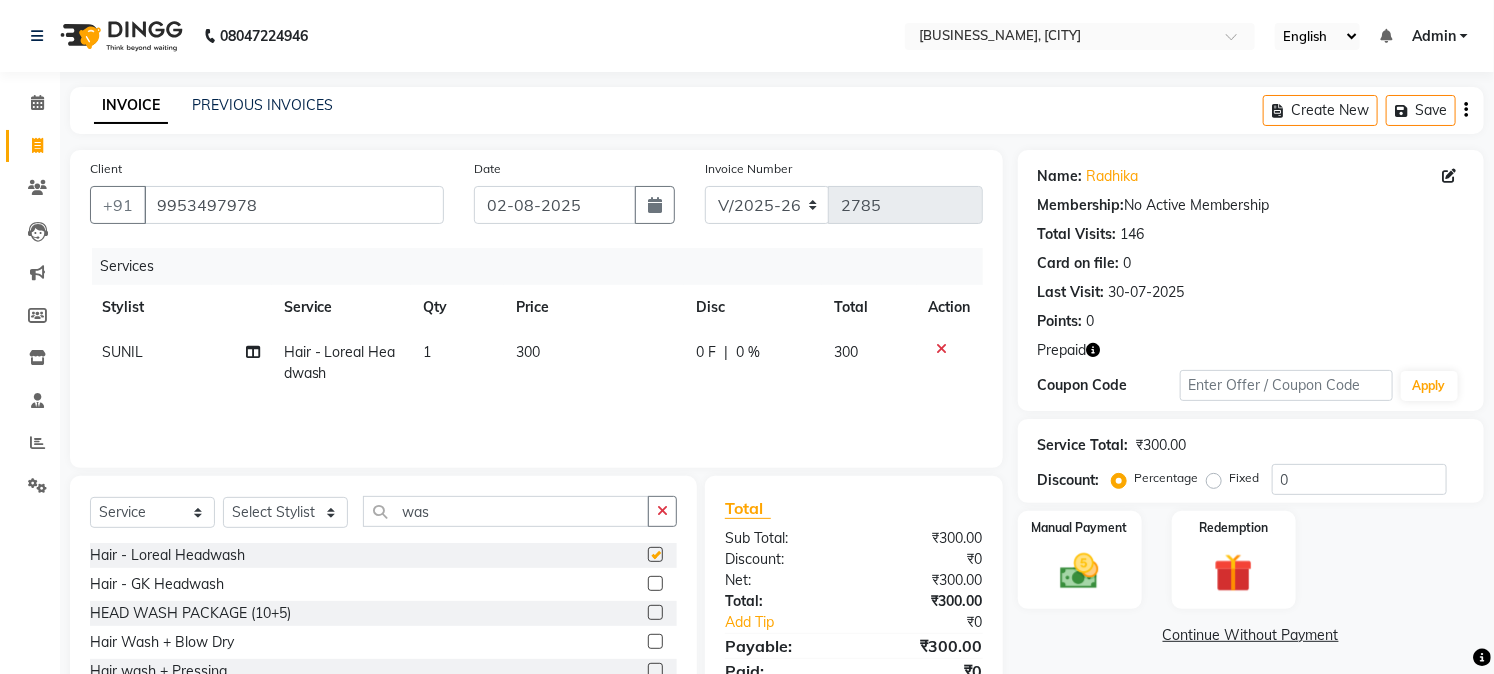 checkbox on "false" 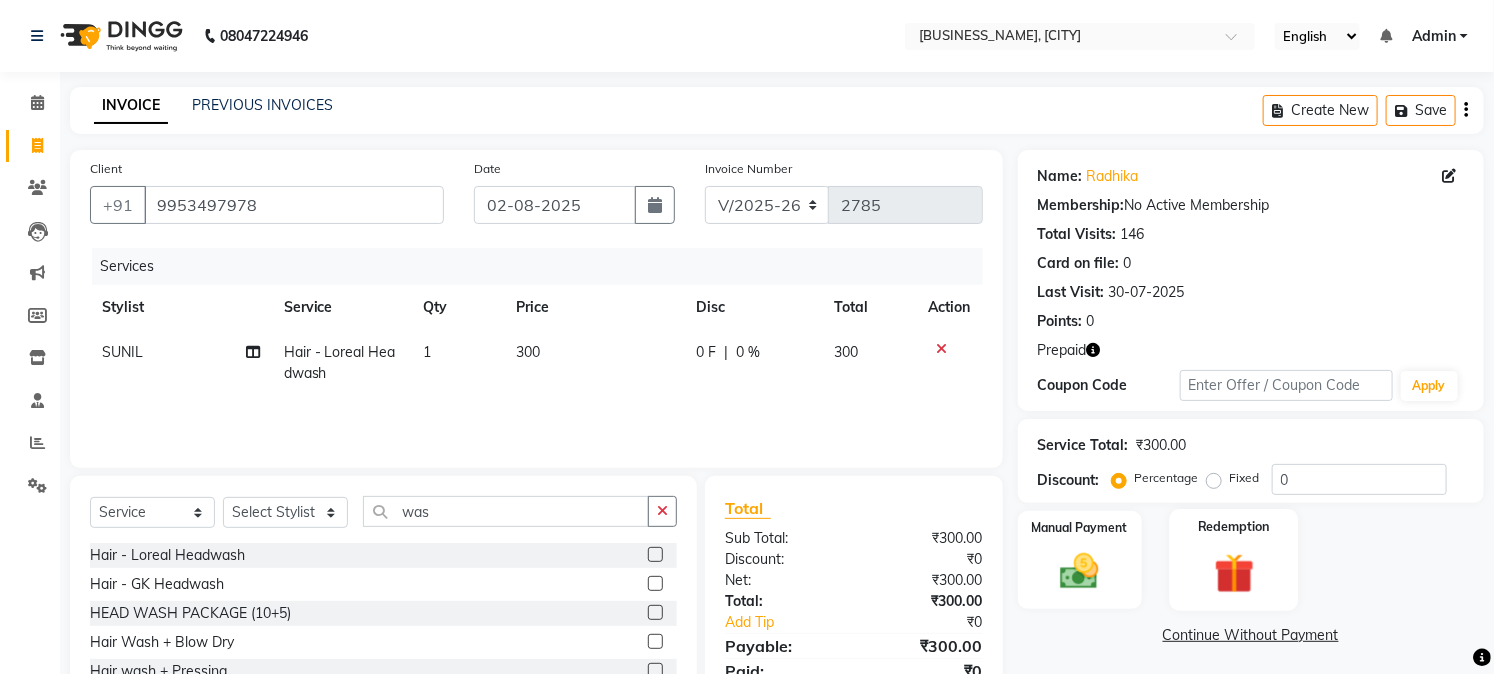 click 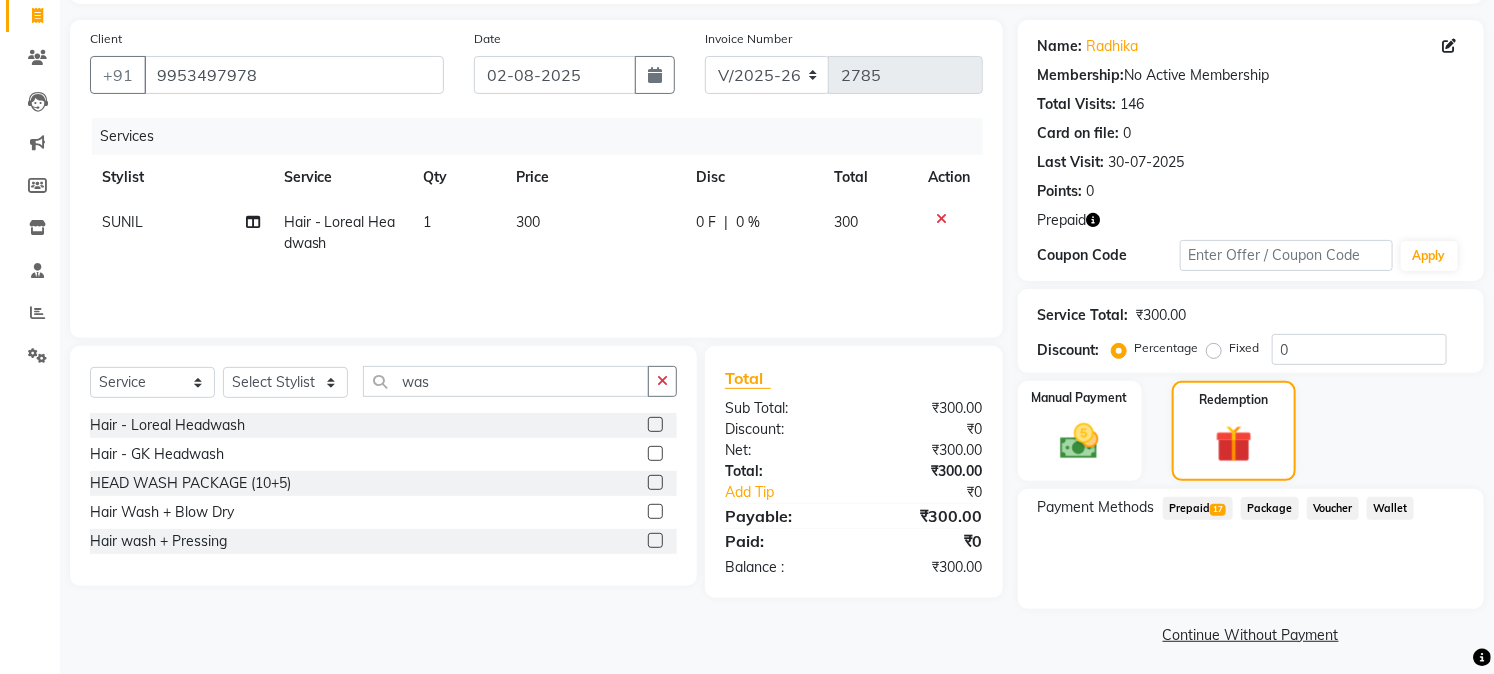scroll, scrollTop: 134, scrollLeft: 0, axis: vertical 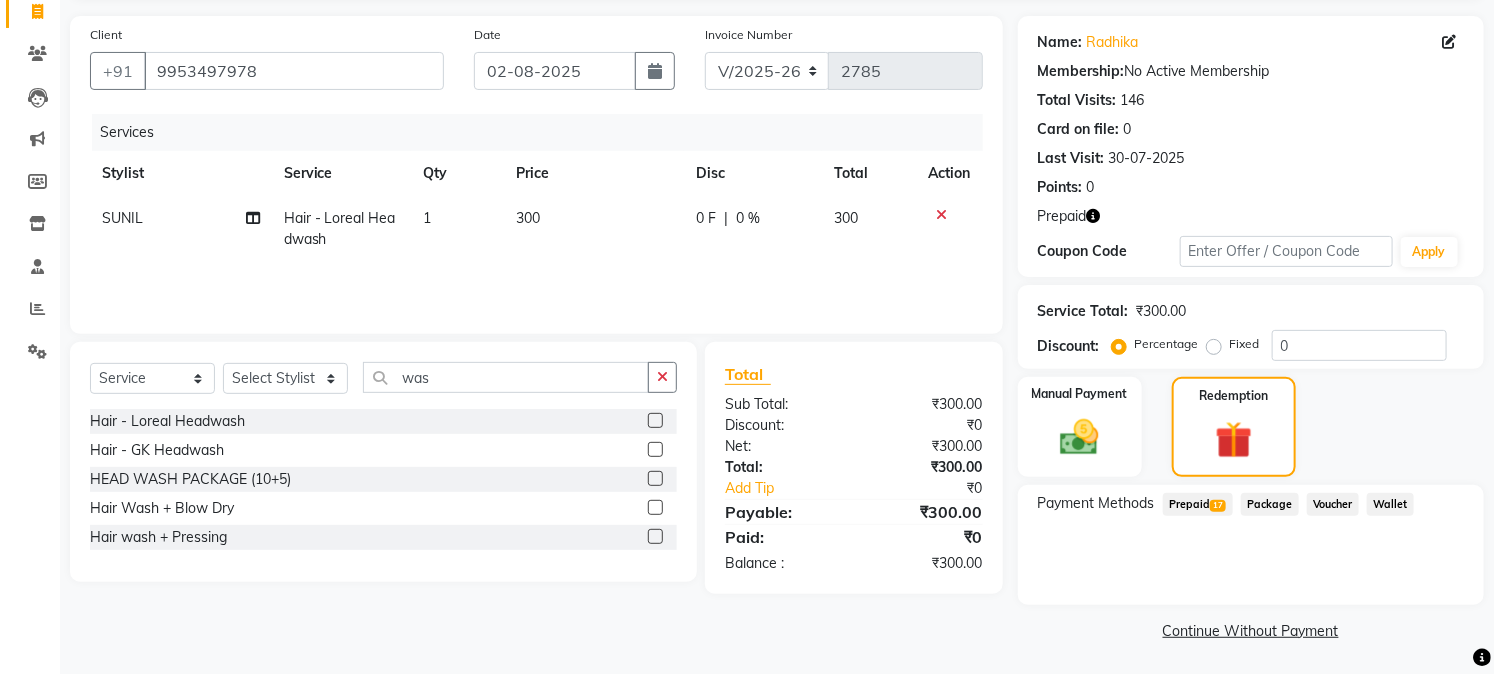 click on "Prepaid  17" 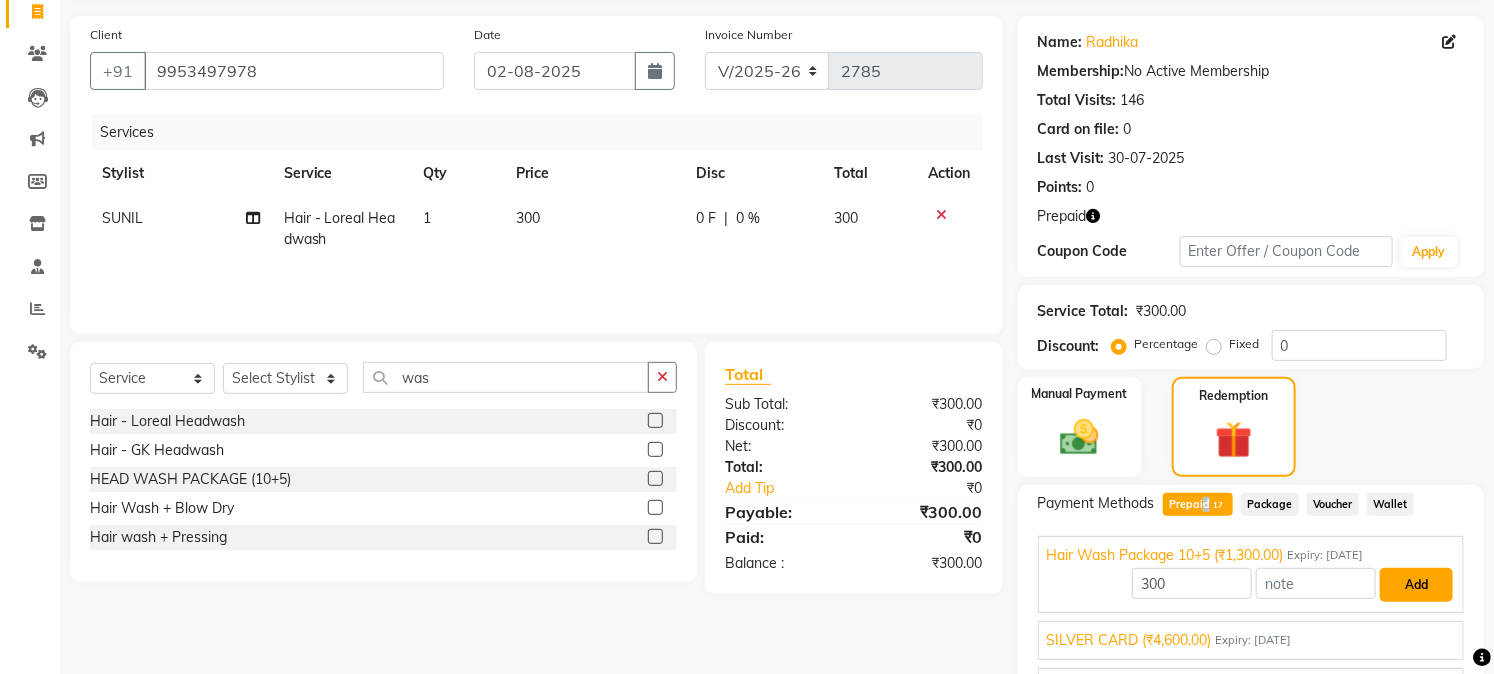 click on "Add" at bounding box center [1416, 585] 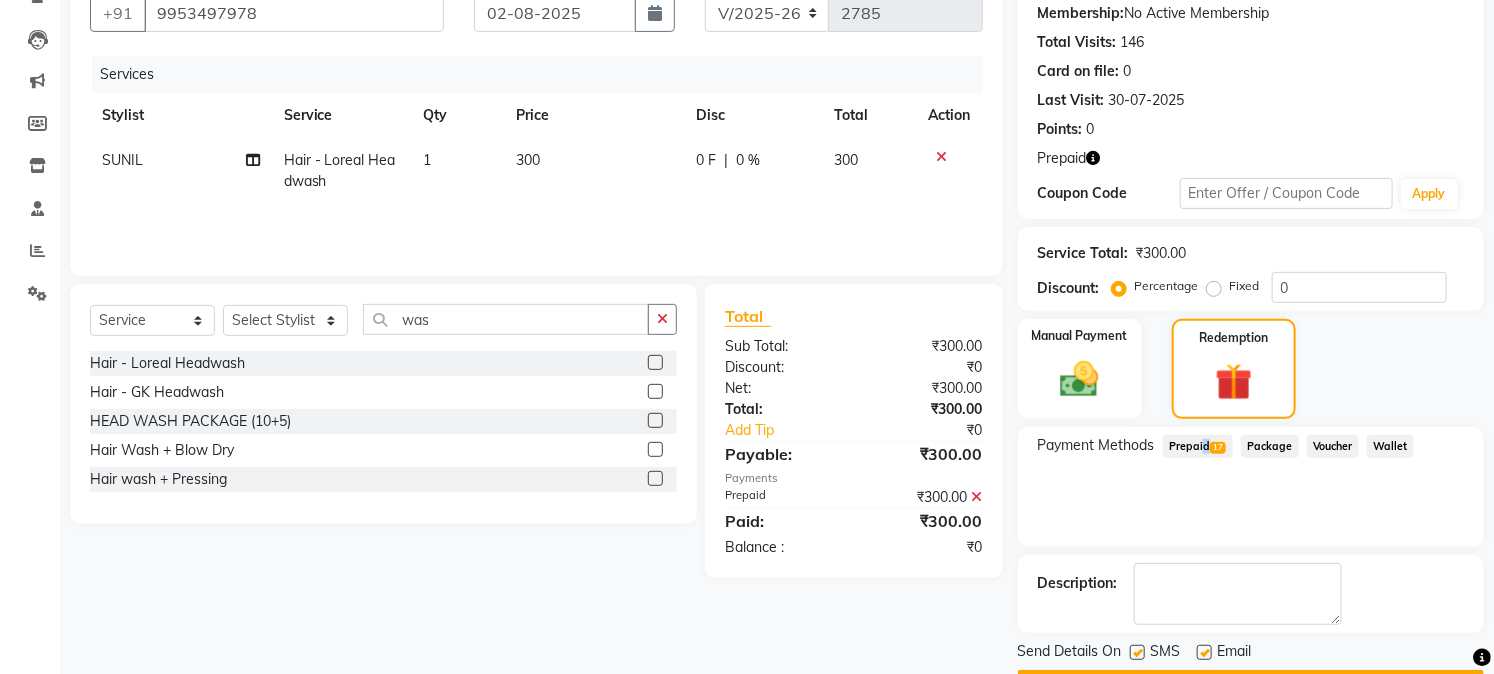 scroll, scrollTop: 247, scrollLeft: 0, axis: vertical 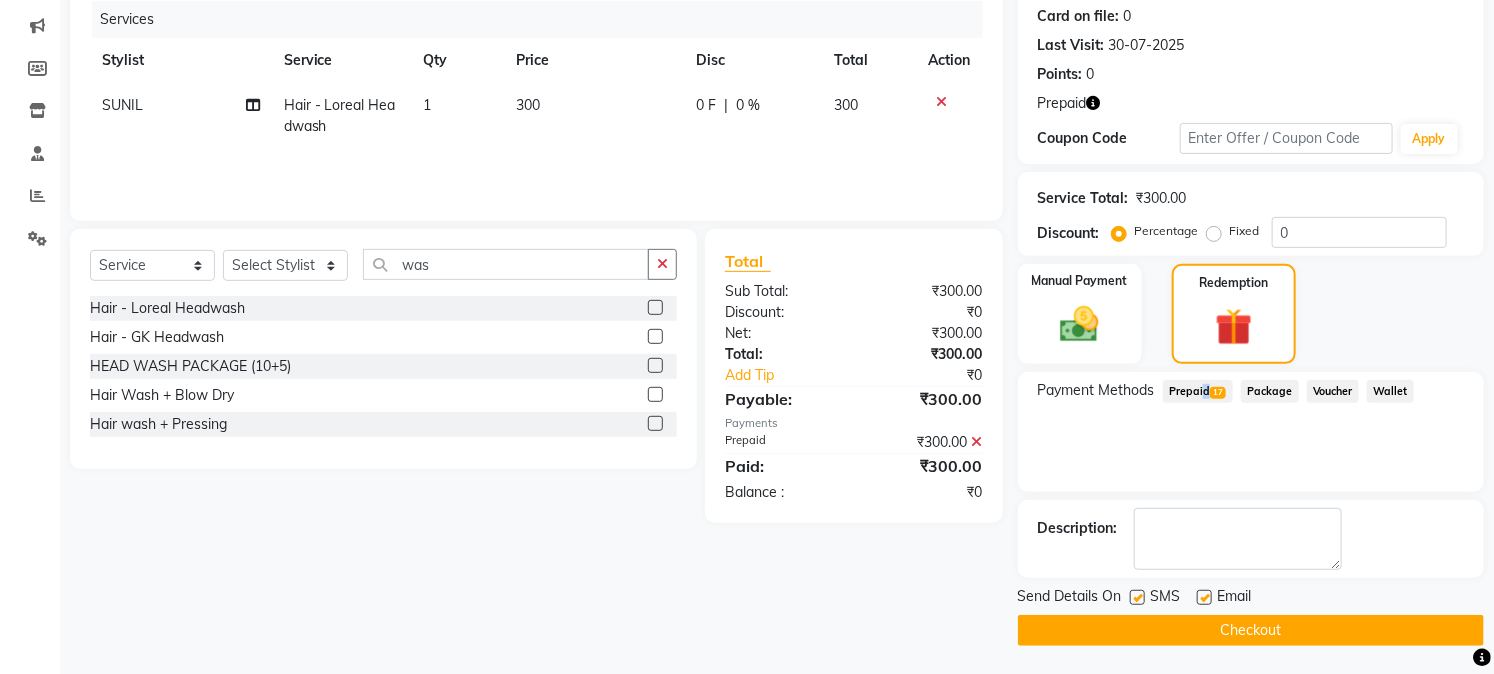 click on "Checkout" 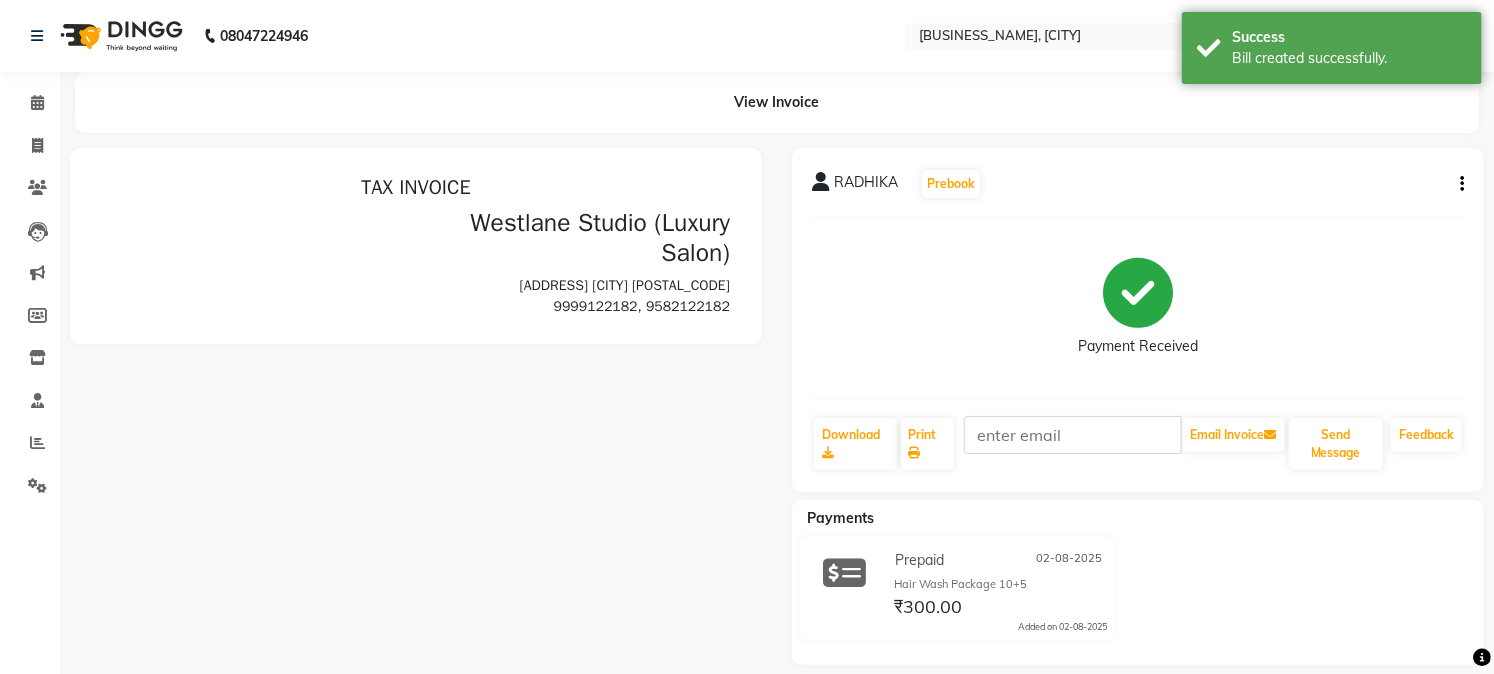 scroll, scrollTop: 0, scrollLeft: 0, axis: both 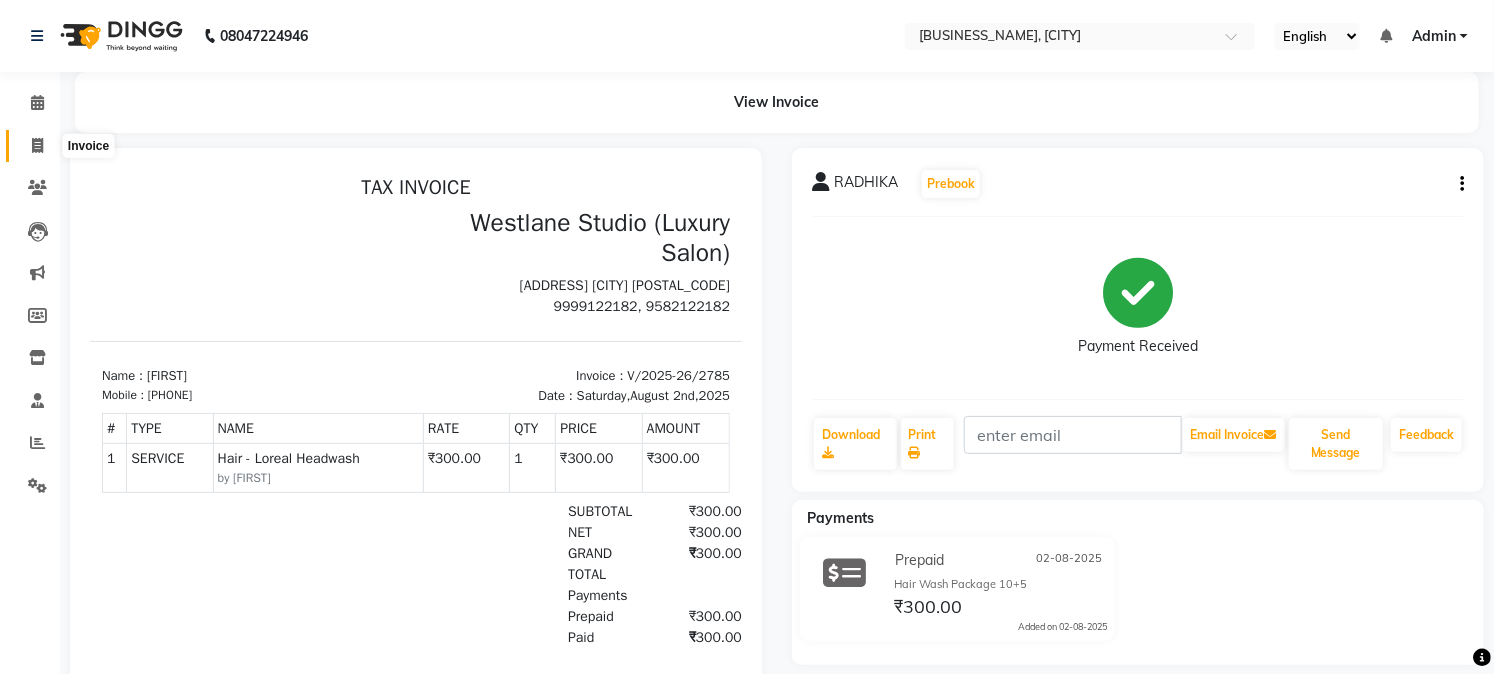 click 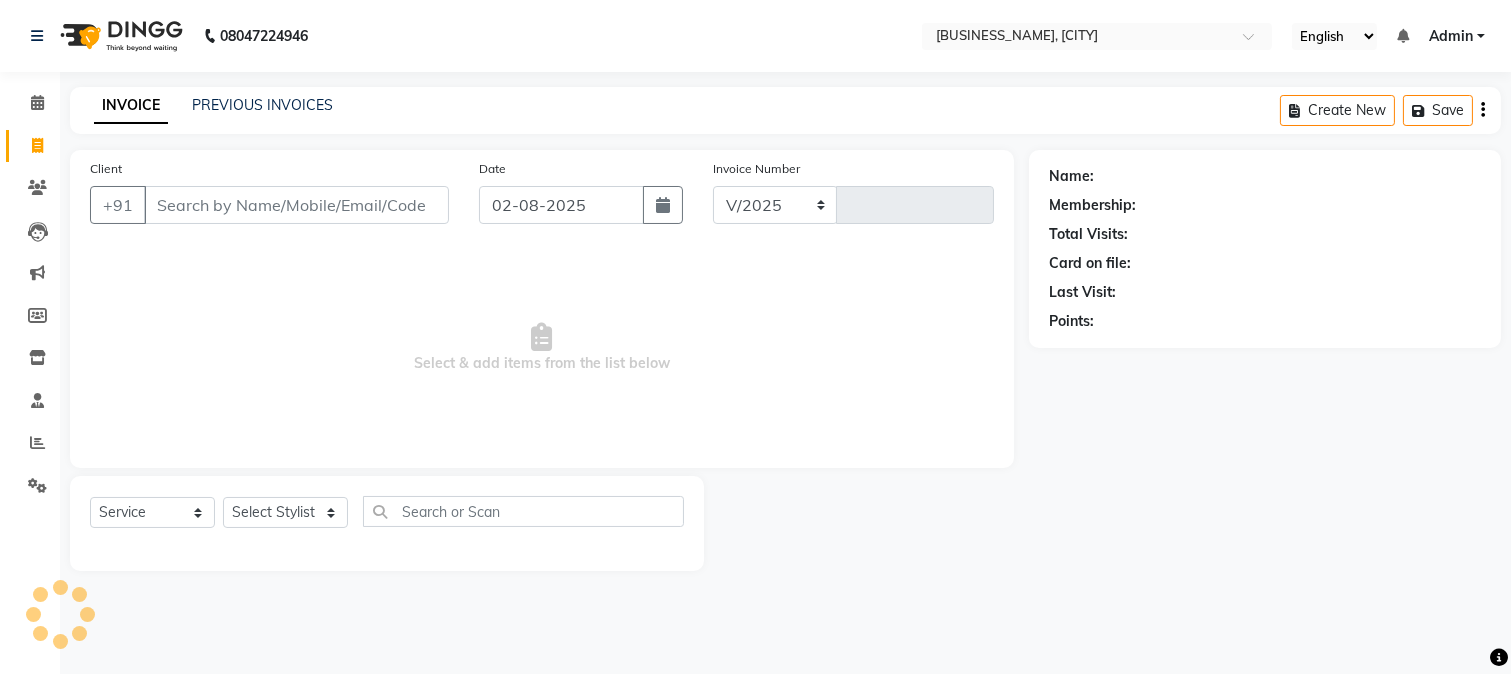 select on "223" 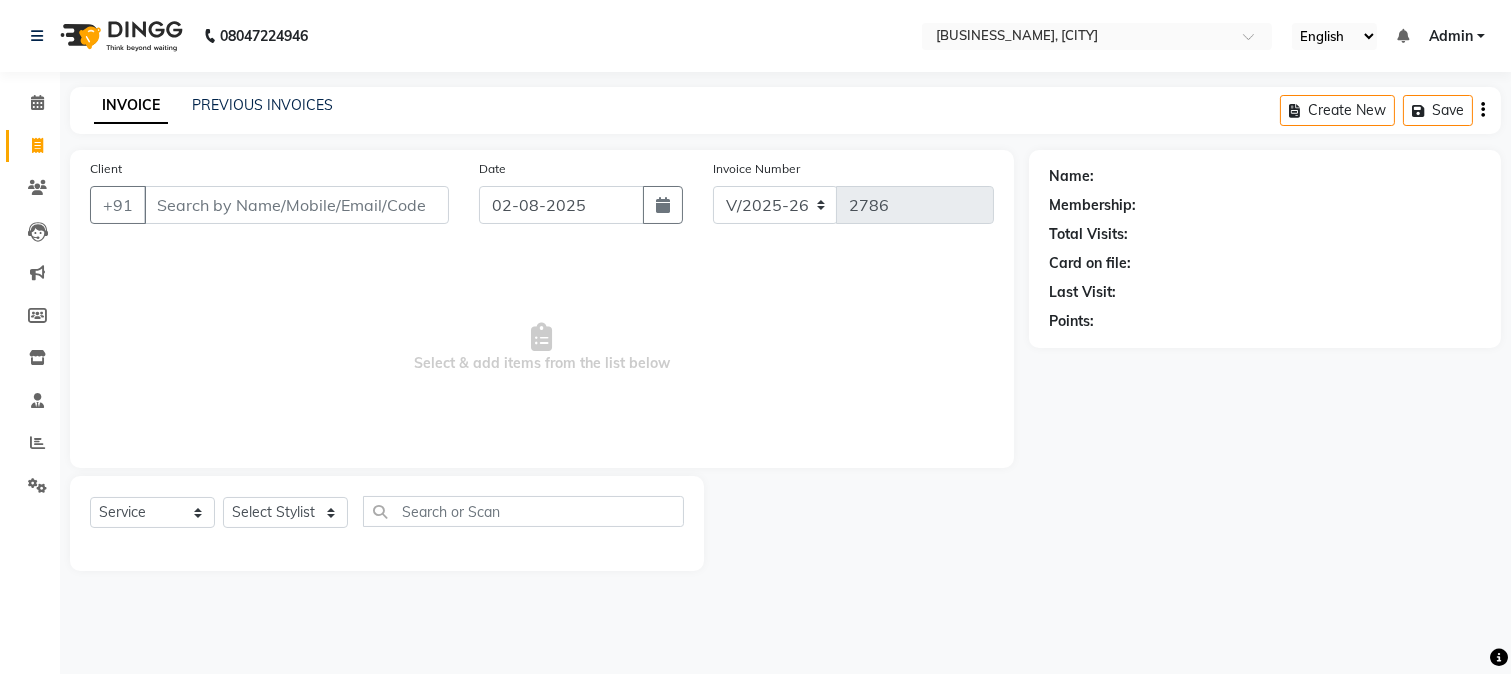 click on "Client" at bounding box center [296, 205] 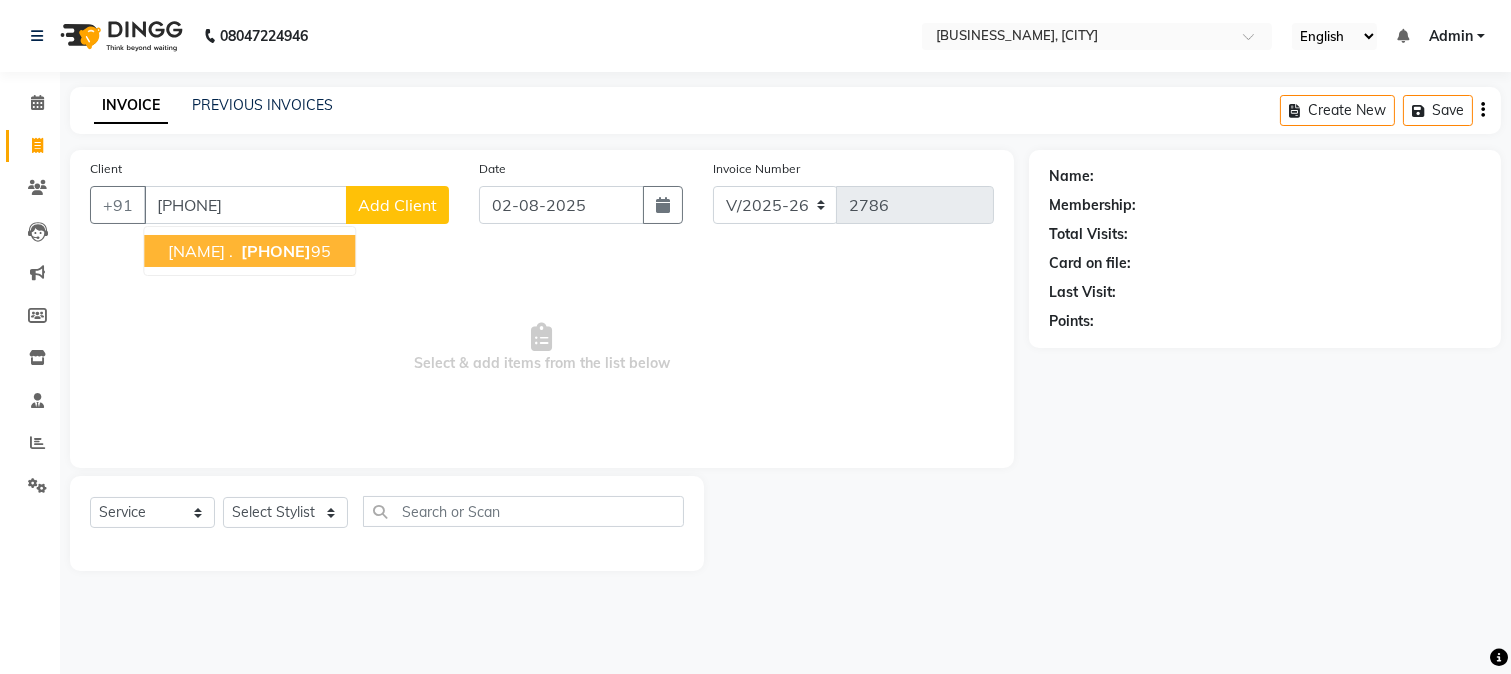 click on "[PHONE]" at bounding box center (276, 251) 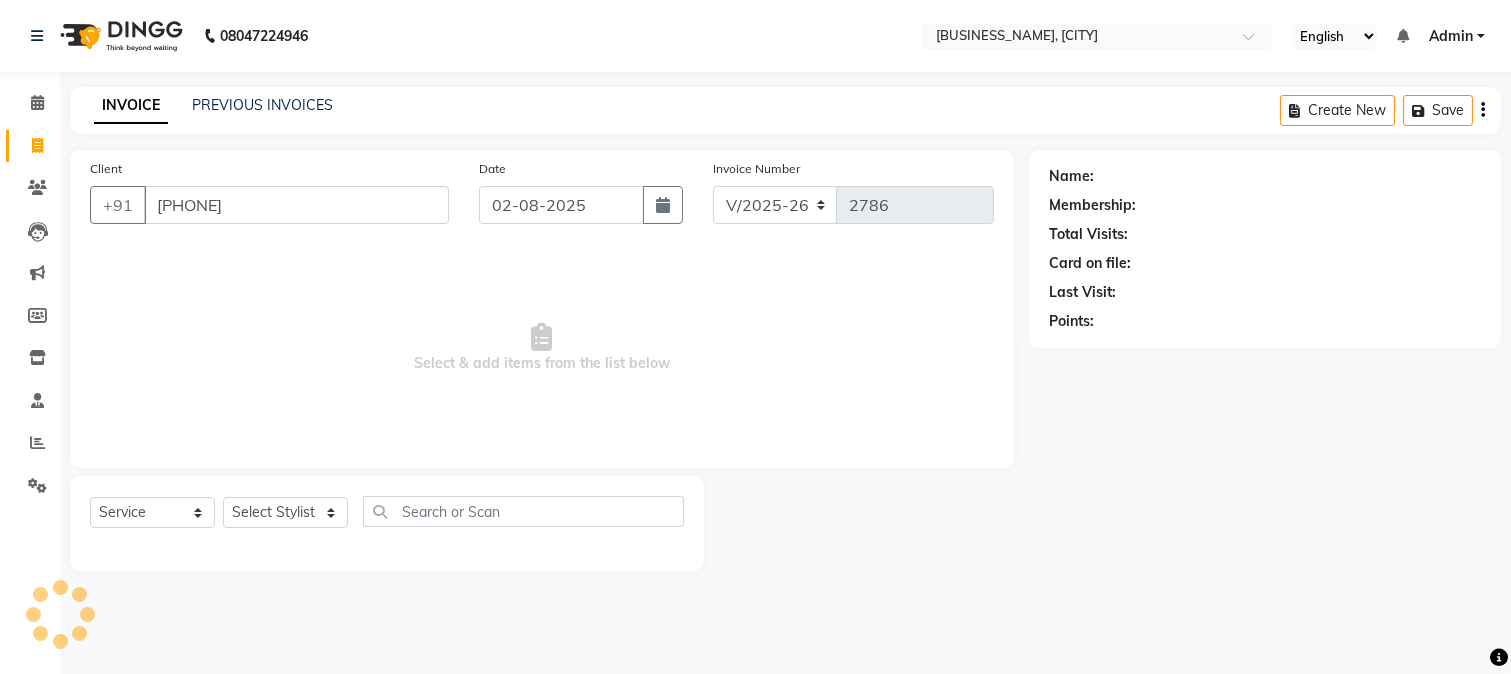 type on "[PHONE]" 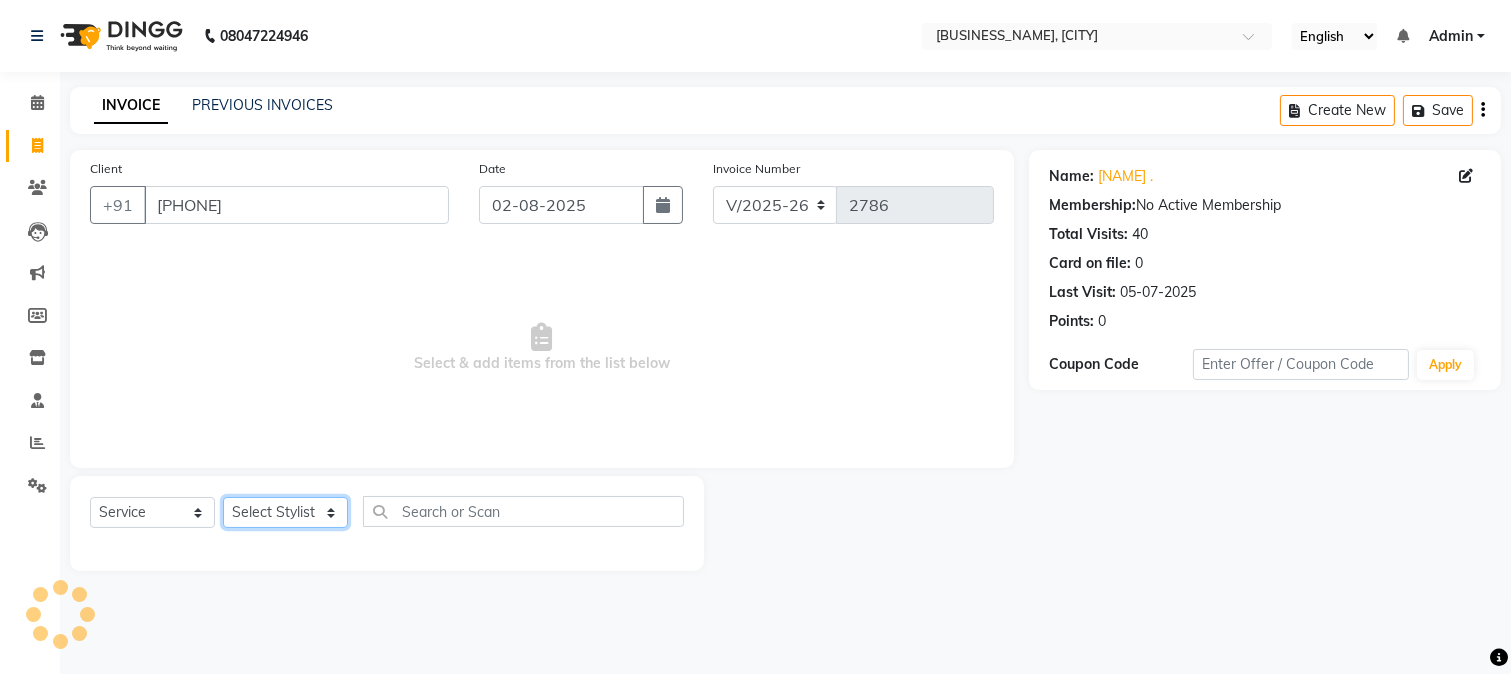 click on "Select Stylist [NAME] [NAME] [NAME] [NAME] [NAME] [NAME] [NAME] [NAME] [NAME] [NAME] [NAME] [NAME] [NAME] [NAME] [NAME] [NAME] [NAME] [NAME] [NAME] [NAME] [NAME] [NAME] [NAME] [NAME] [NAME] [NAME] [NAME] [NAME] [NAME] [NAME] [NAME] [NAME]" 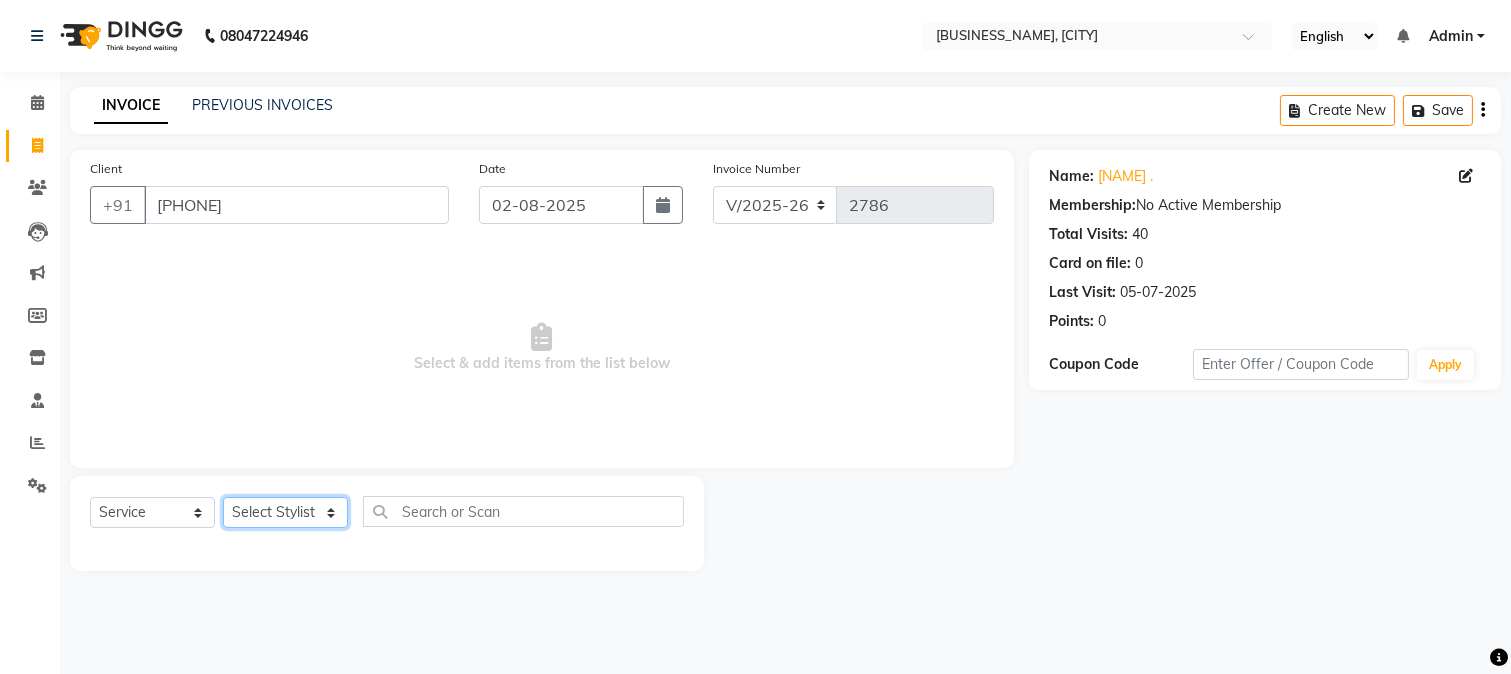 select on "6559" 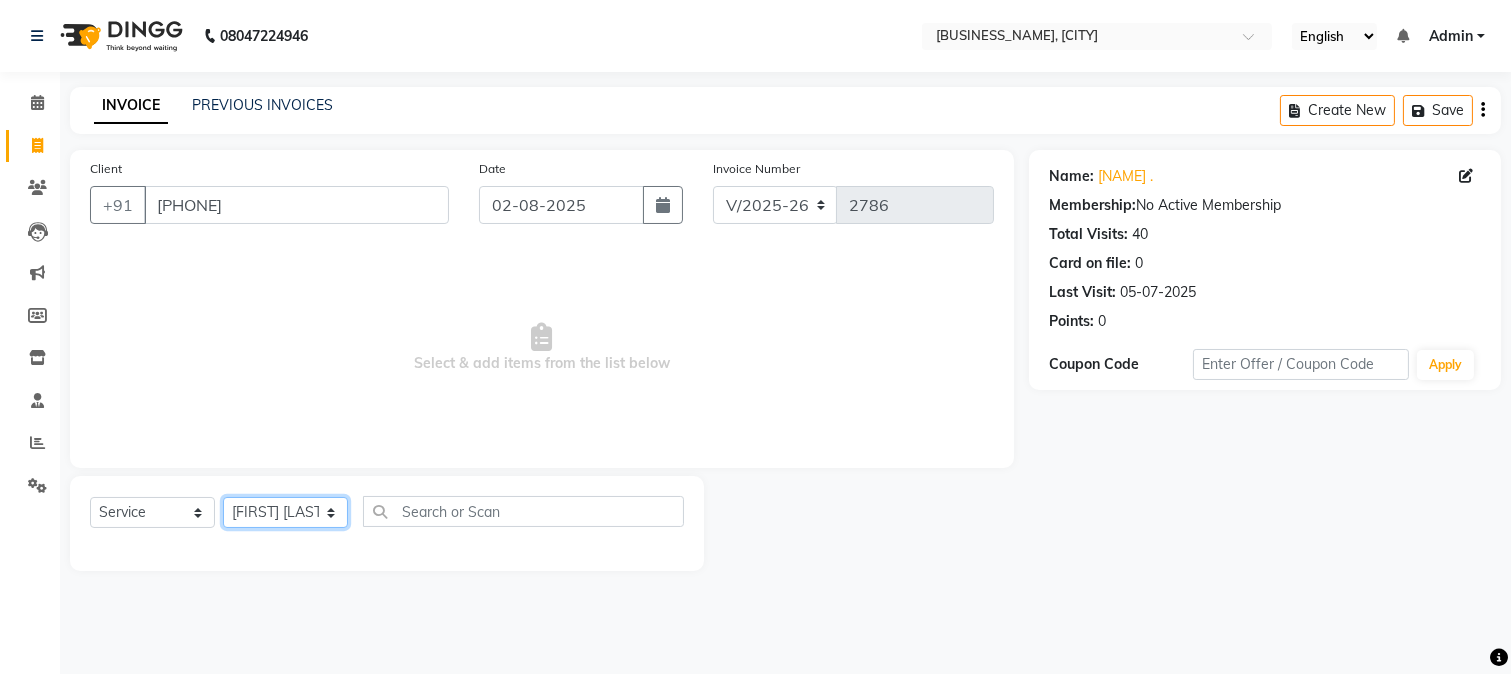 click on "Select Stylist [NAME] [NAME] [NAME] [NAME] [NAME] [NAME] [NAME] [NAME] [NAME] [NAME] [NAME] [NAME] [NAME] [NAME] [NAME] [NAME] [NAME] [NAME] [NAME] [NAME] [NAME] [NAME] [NAME] [NAME] [NAME] [NAME] [NAME] [NAME] [NAME] [NAME] [NAME] [NAME]" 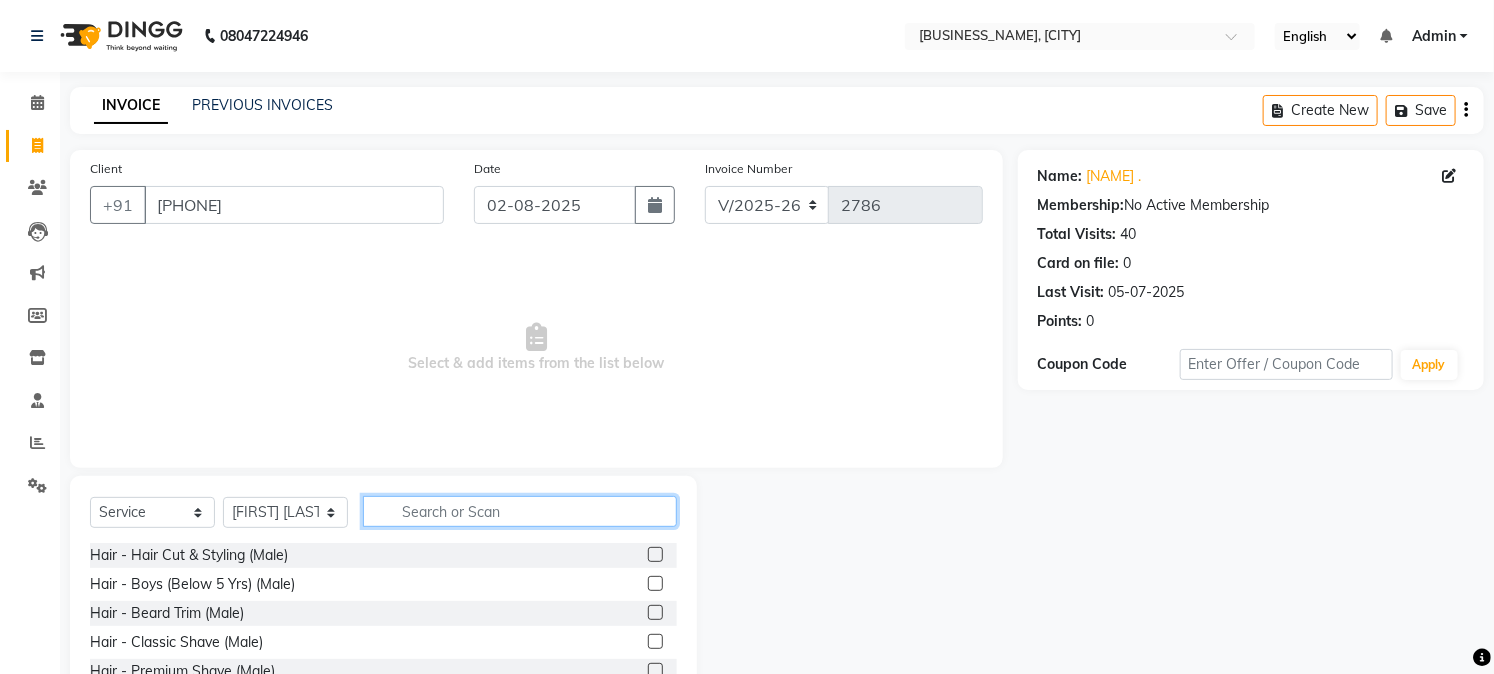 click 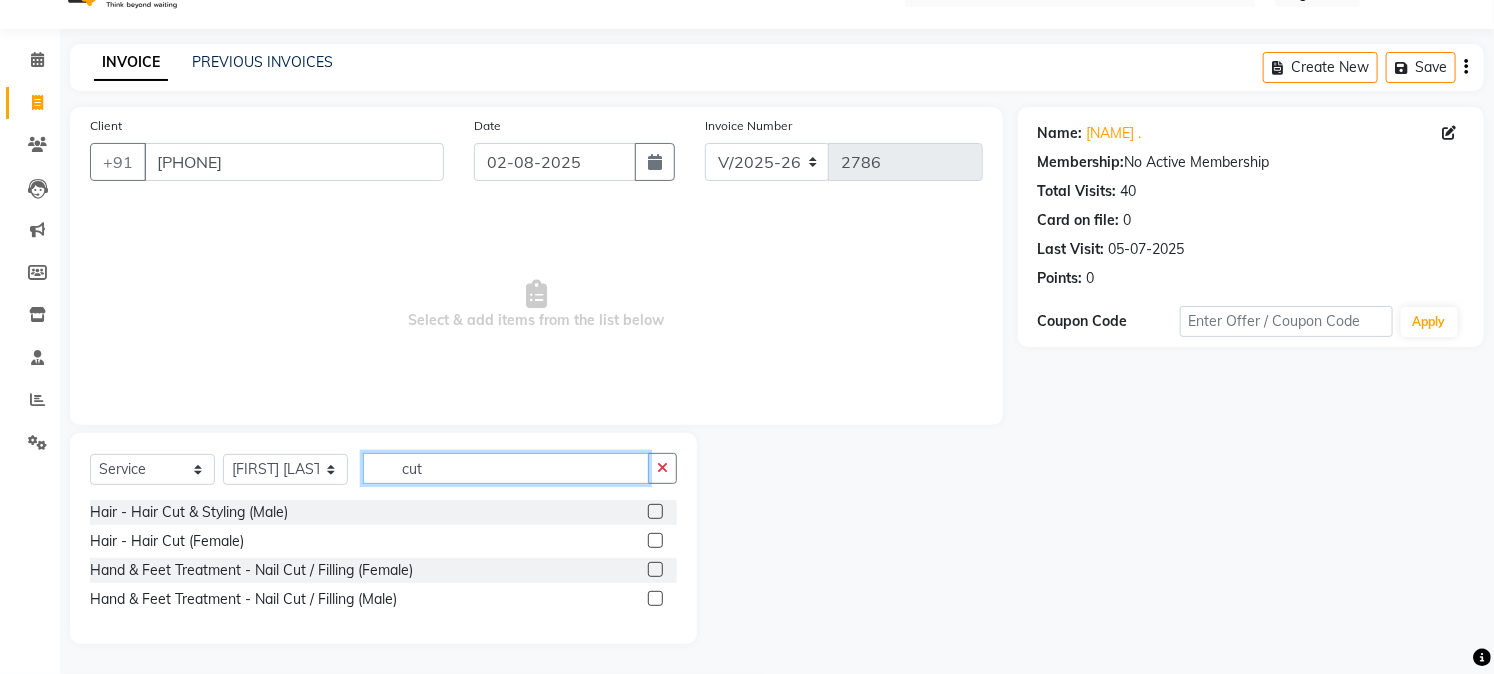 scroll, scrollTop: 43, scrollLeft: 0, axis: vertical 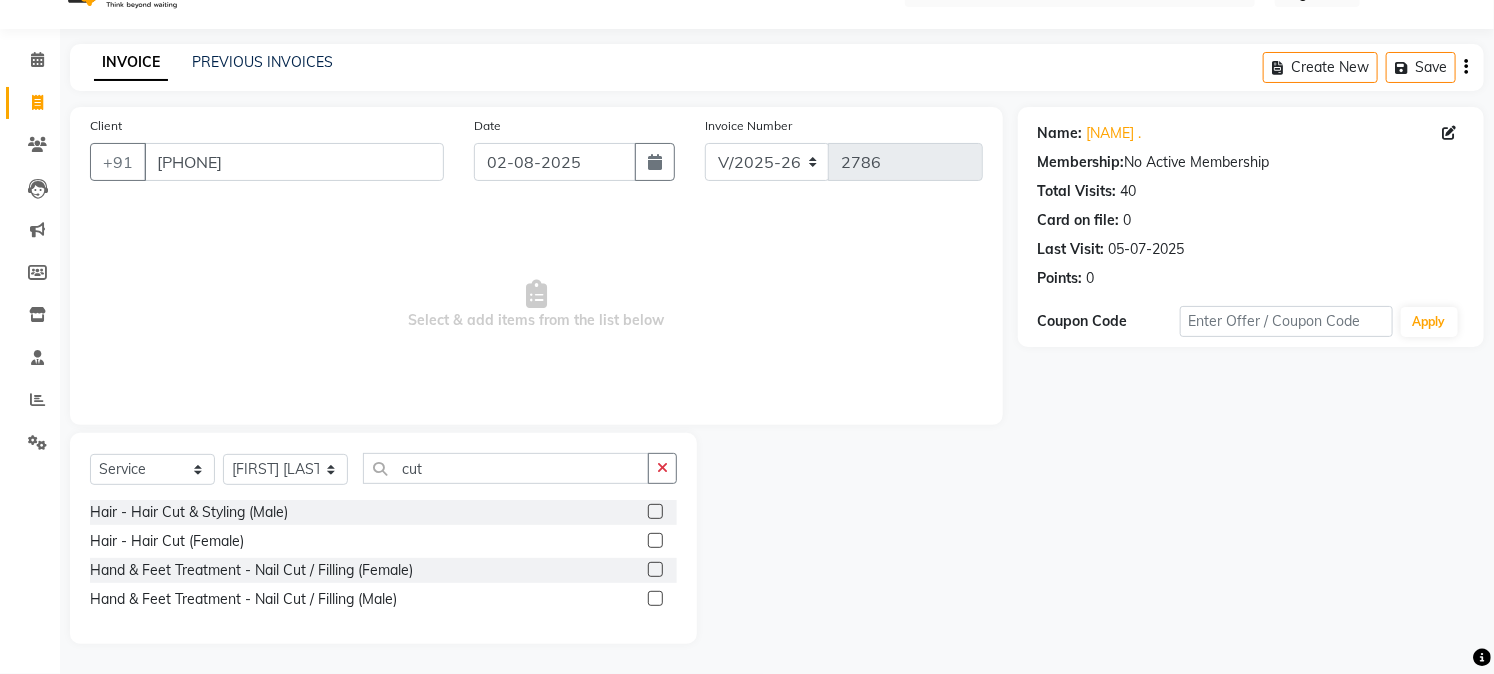 drag, startPoint x: 650, startPoint y: 536, endPoint x: 640, endPoint y: 532, distance: 10.770329 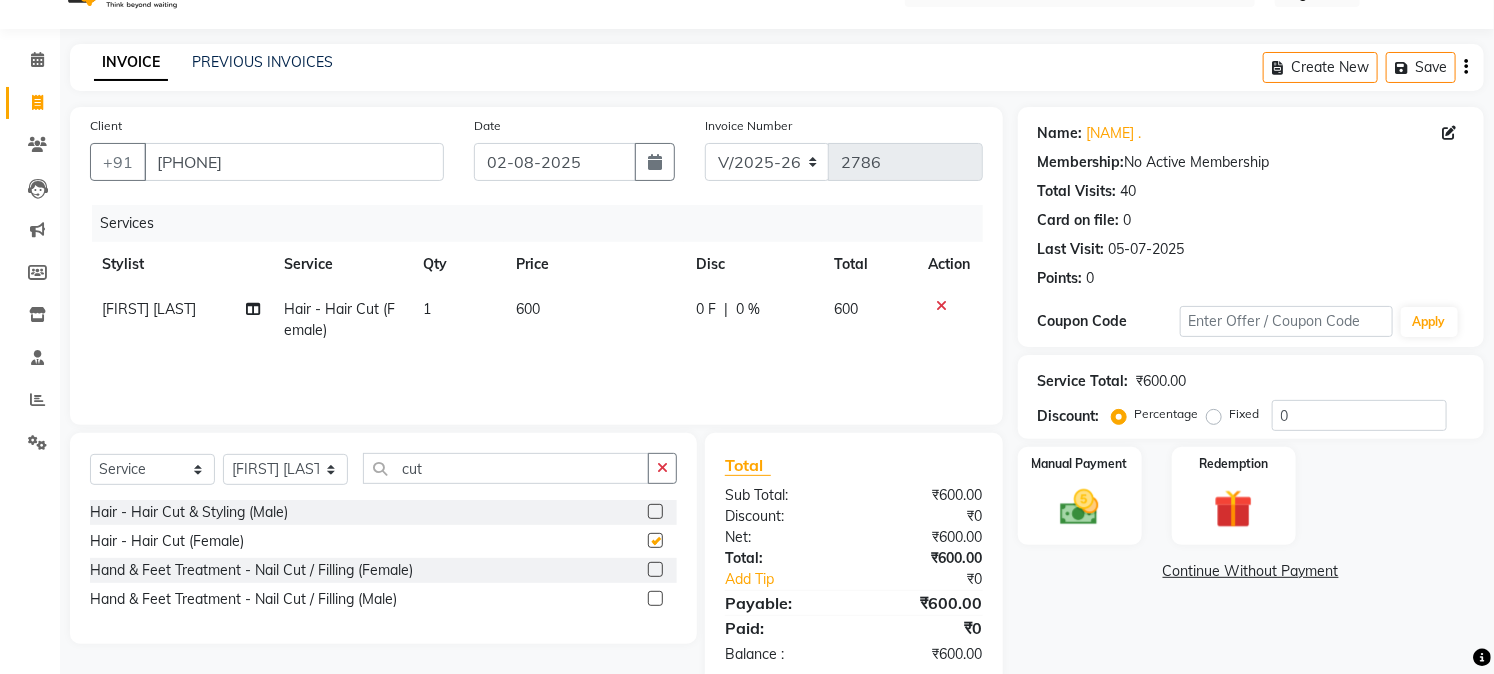 checkbox on "false" 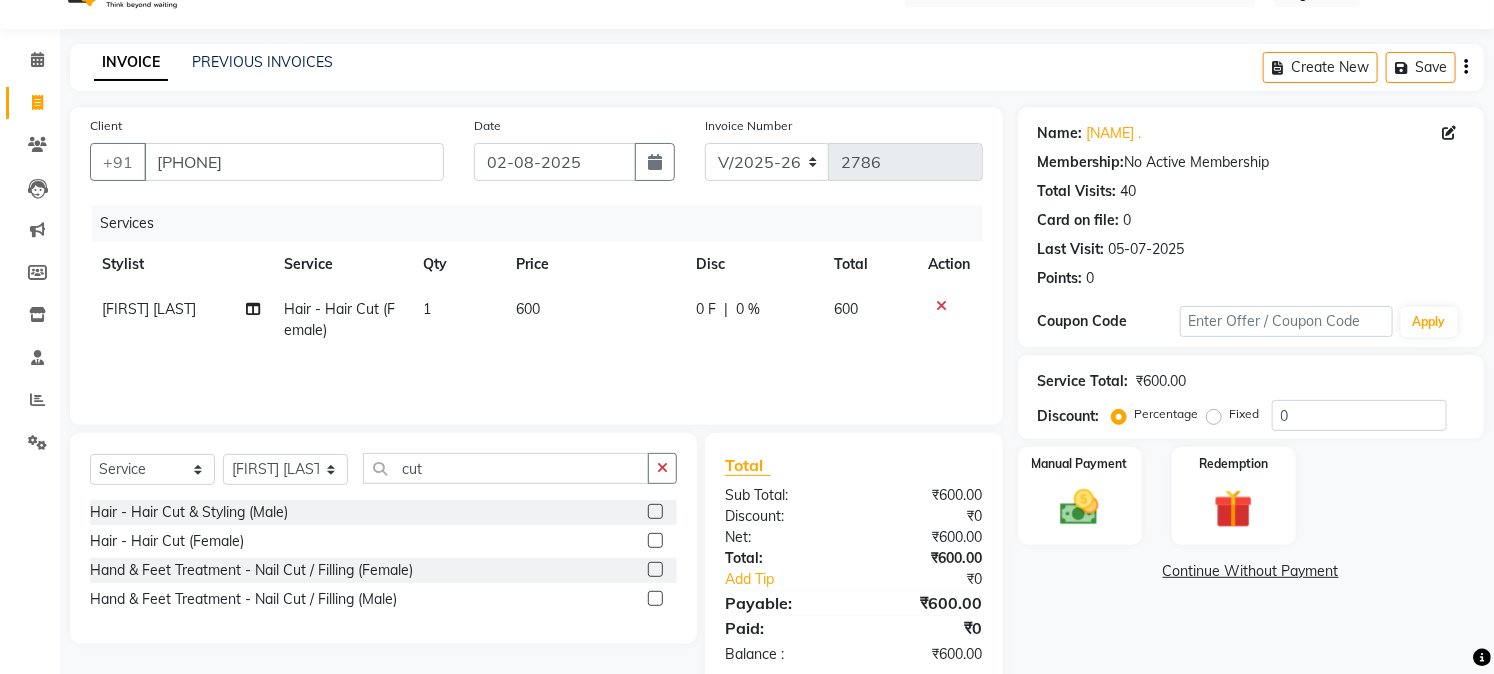 click on "600" 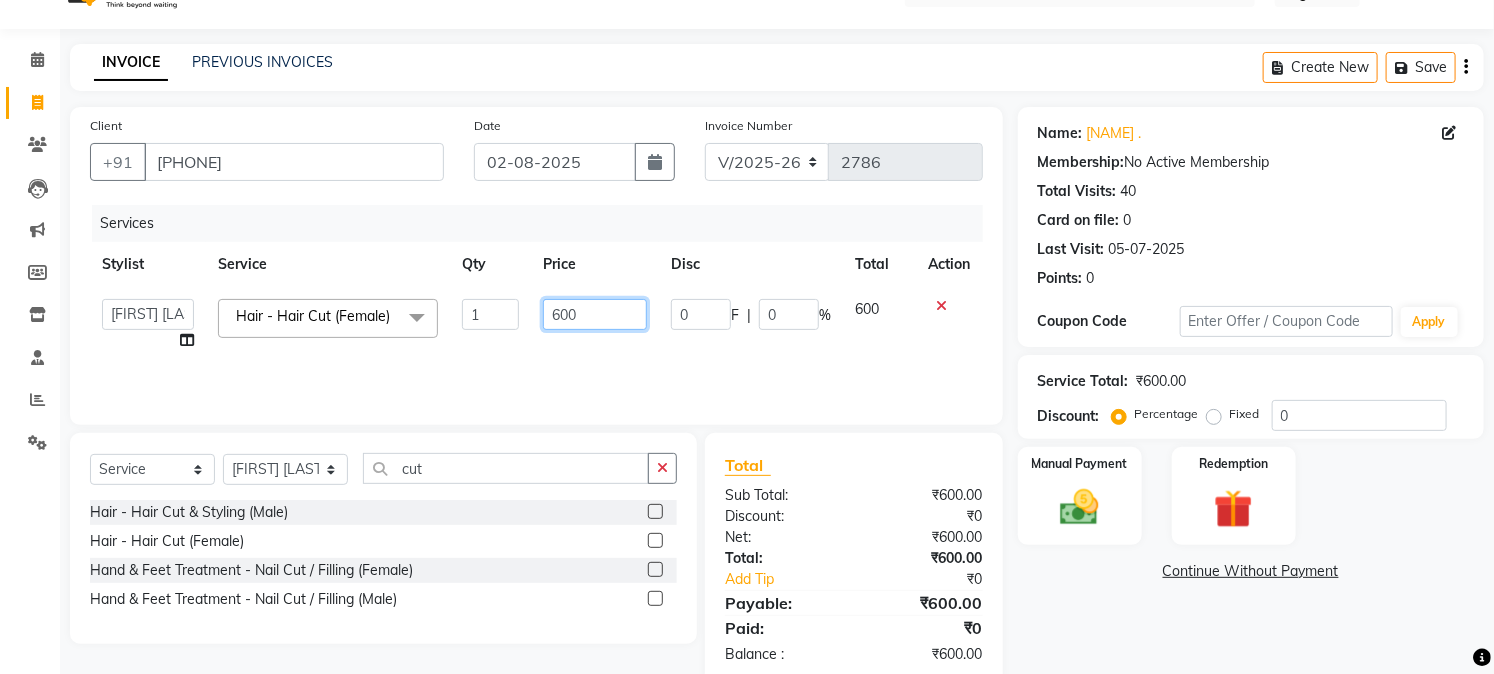click on "600" 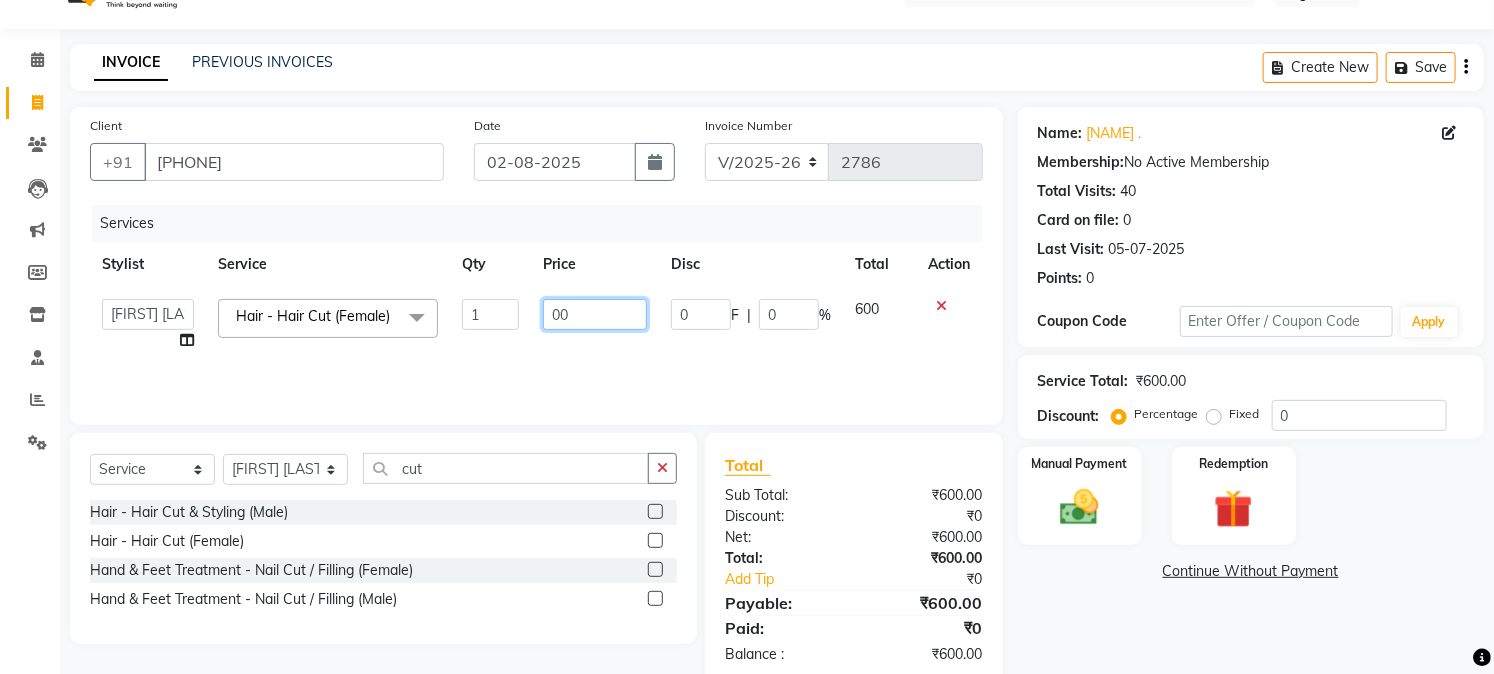 type on "500" 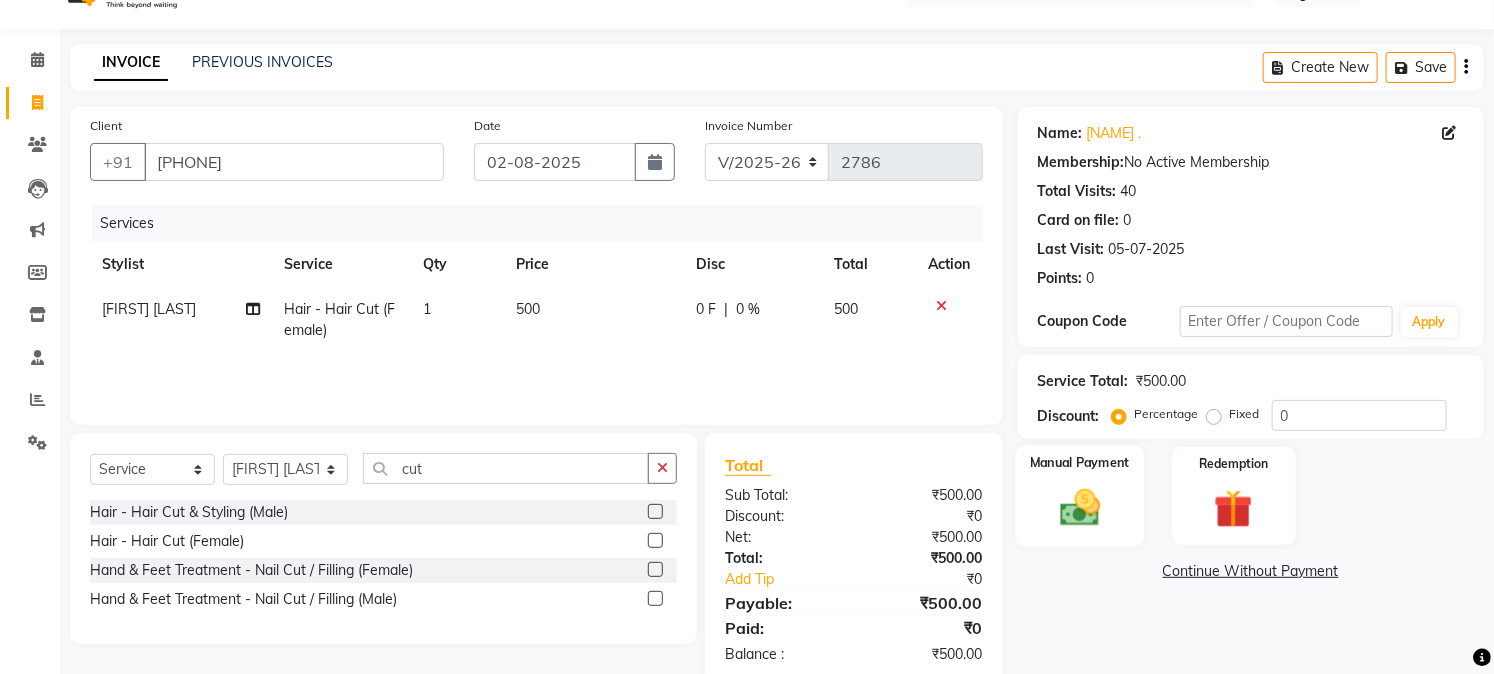 click 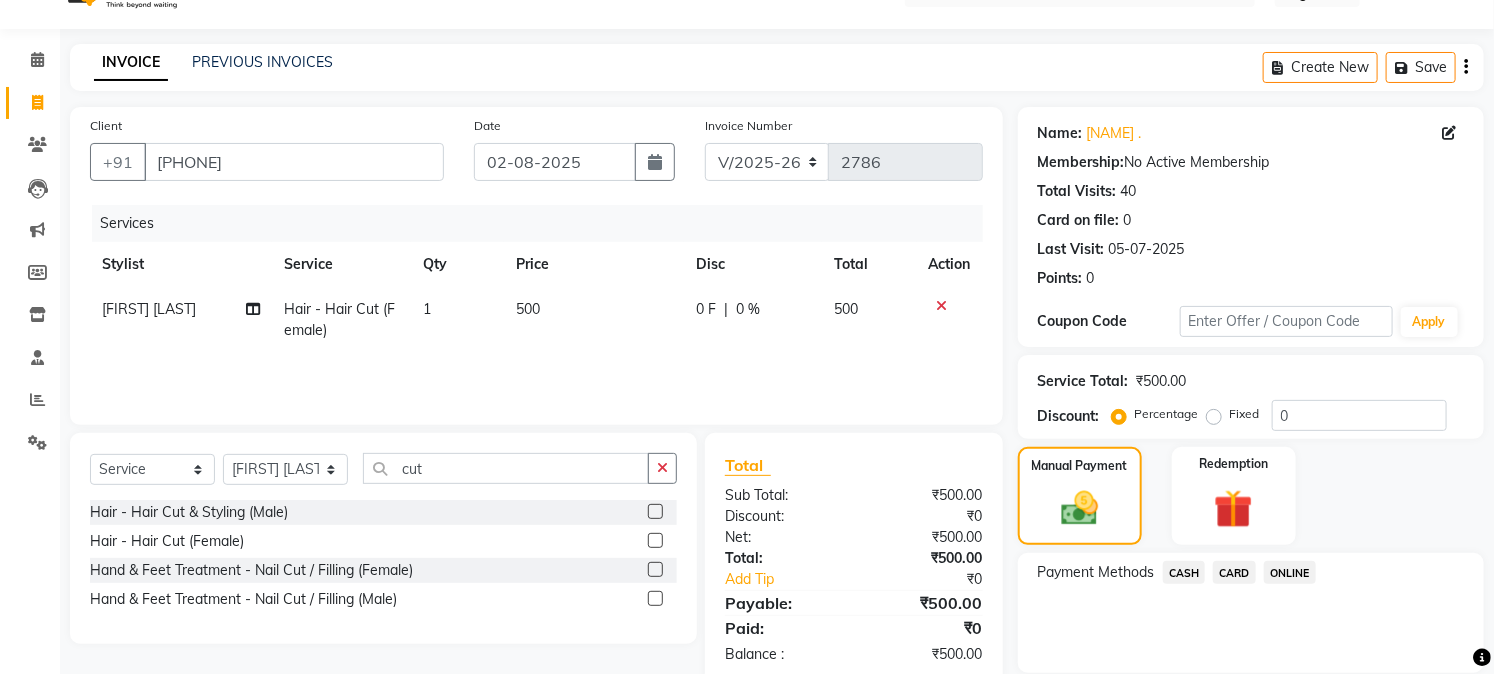 click on "ONLINE" 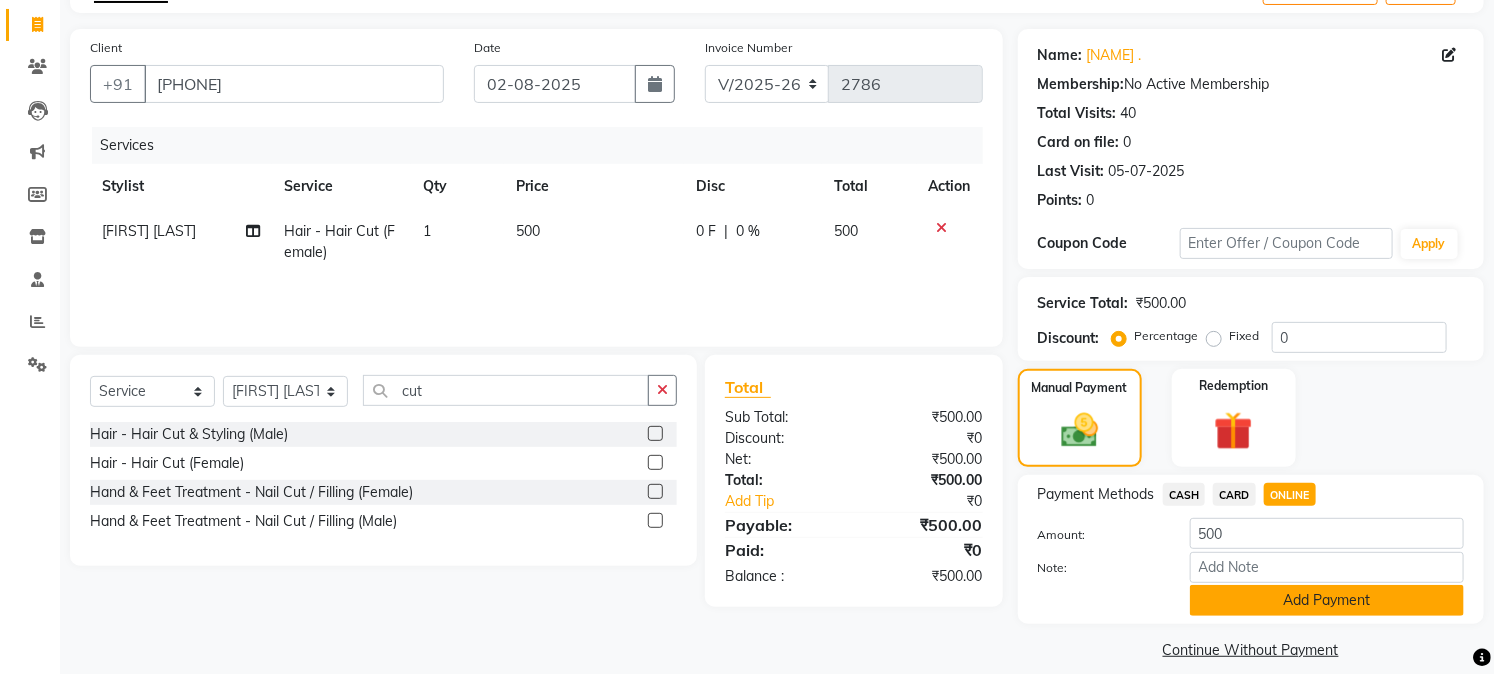 scroll, scrollTop: 142, scrollLeft: 0, axis: vertical 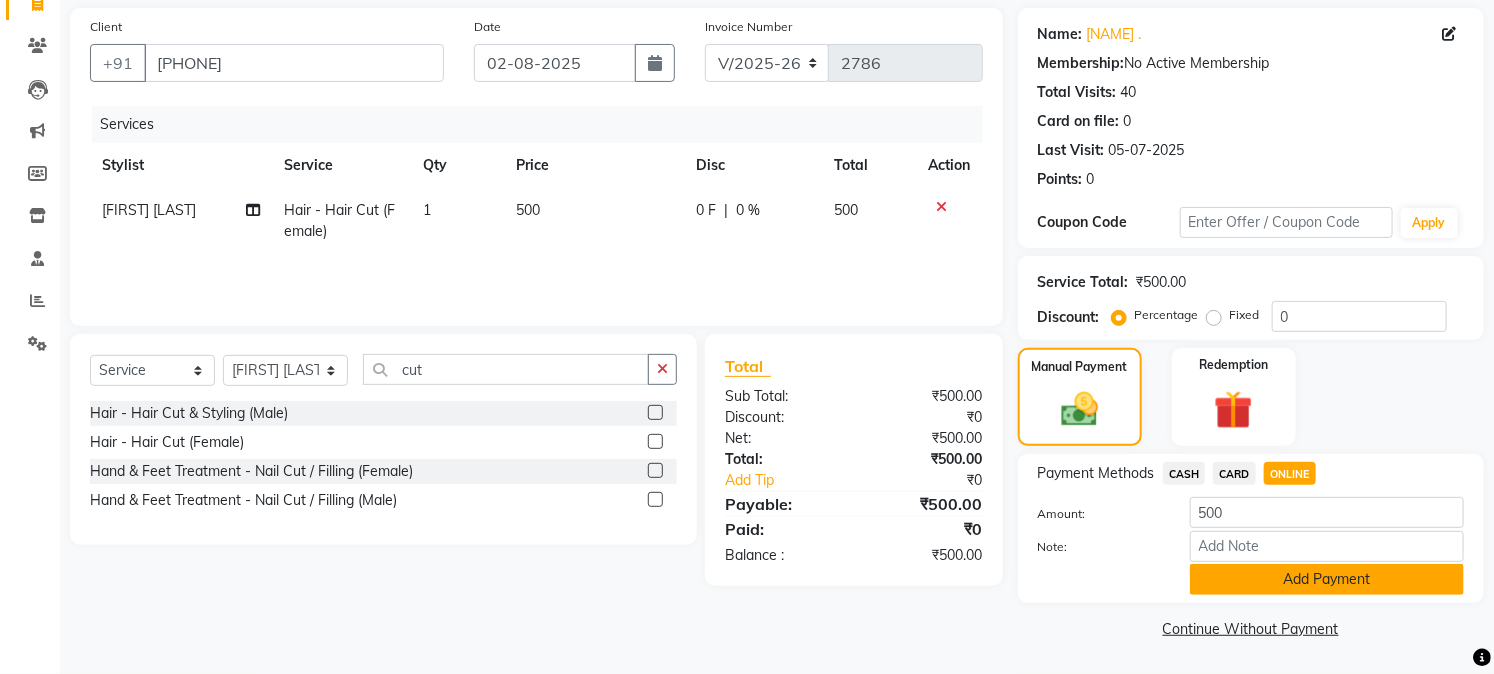 click on "Add Payment" 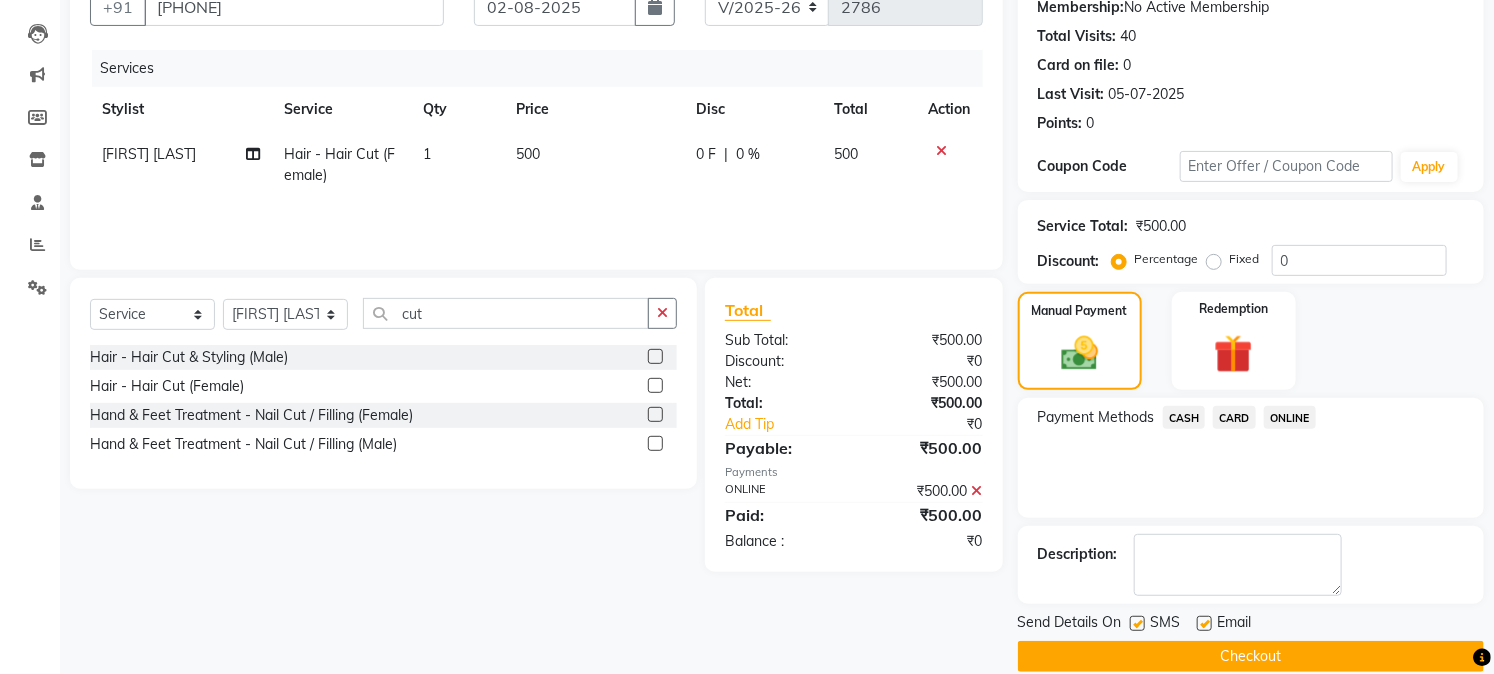 scroll, scrollTop: 225, scrollLeft: 0, axis: vertical 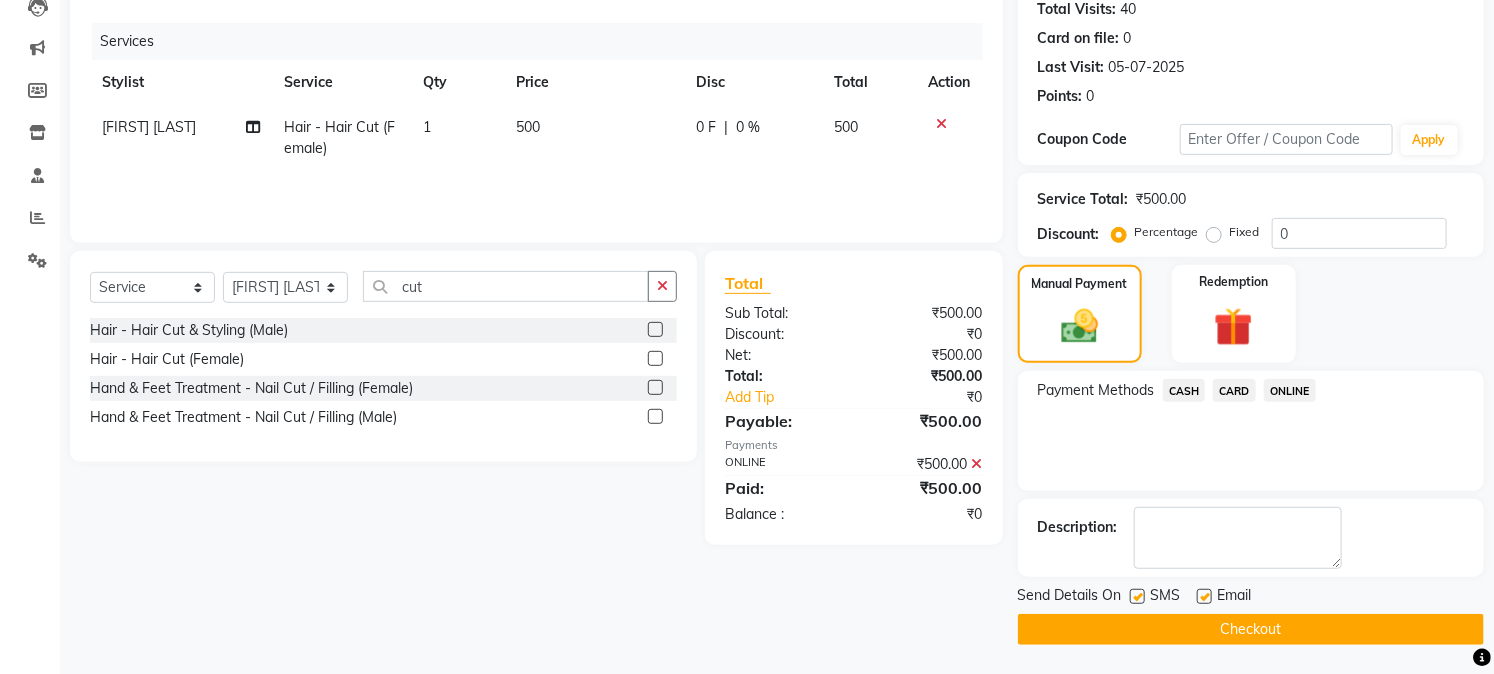 click on "Checkout" 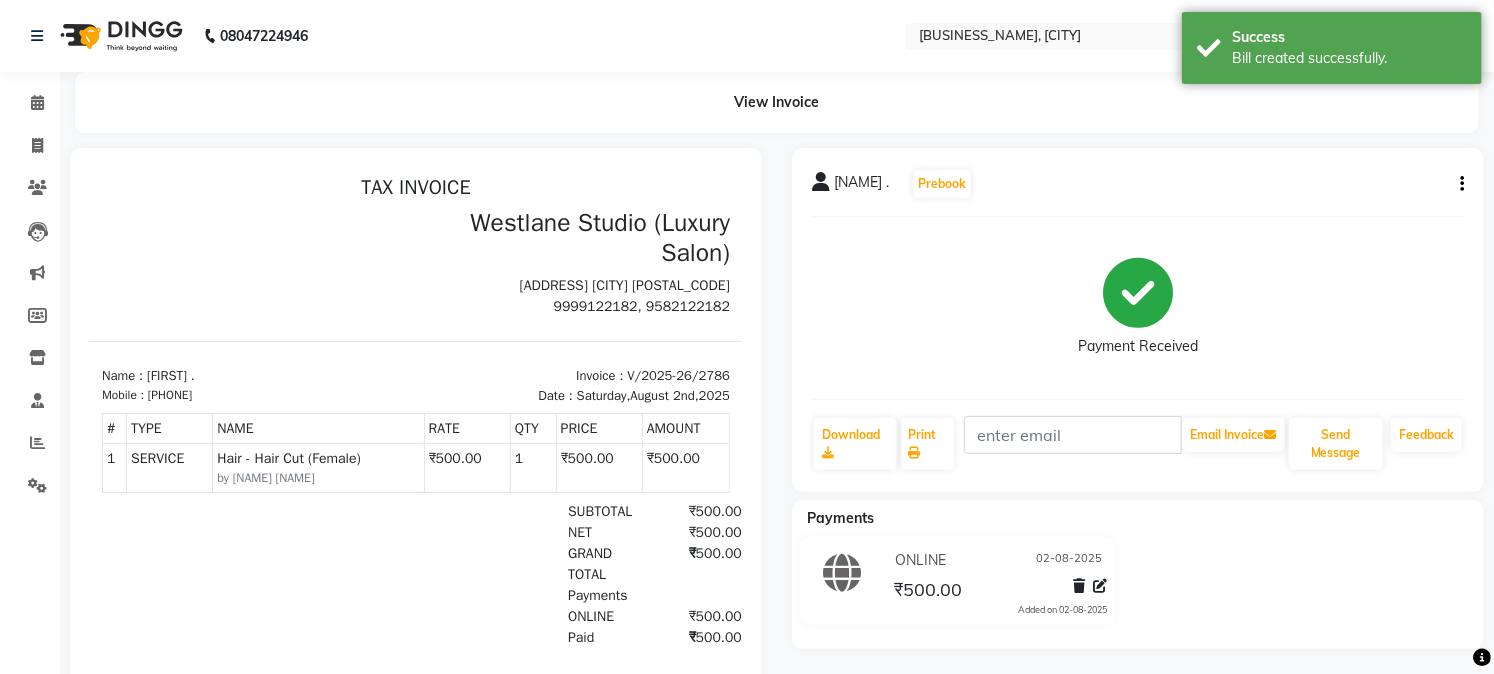 scroll, scrollTop: 0, scrollLeft: 0, axis: both 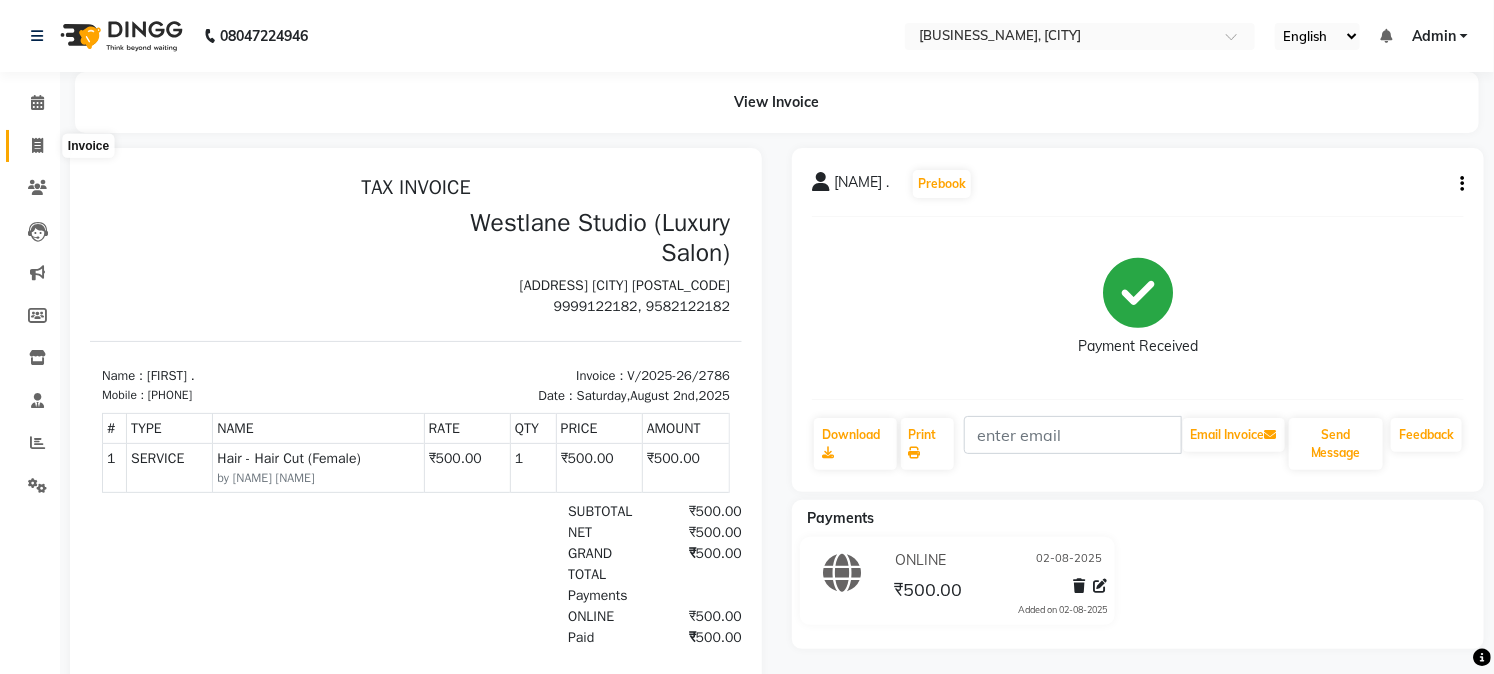click 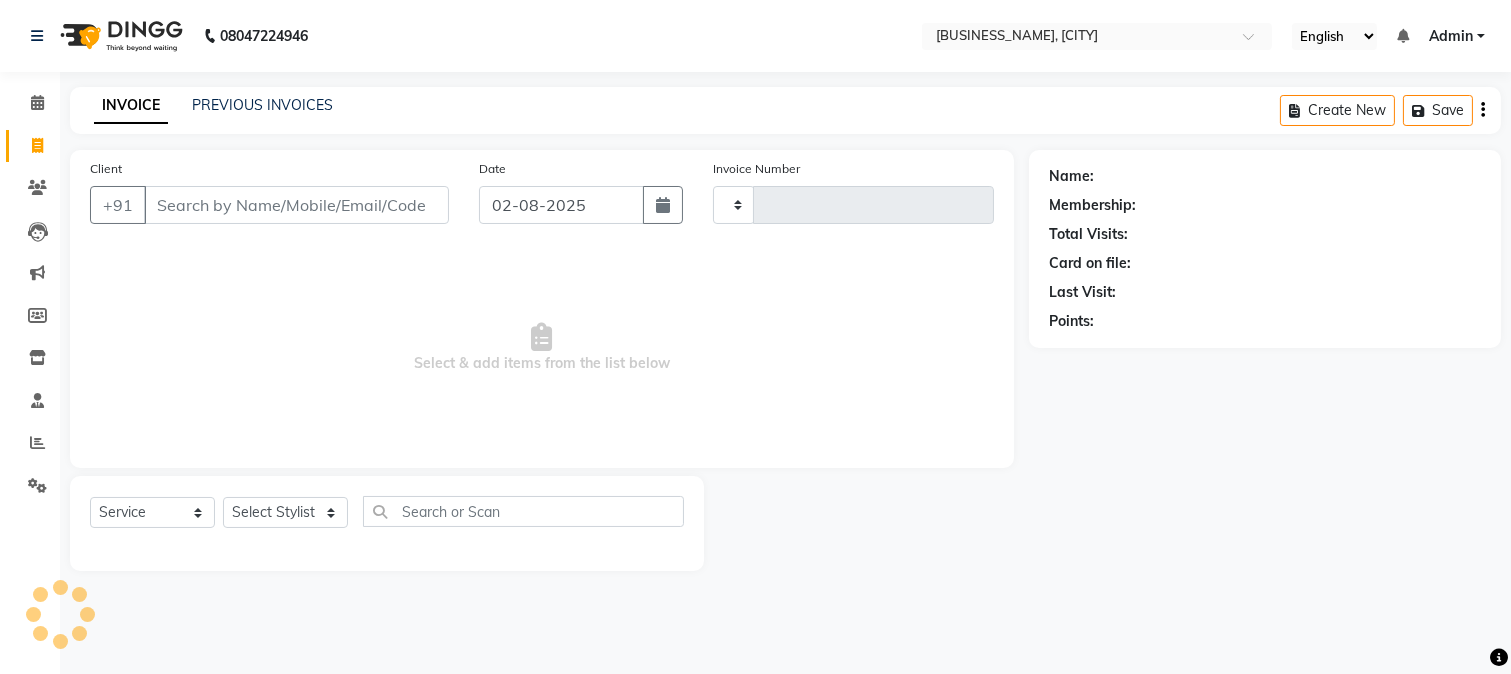 type on "2787" 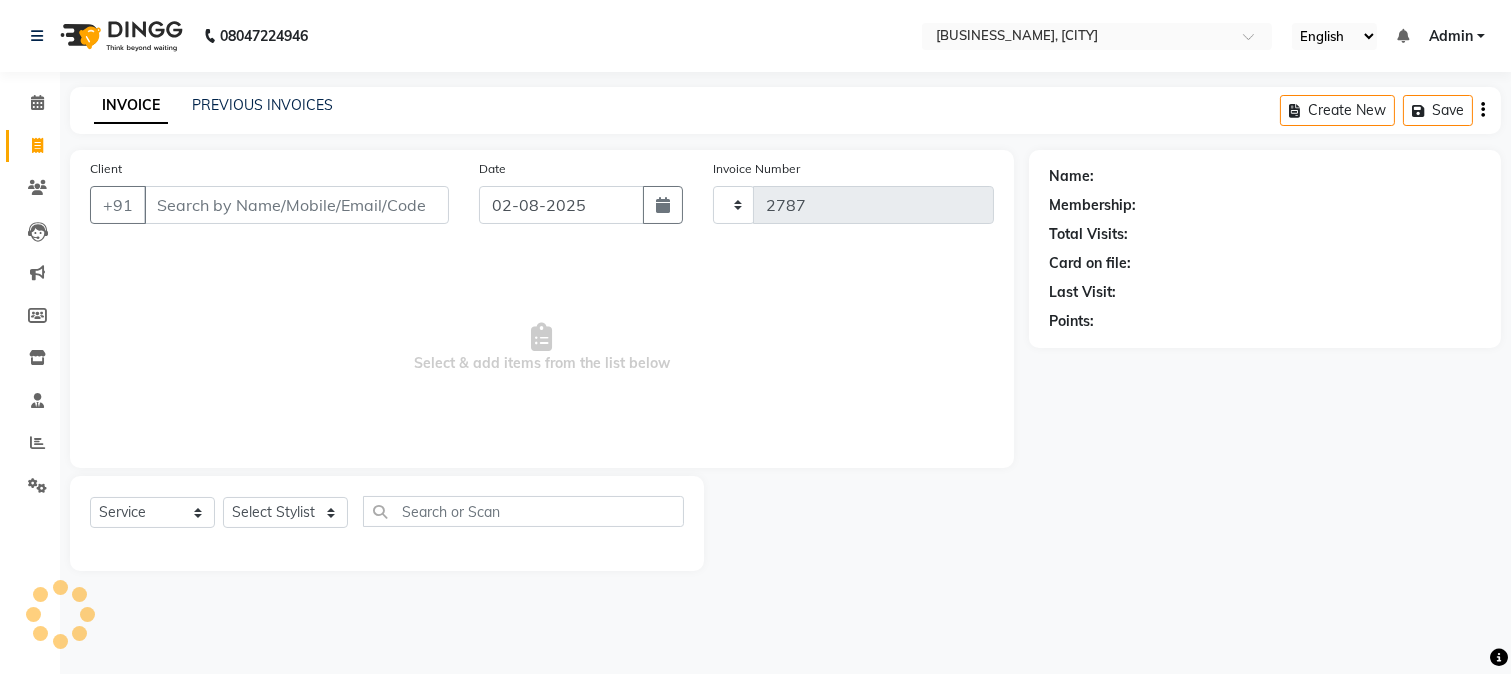 select on "223" 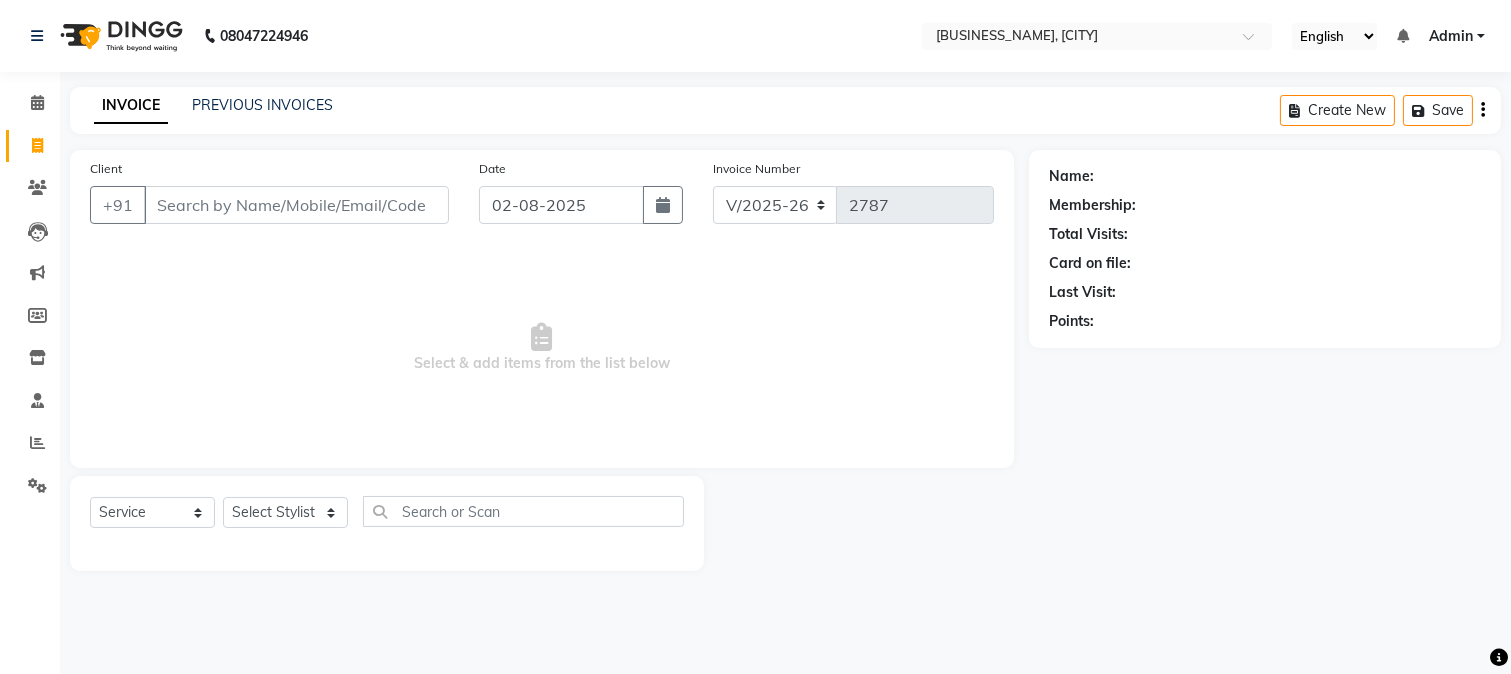 click on "Client" at bounding box center [296, 205] 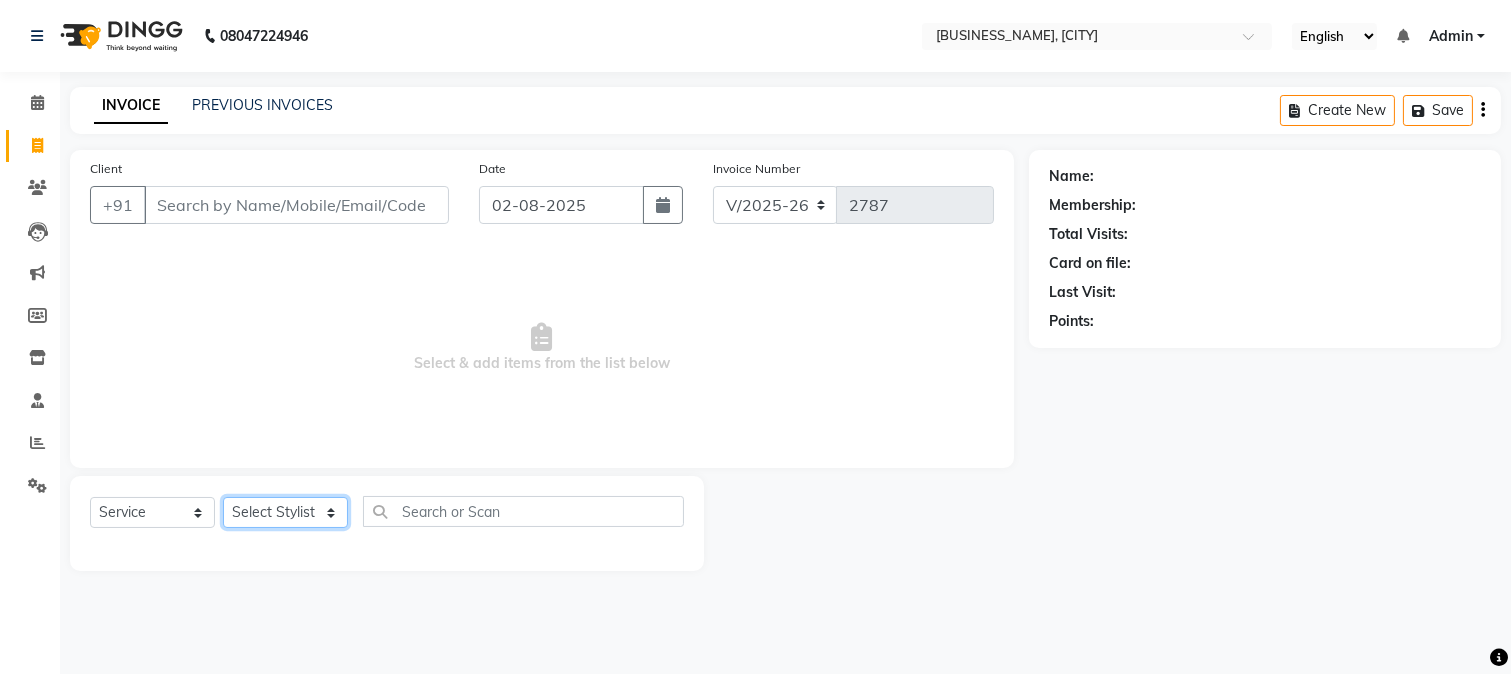 click on "Select Stylist [NAME] [NAME] [NAME] [NAME] [NAME] [NAME] [NAME] [NAME] [NAME] [NAME] [NAME] [NAME] [NAME] [NAME] [NAME] [NAME] [NAME] [NAME] [NAME] [NAME] [NAME] [NAME] [NAME] [NAME] [NAME] [NAME] [NAME] [NAME] [NAME] [NAME] [NAME] [NAME]" 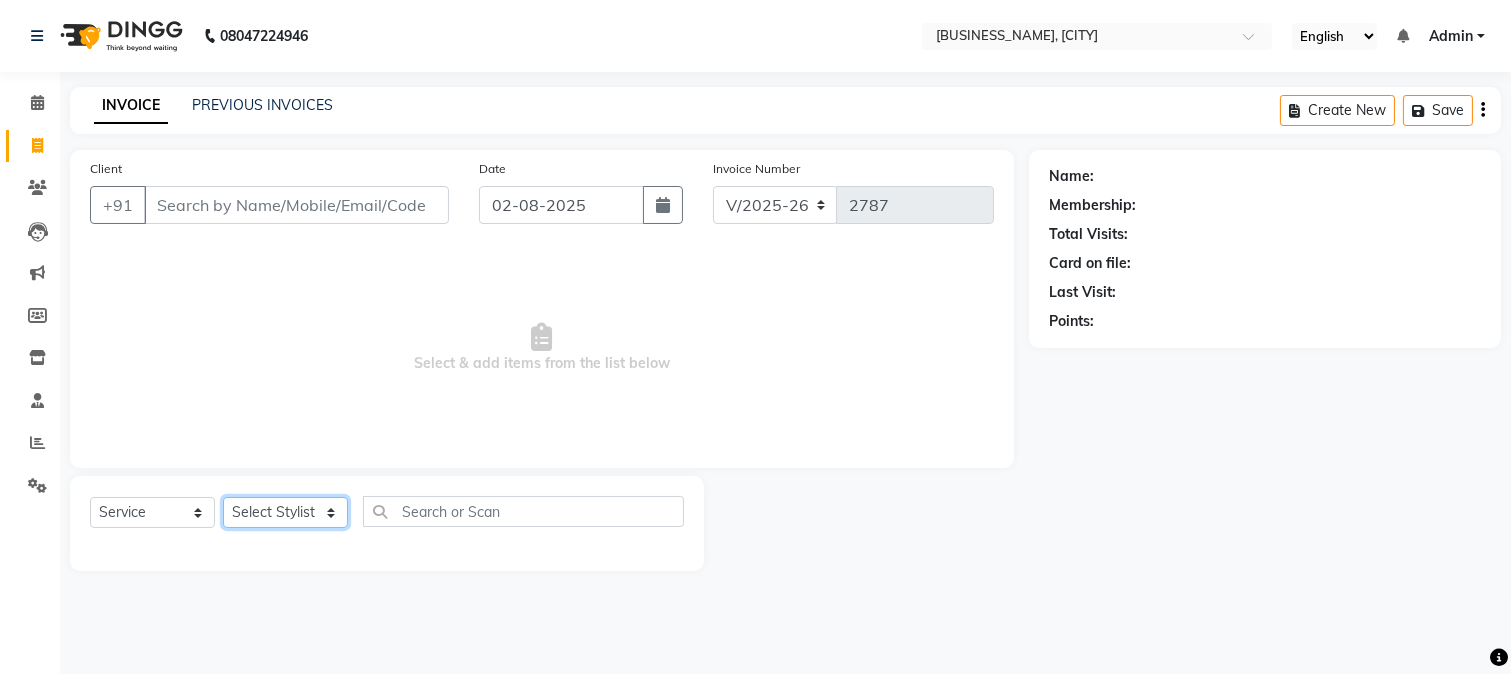 select on "25198" 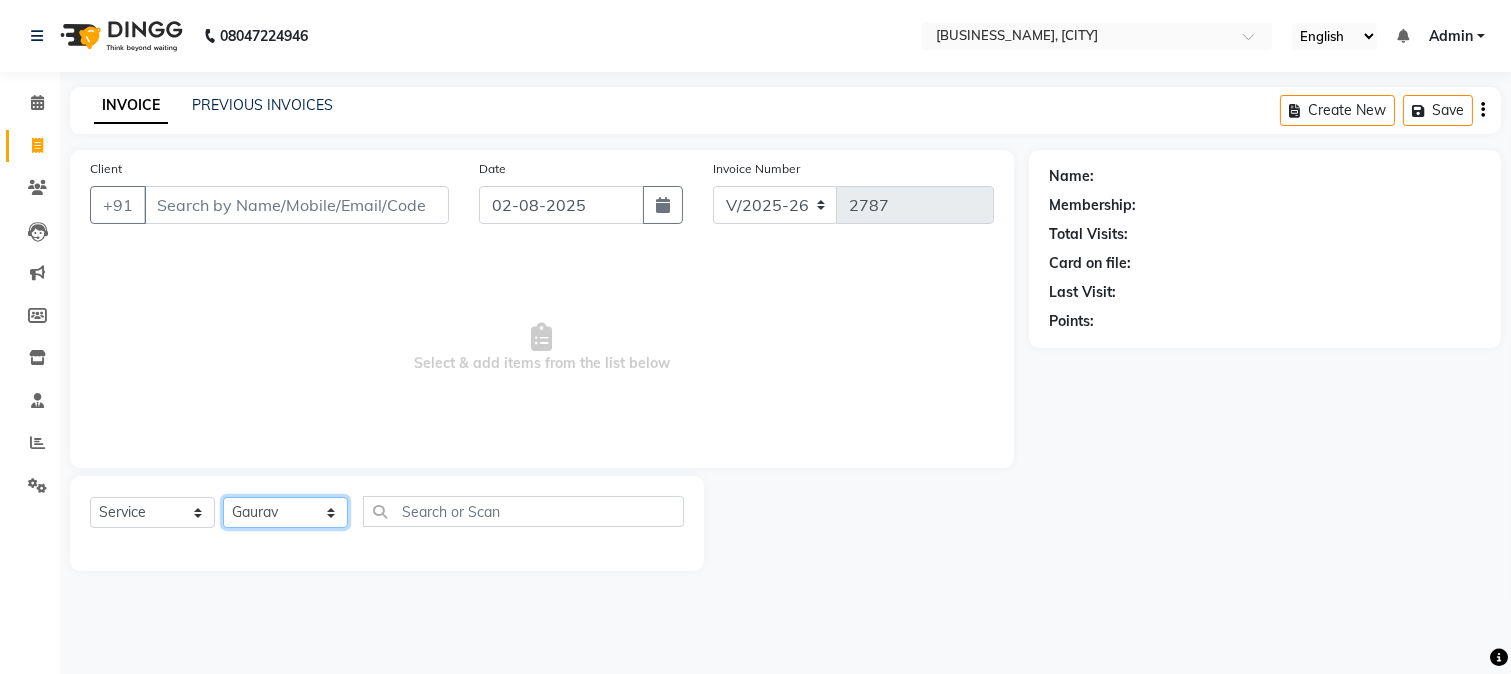 click on "Select Stylist [NAME] [NAME] [NAME] [NAME] [NAME] [NAME] [NAME] [NAME] [NAME] [NAME] [NAME] [NAME] [NAME] [NAME] [NAME] [NAME] [NAME] [NAME] [NAME] [NAME] [NAME] [NAME] [NAME] [NAME] [NAME] [NAME] [NAME] [NAME] [NAME] [NAME] [NAME] [NAME]" 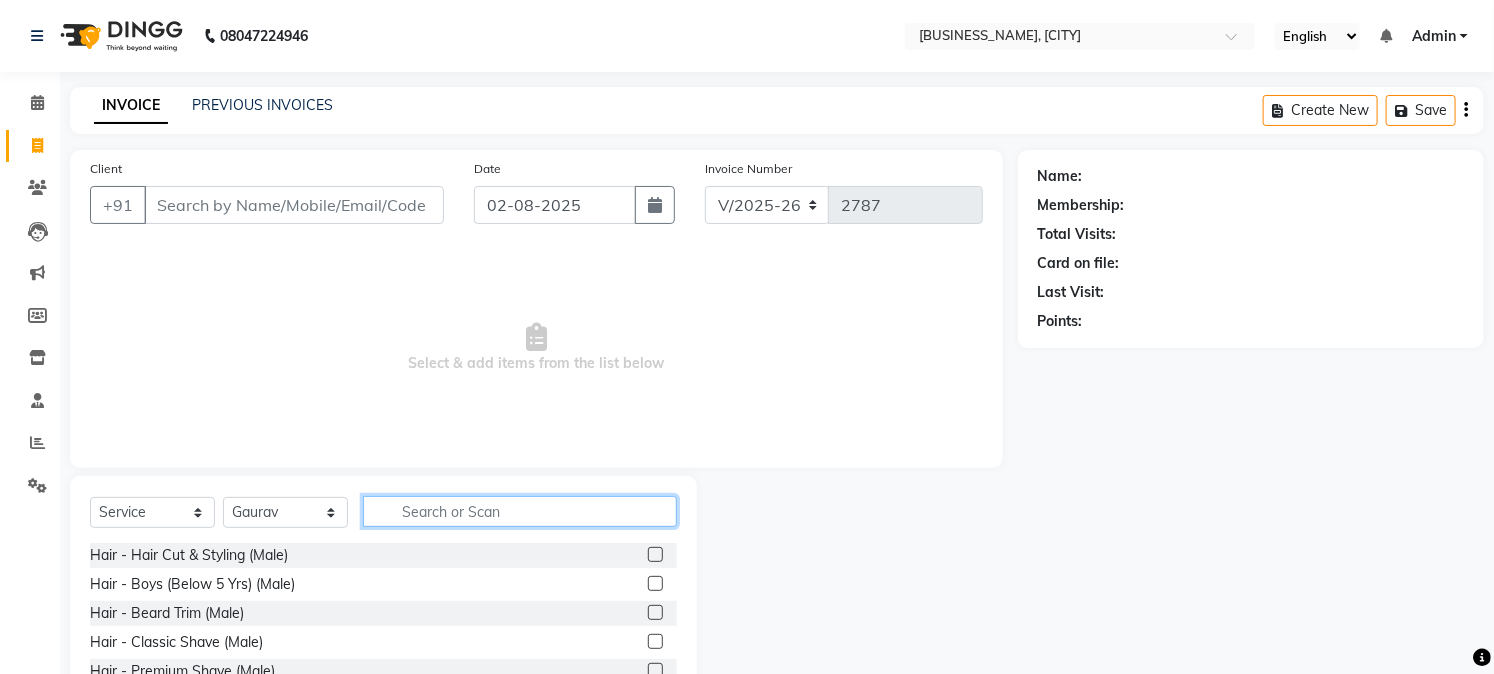 click 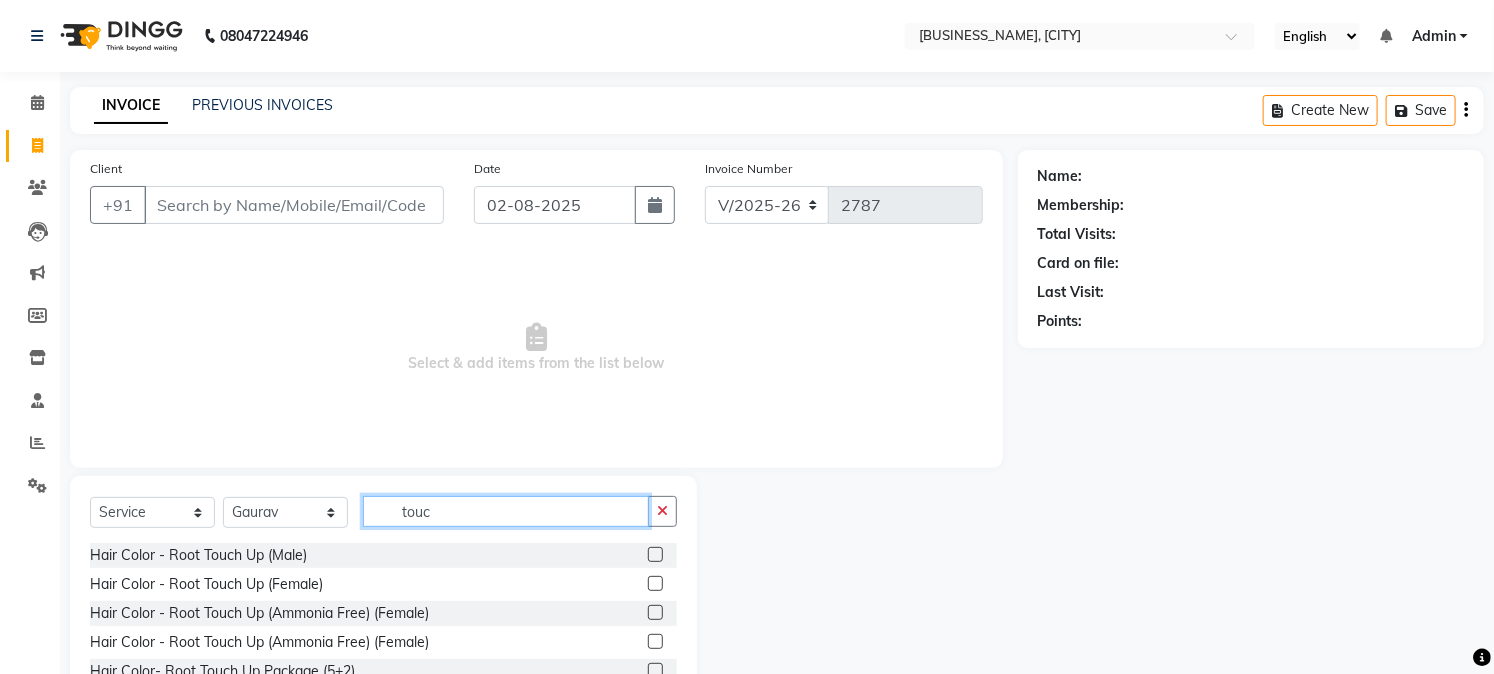 type on "touc" 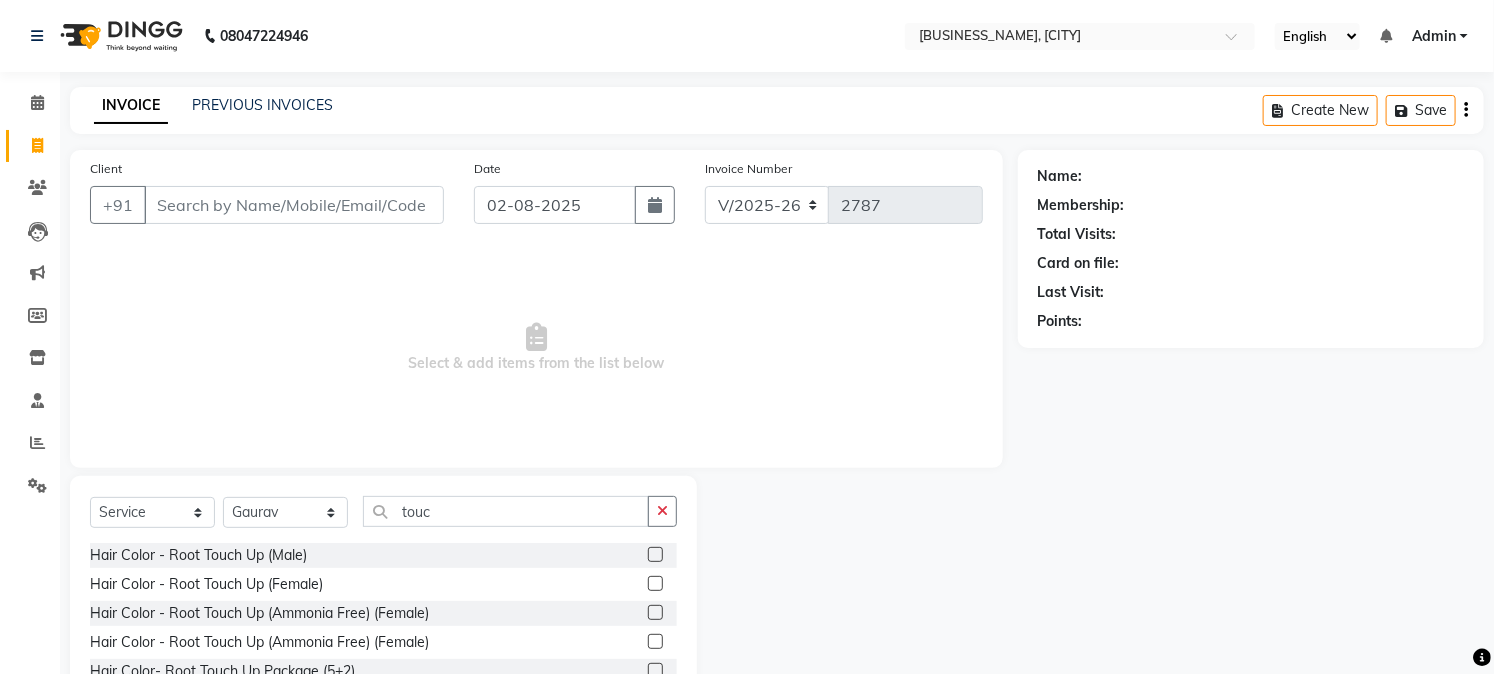 click 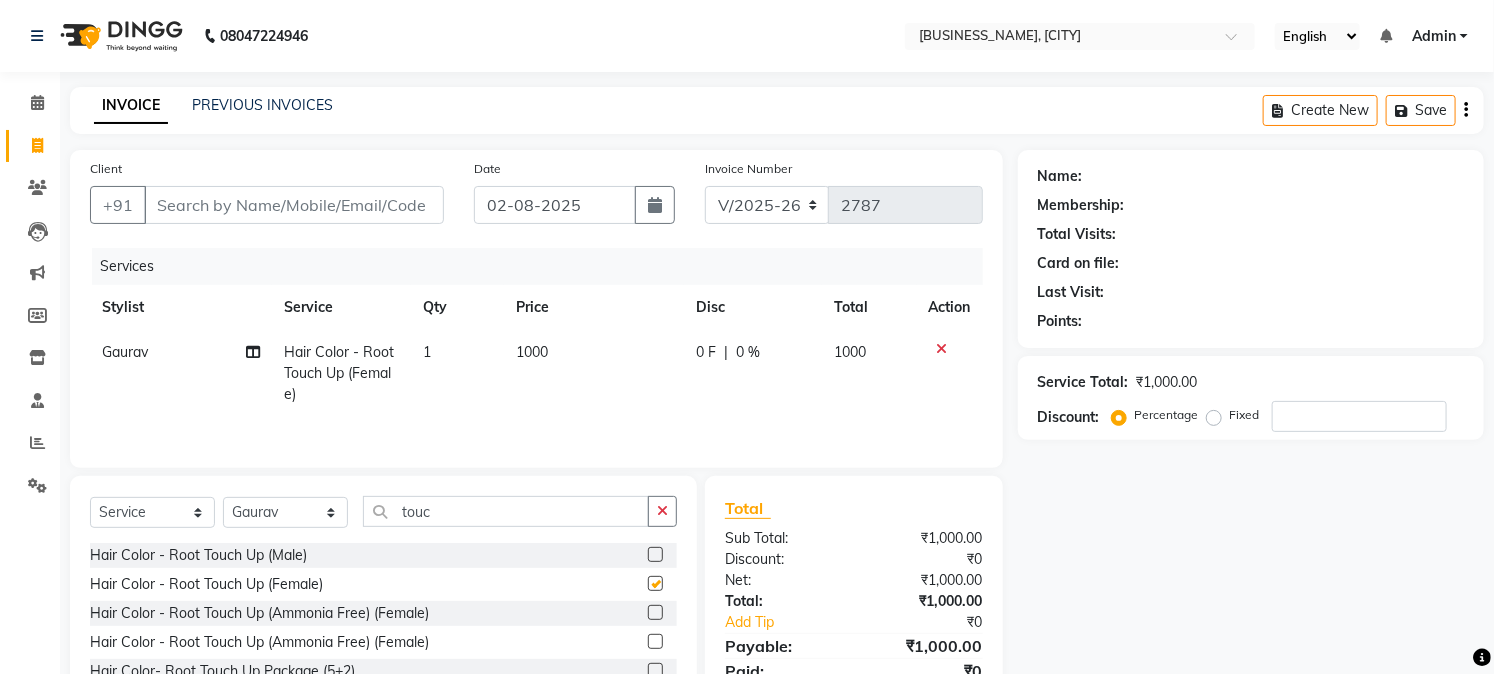 checkbox on "false" 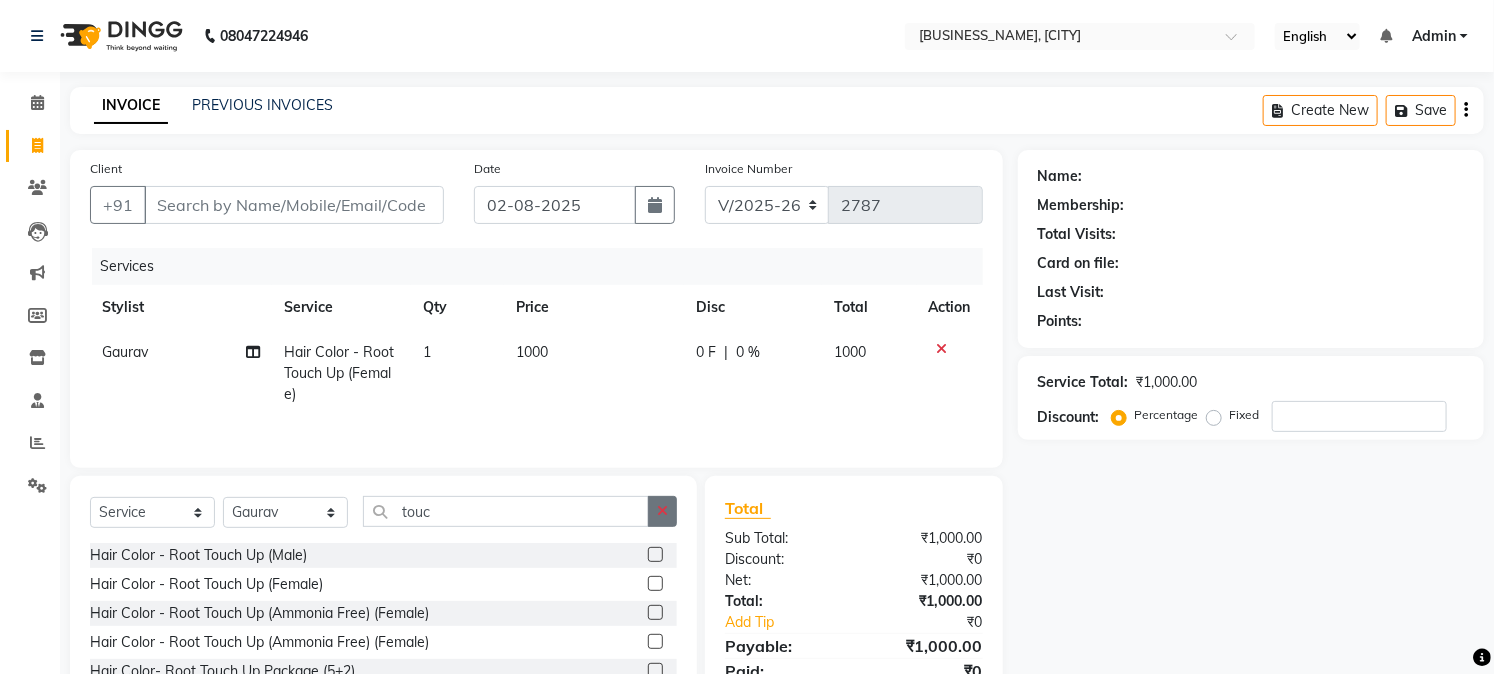 click 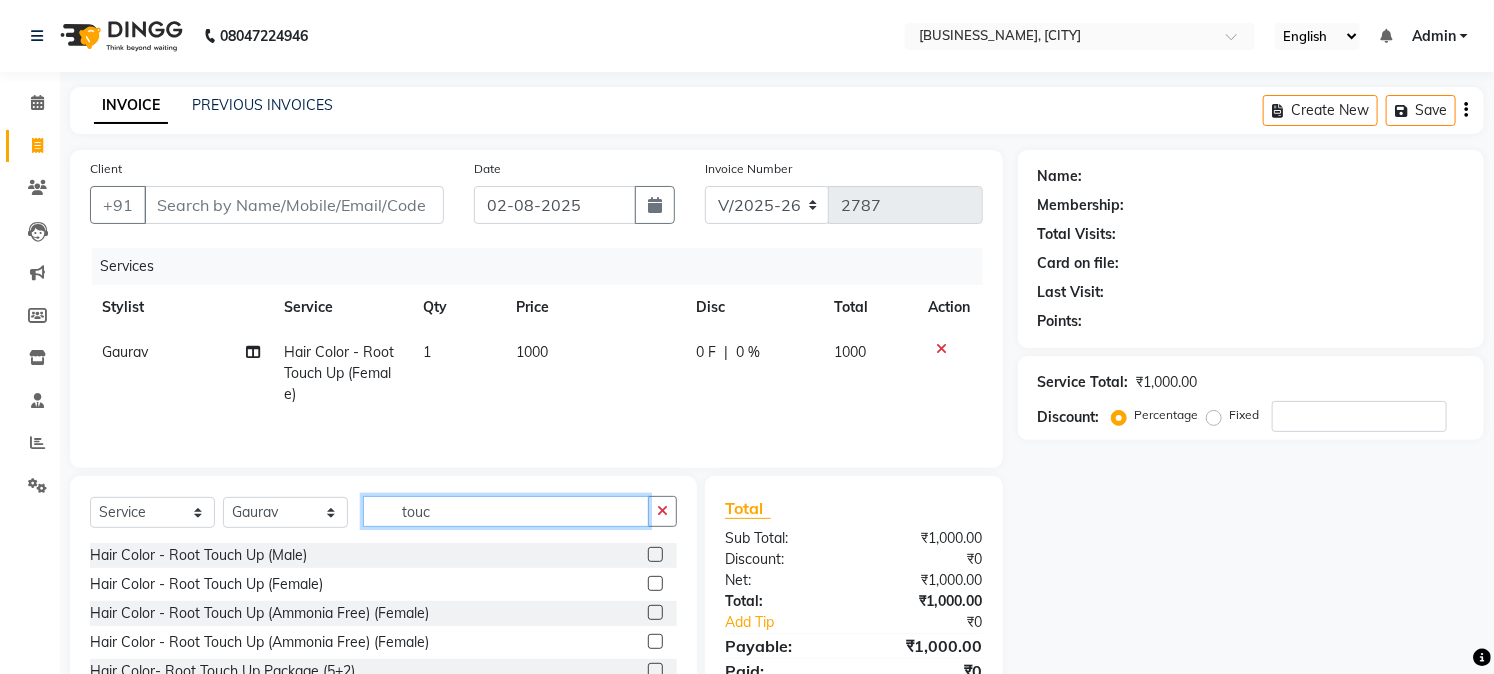 type 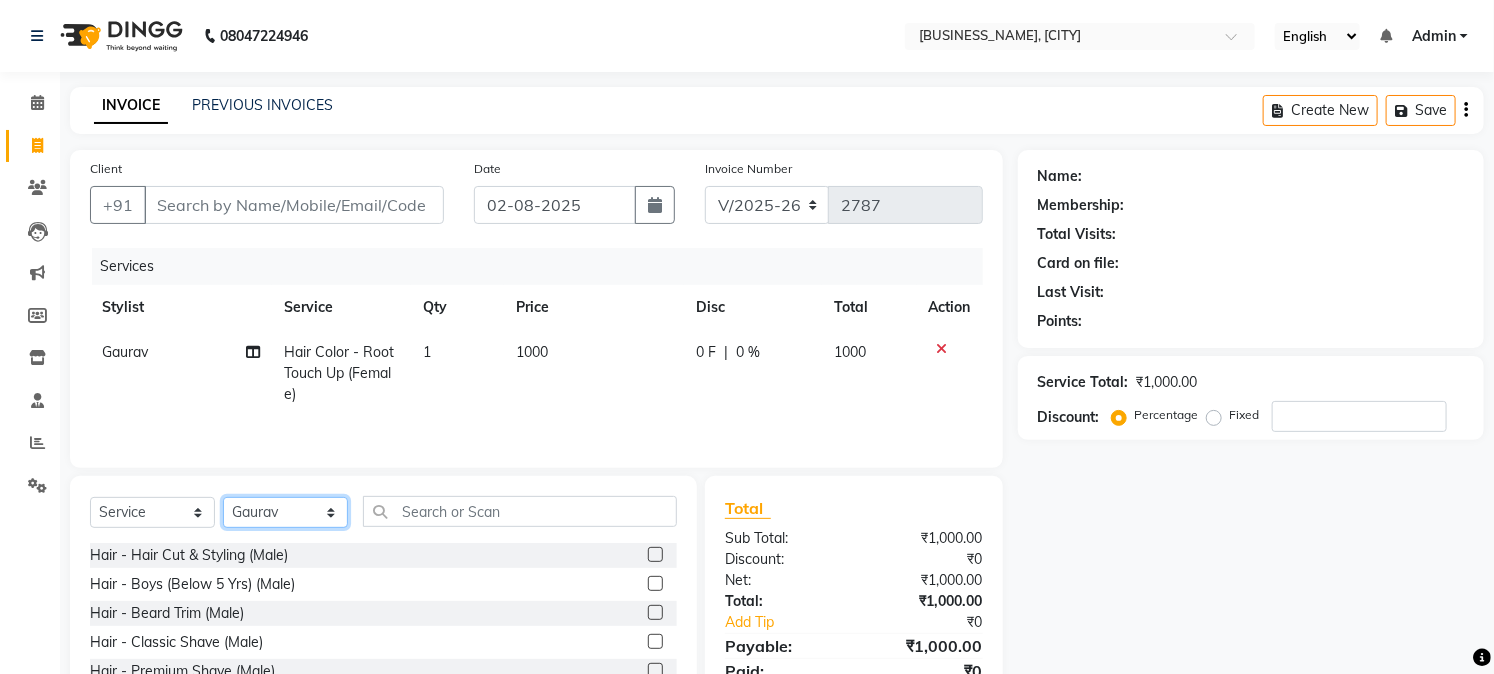 click on "Select Stylist [NAME] [NAME] [NAME] [NAME] [NAME] [NAME] [NAME] [NAME] [NAME] [NAME] [NAME] [NAME] [NAME] [NAME] [NAME] [NAME] [NAME] [NAME] [NAME] [NAME] [NAME] [NAME] [NAME] [NAME] [NAME] [NAME] [NAME] [NAME] [NAME] [NAME] [NAME] [NAME]" 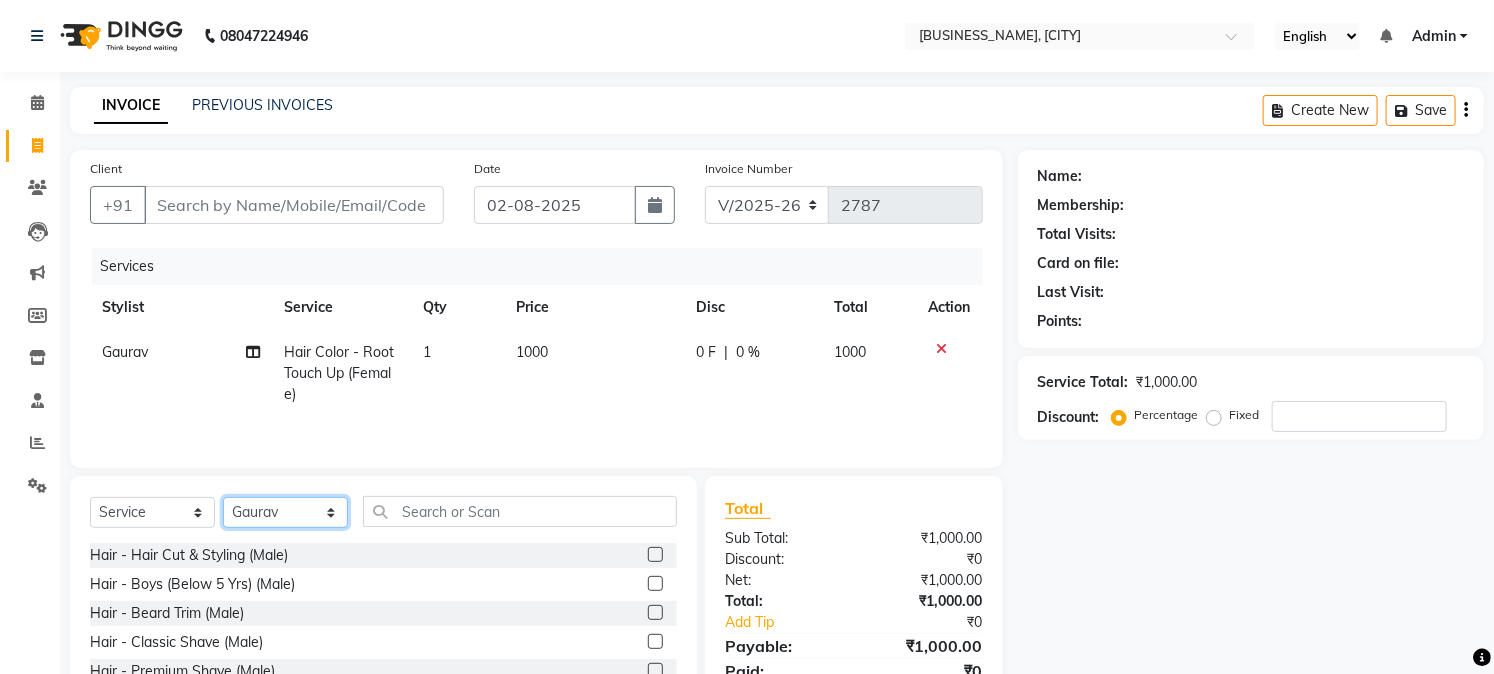 select on "45089" 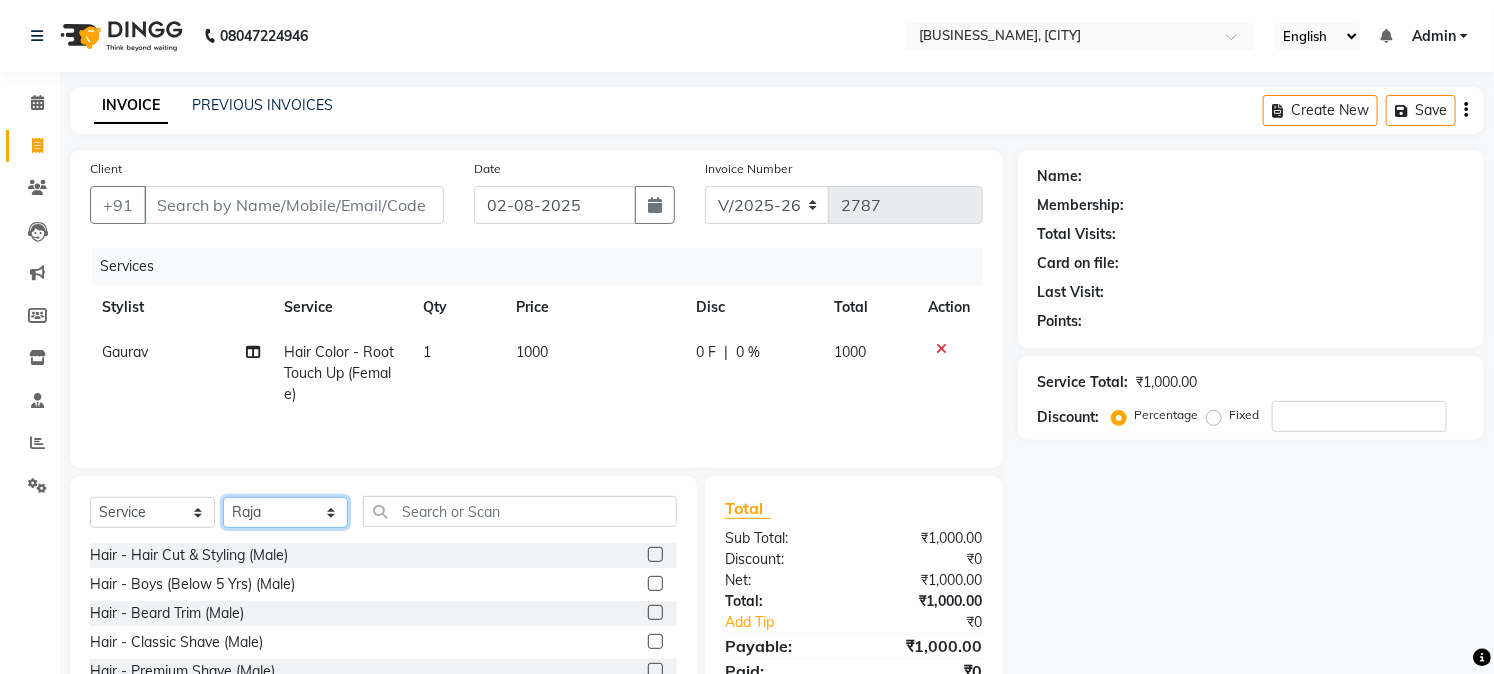click on "Select Stylist [NAME] [NAME] [NAME] [NAME] [NAME] [NAME] [NAME] [NAME] [NAME] [NAME] [NAME] [NAME] [NAME] [NAME] [NAME] [NAME] [NAME] [NAME] [NAME] [NAME] [NAME] [NAME] [NAME] [NAME] [NAME] [NAME] [NAME] [NAME] [NAME] [NAME] [NAME] [NAME]" 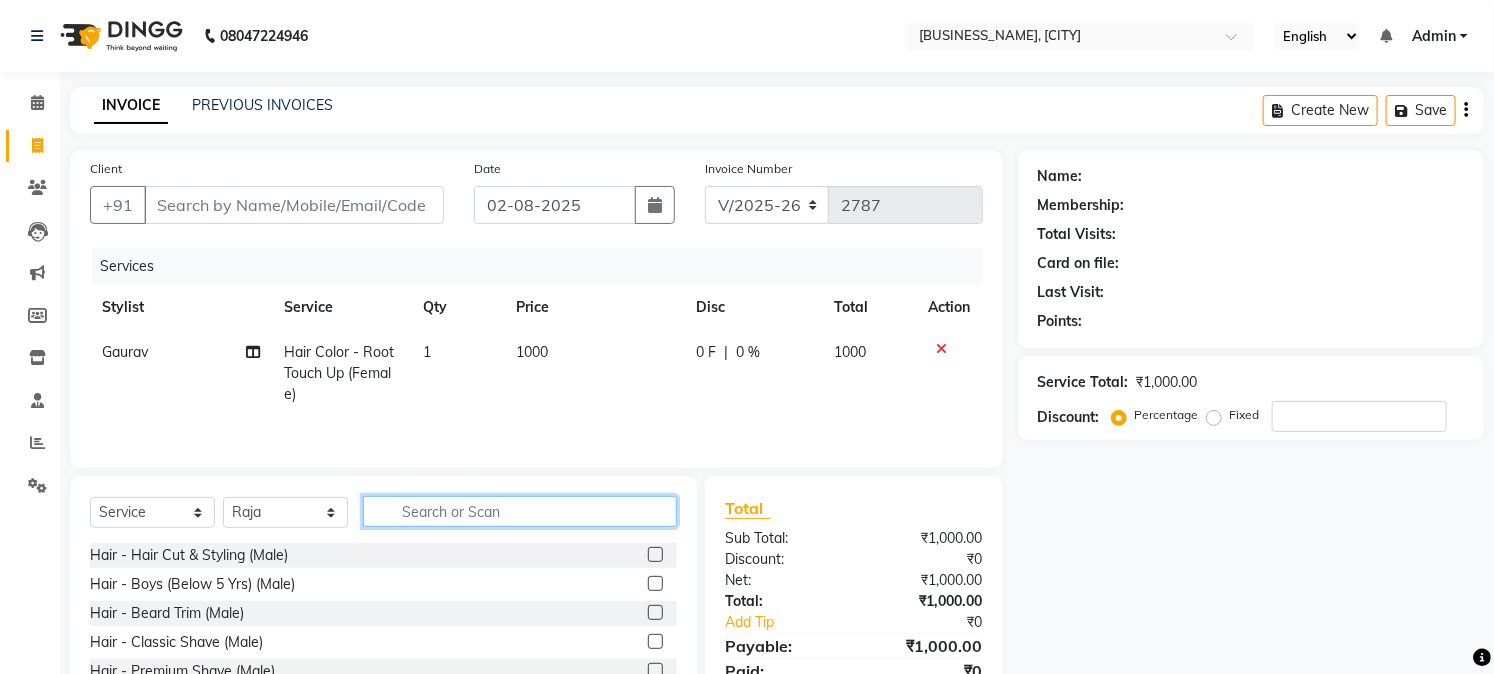 click 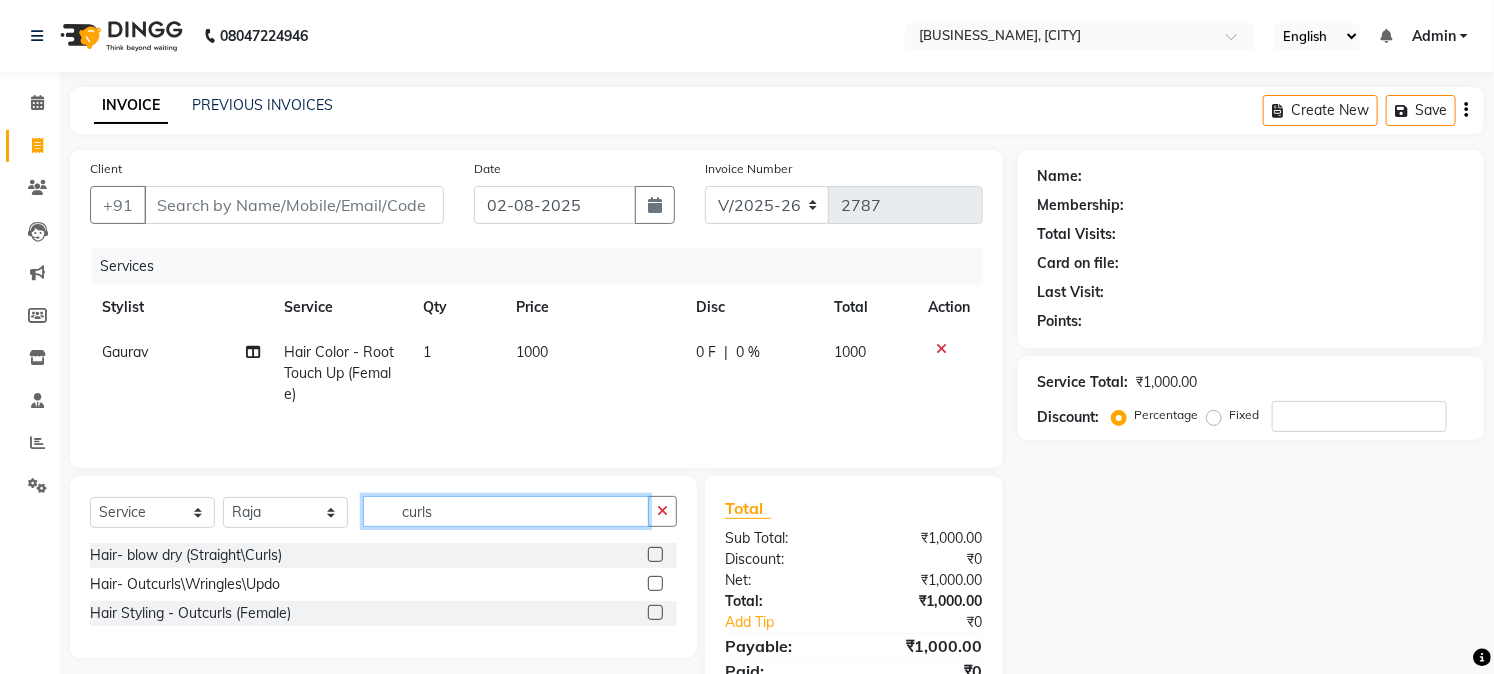 type on "curls" 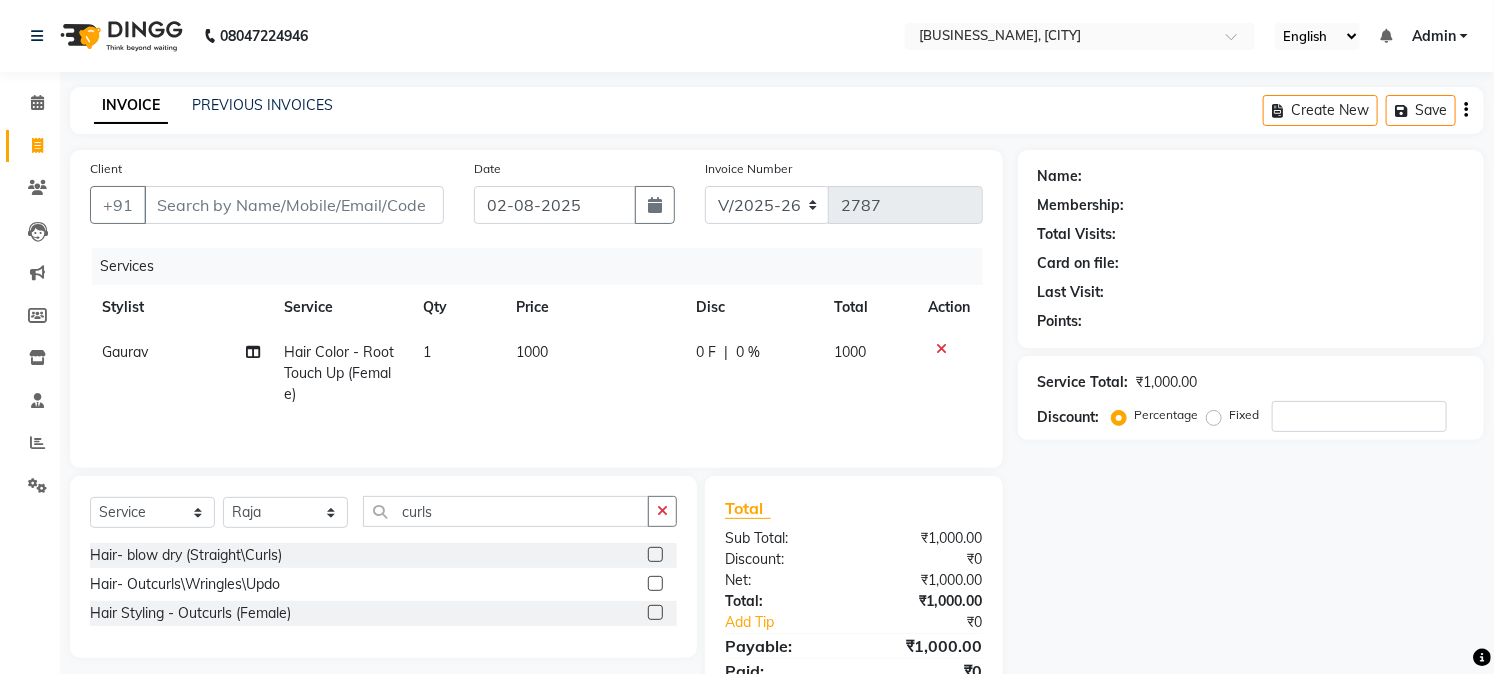 click 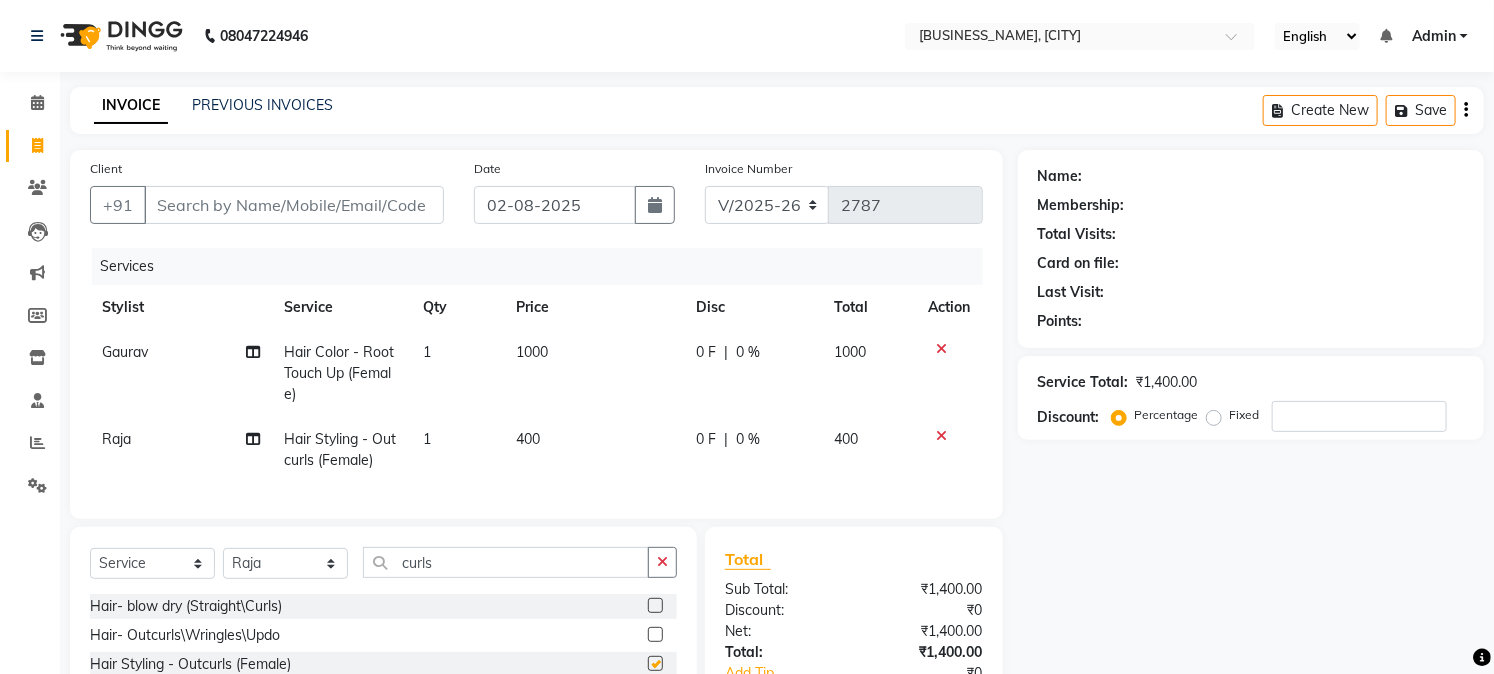 checkbox on "false" 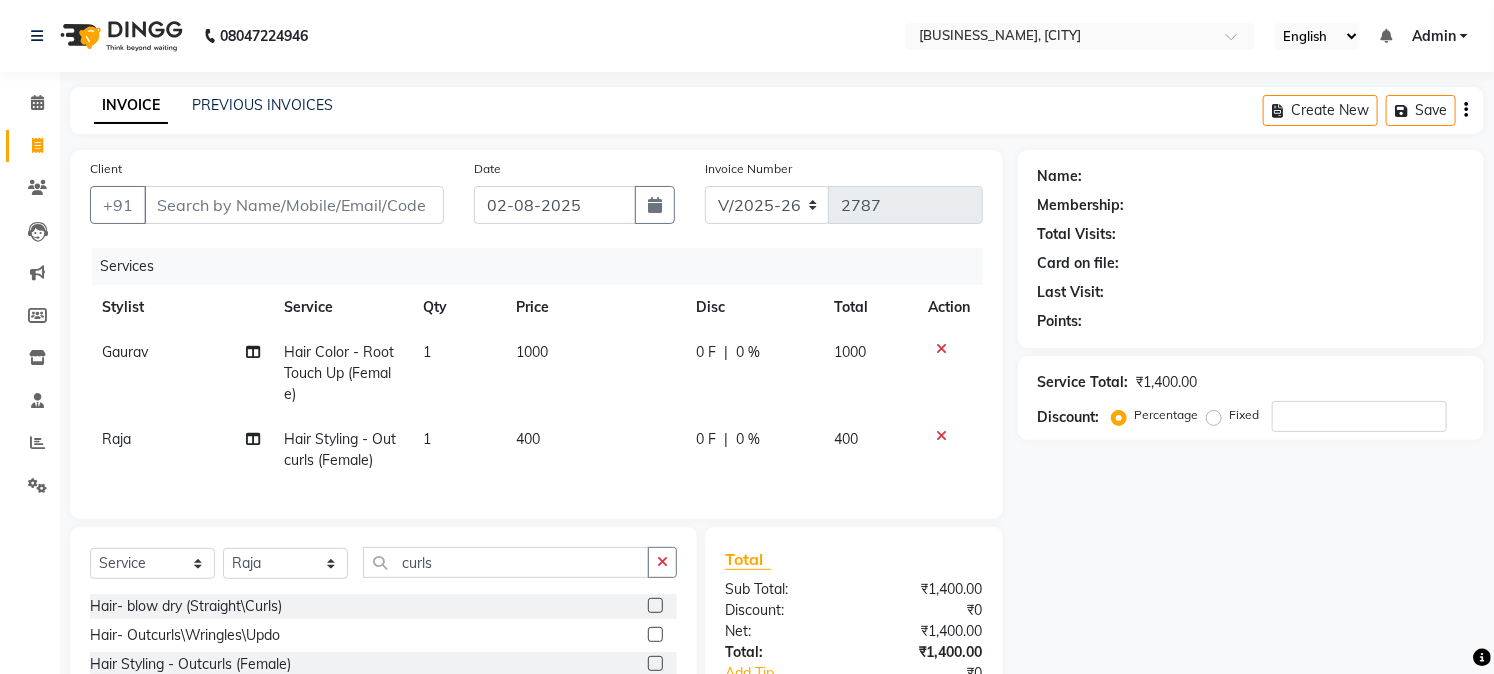 click on "400" 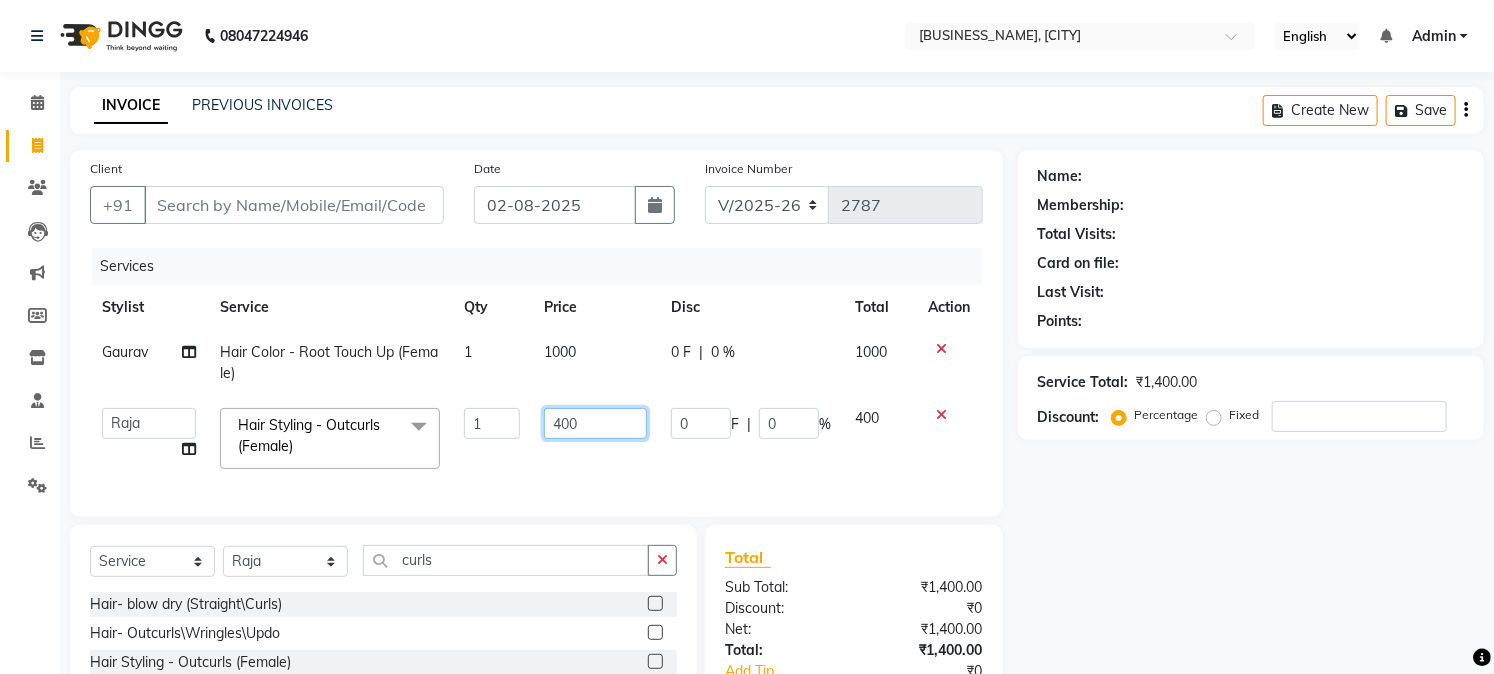 click on "400" 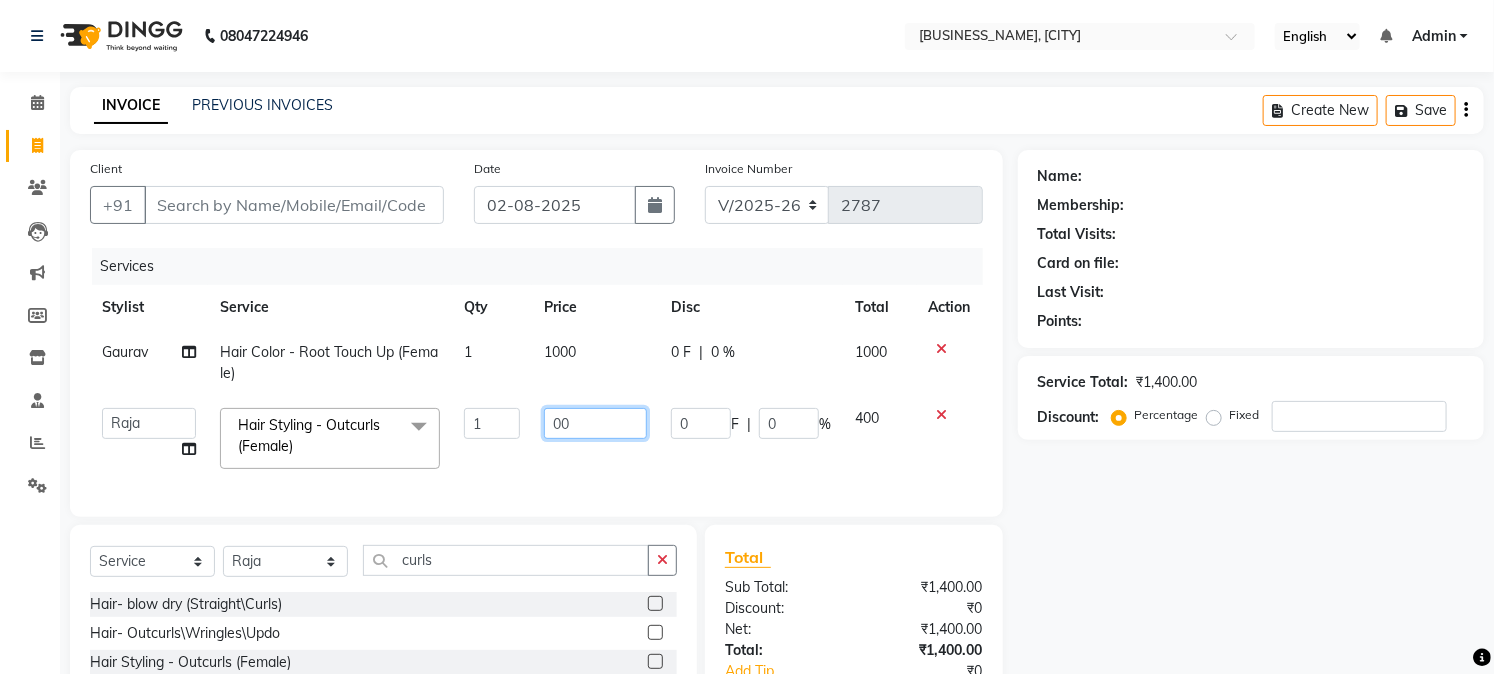 type on "600" 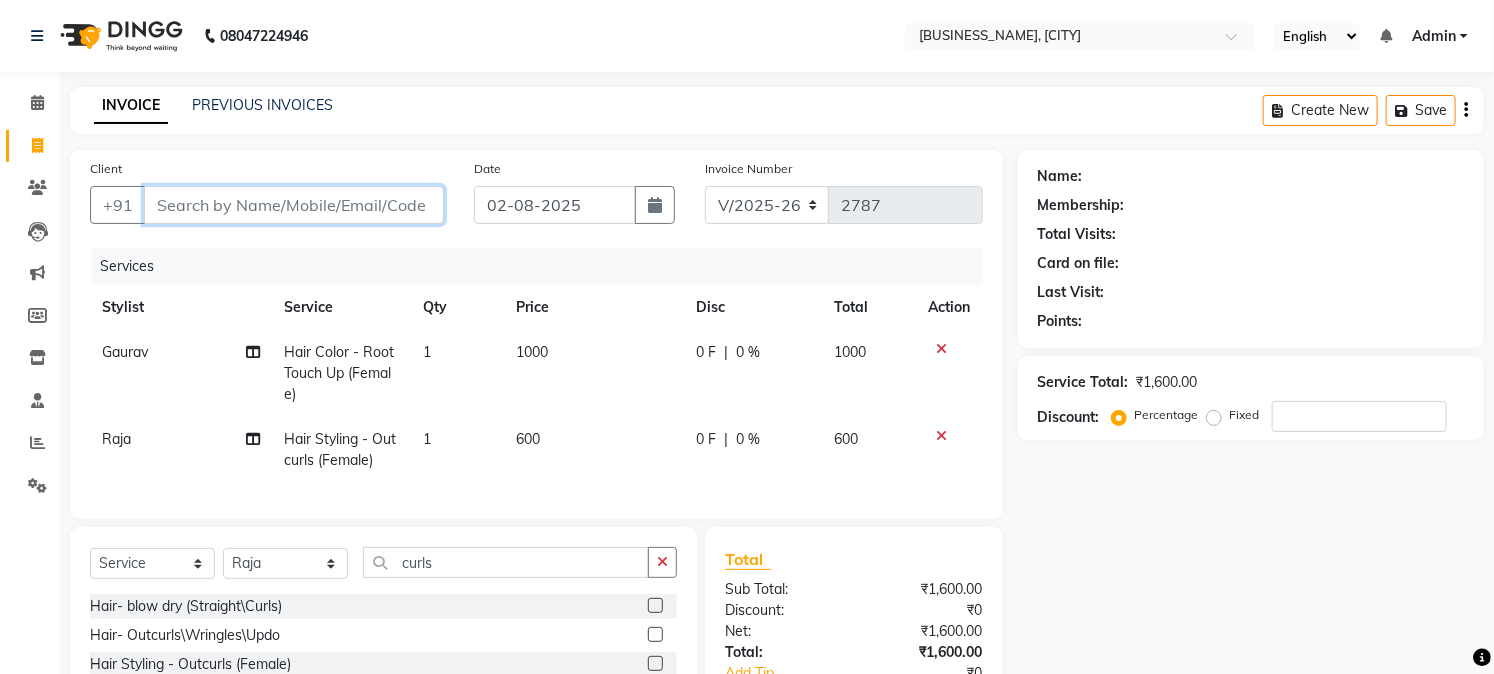 click on "Client" at bounding box center [294, 205] 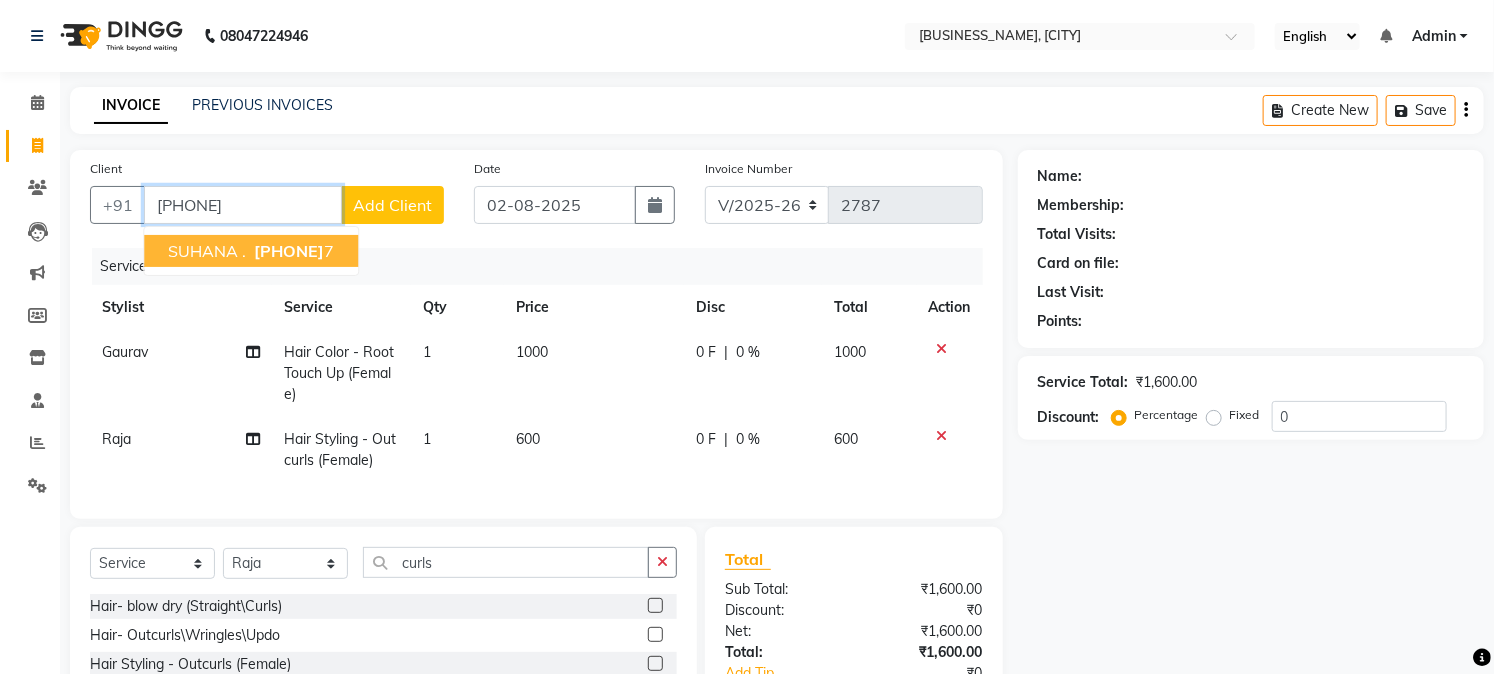 click on "[PHONE]" at bounding box center (289, 251) 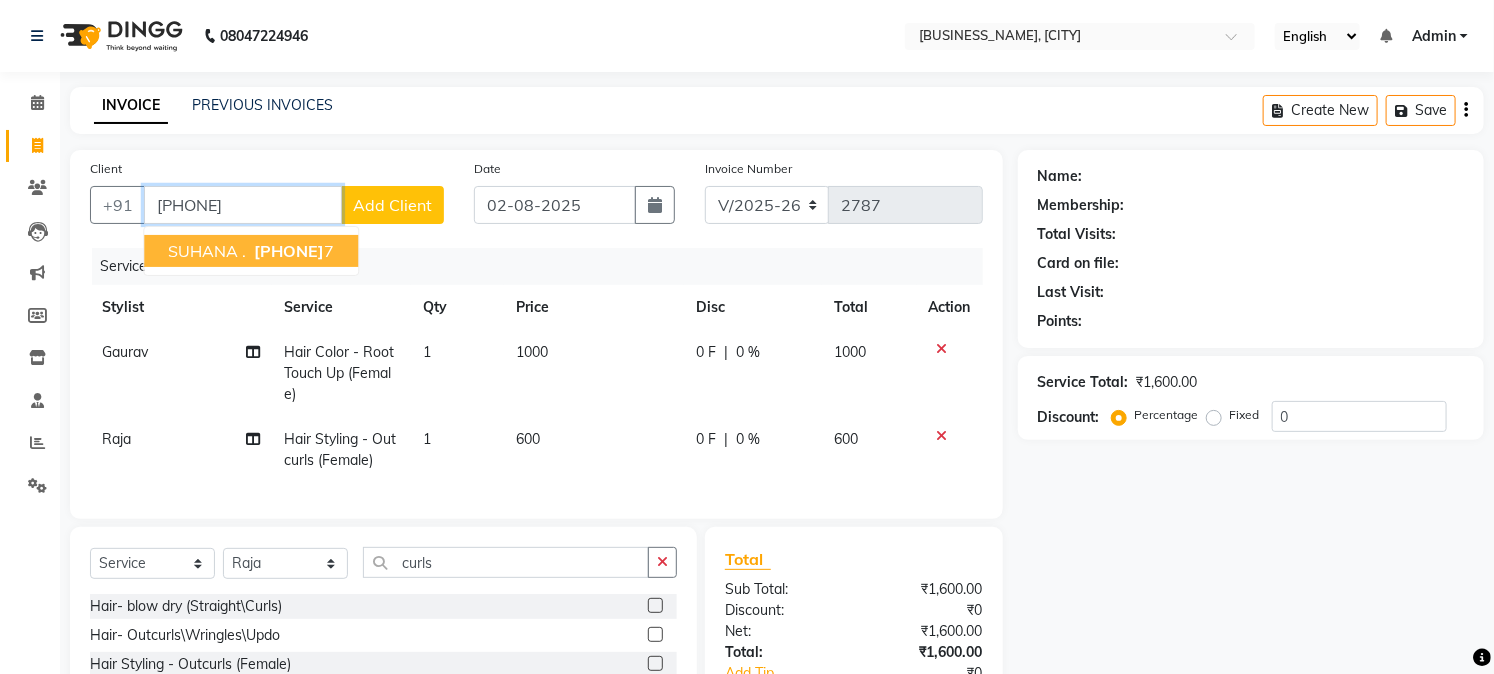 type on "[PHONE]" 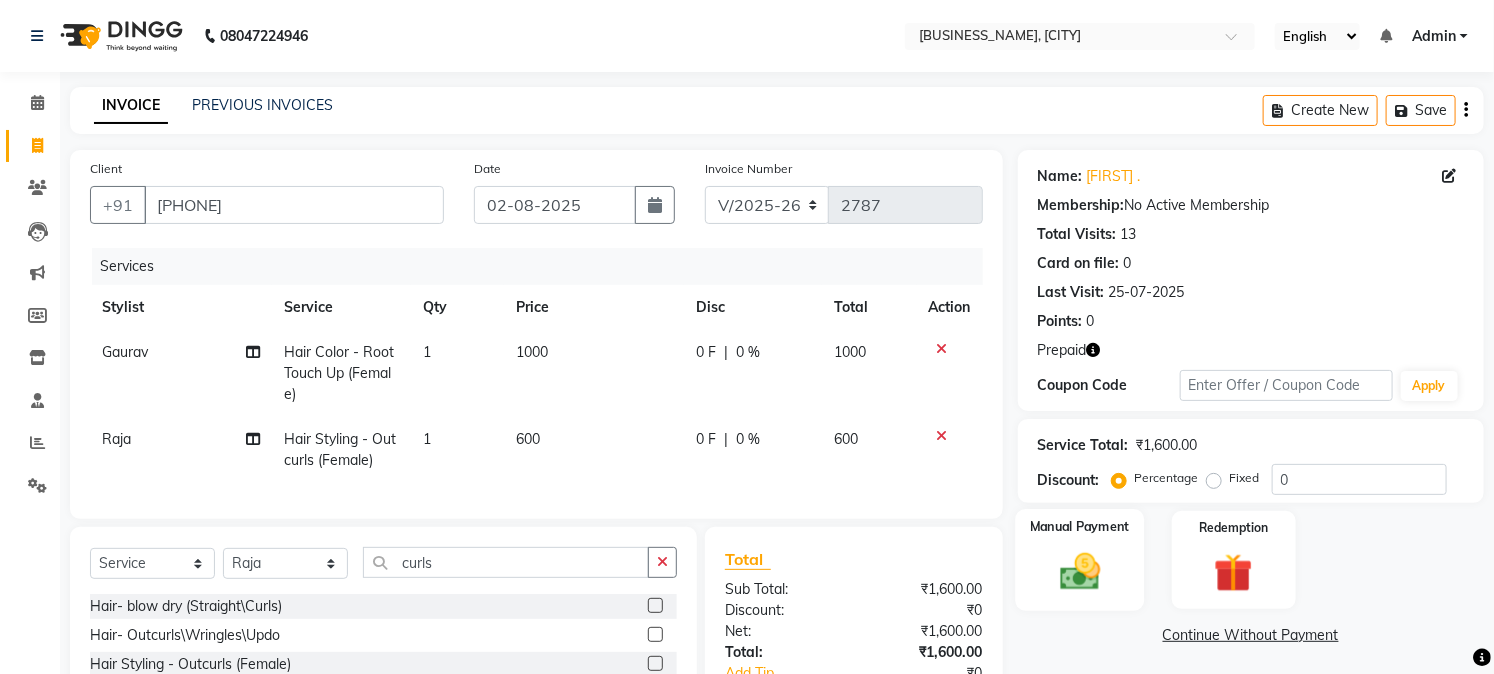 click 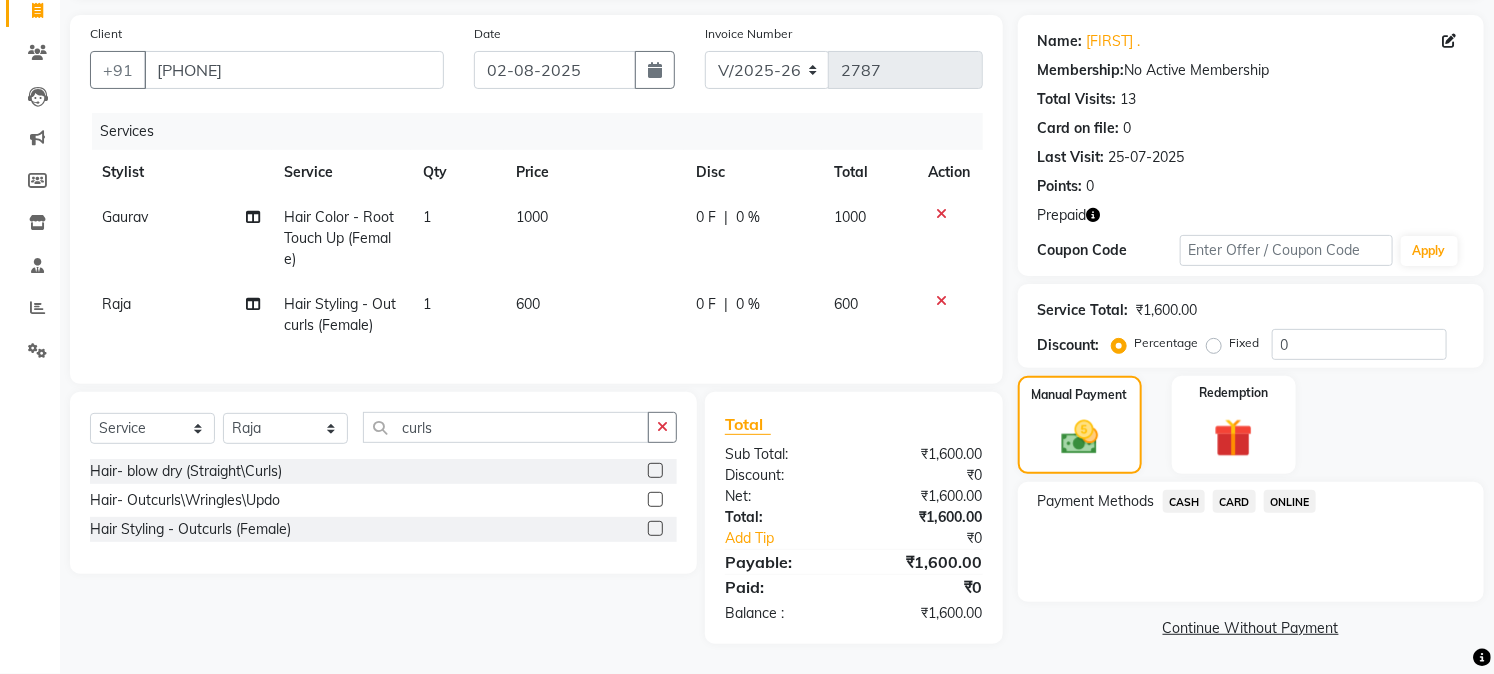 scroll, scrollTop: 151, scrollLeft: 0, axis: vertical 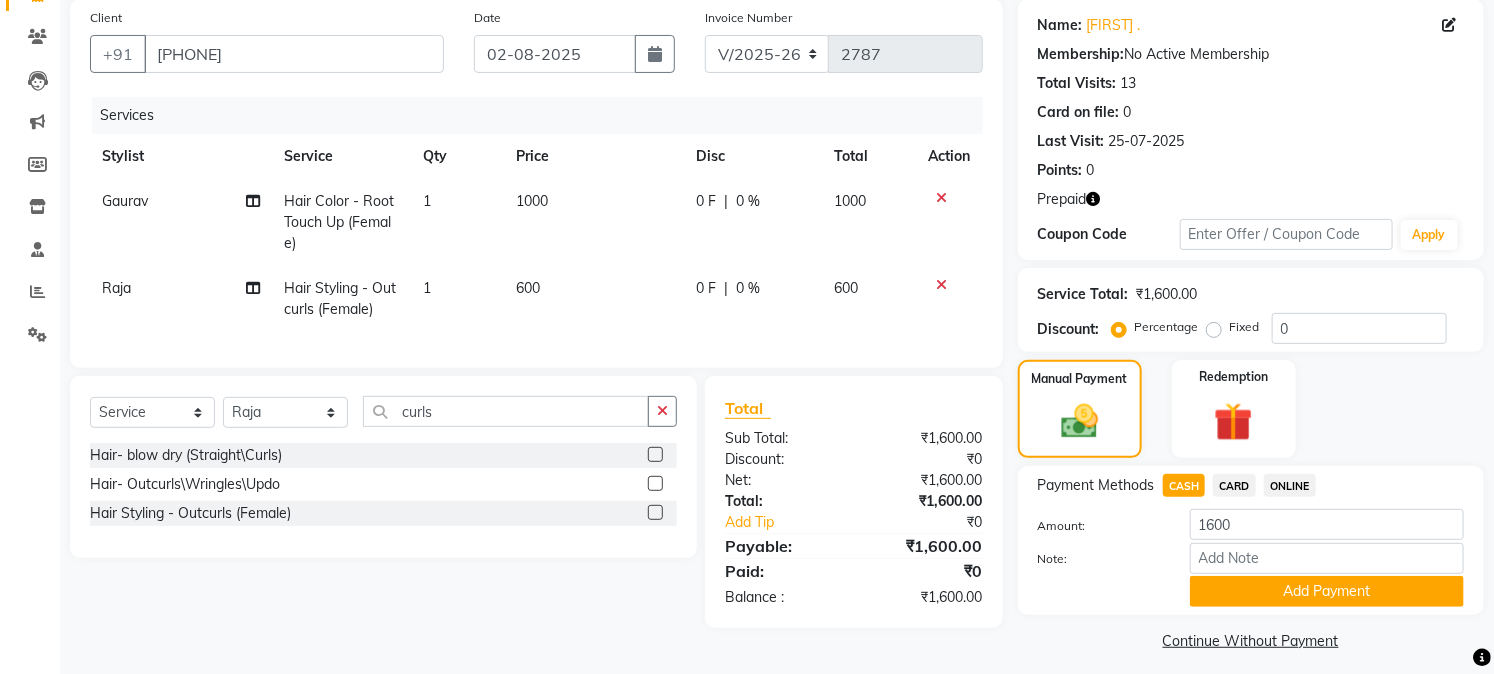 click on "ONLINE" 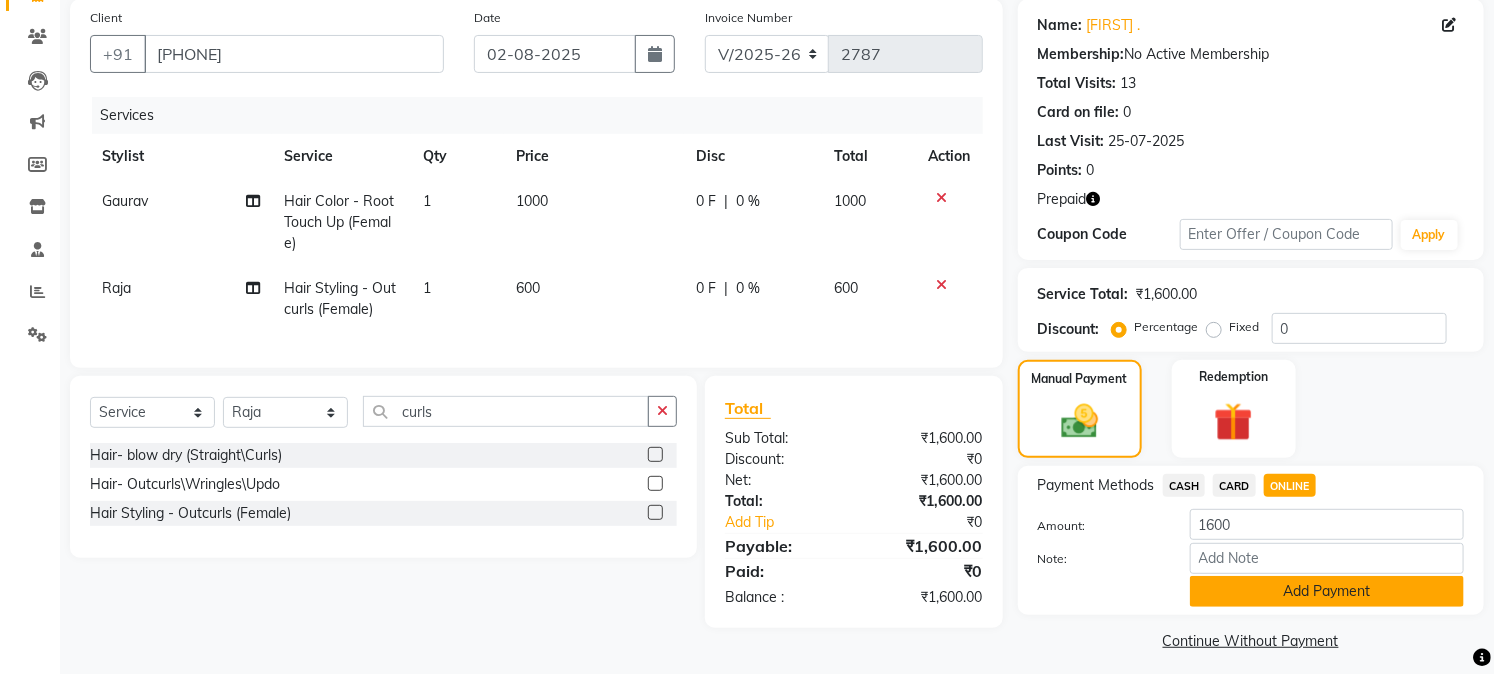 click on "Add Payment" 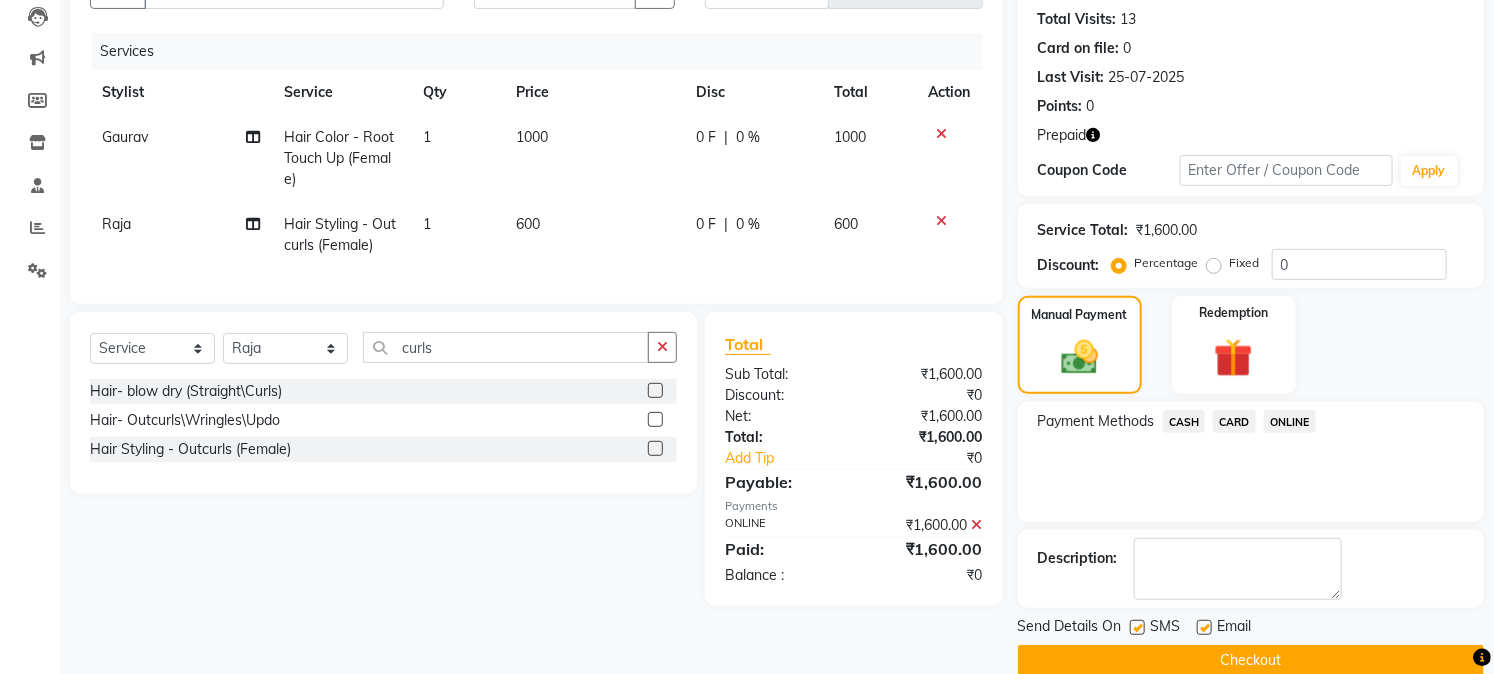 scroll, scrollTop: 246, scrollLeft: 0, axis: vertical 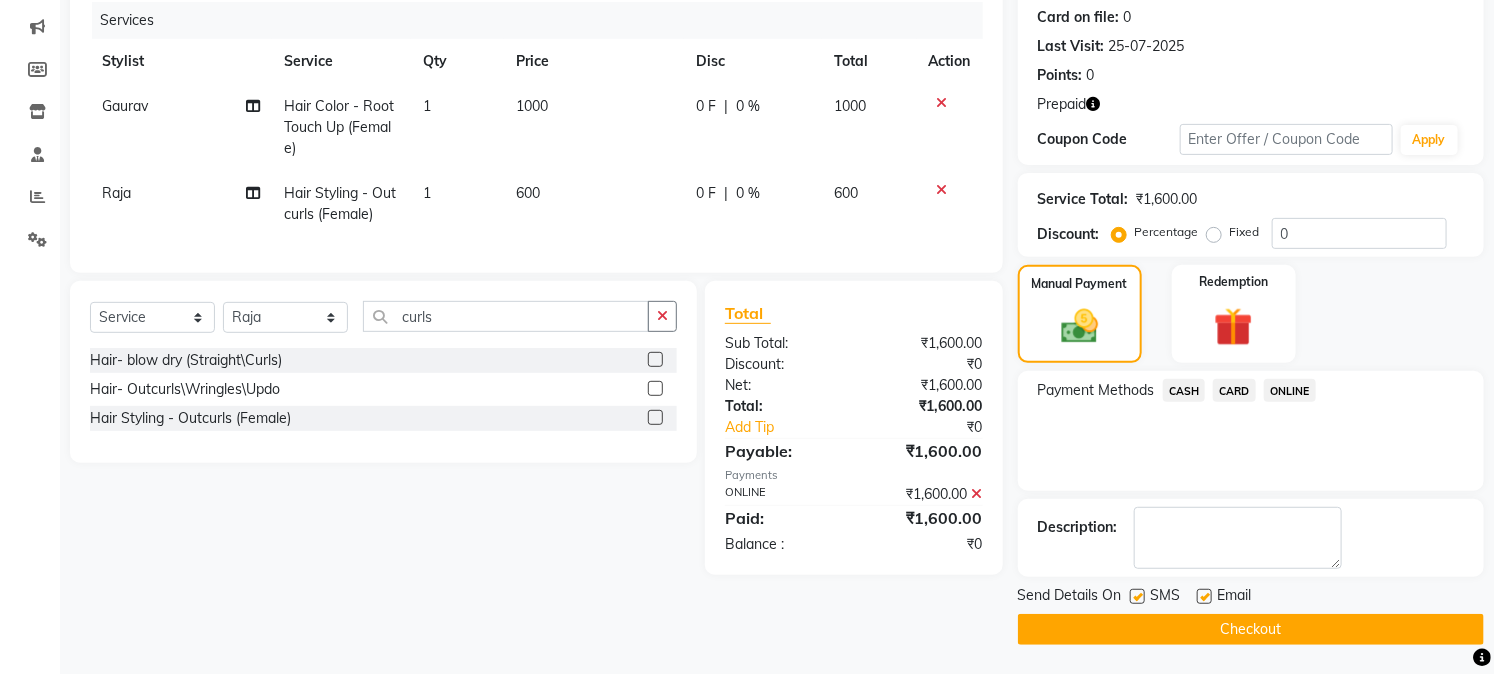 click on "Checkout" 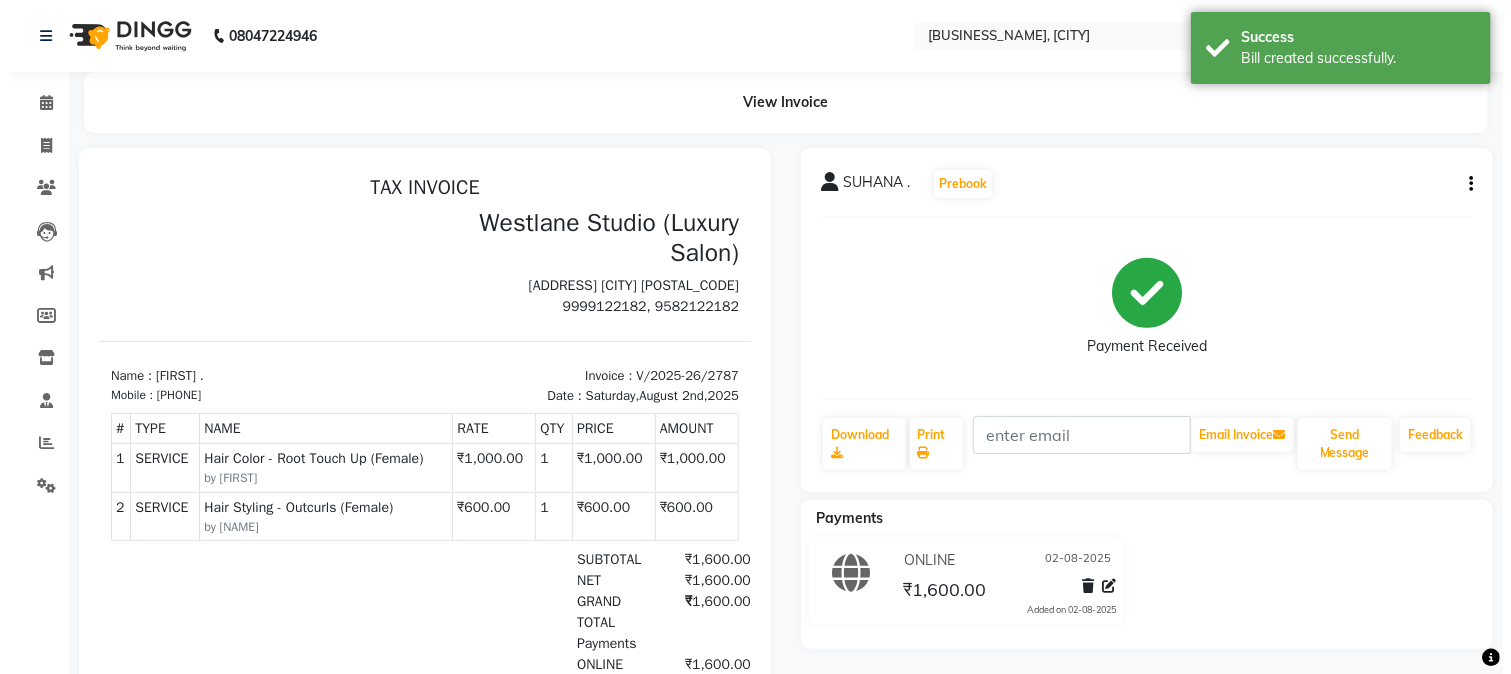 scroll, scrollTop: 0, scrollLeft: 0, axis: both 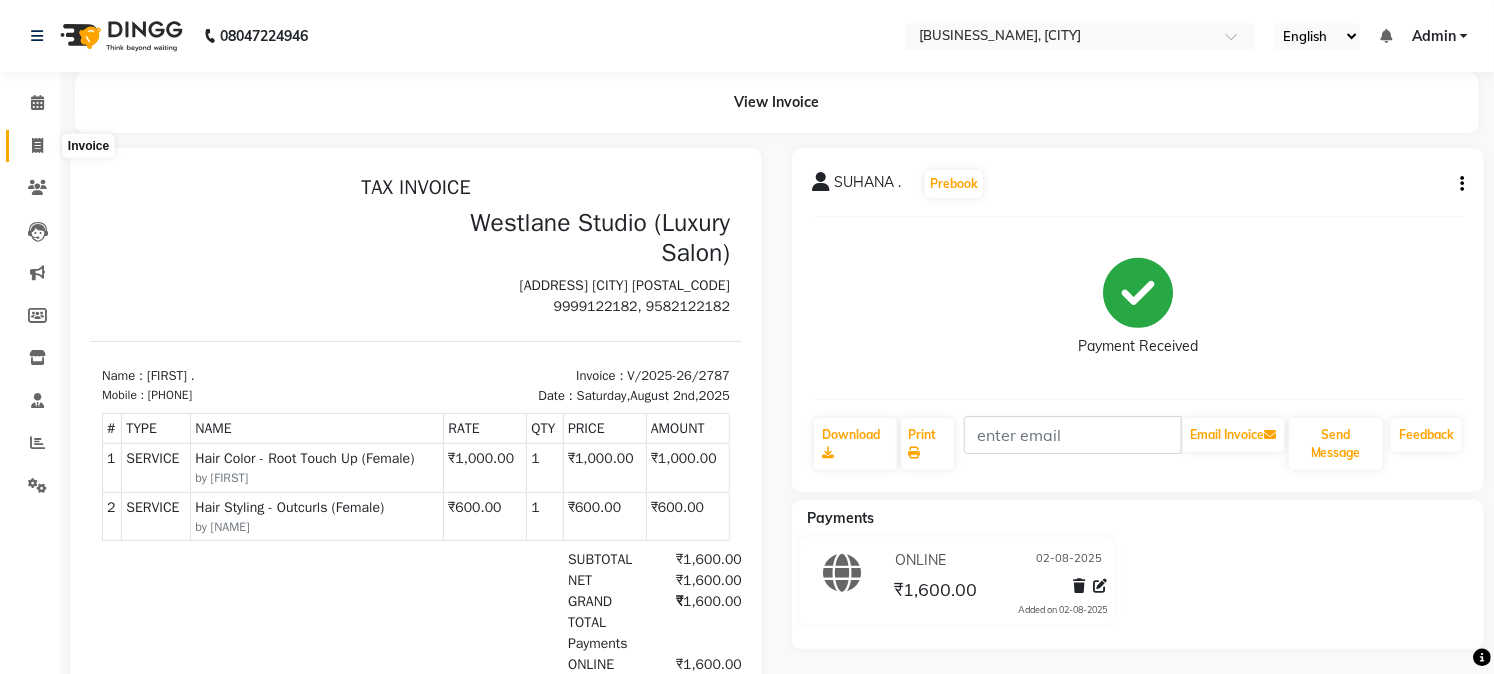 click 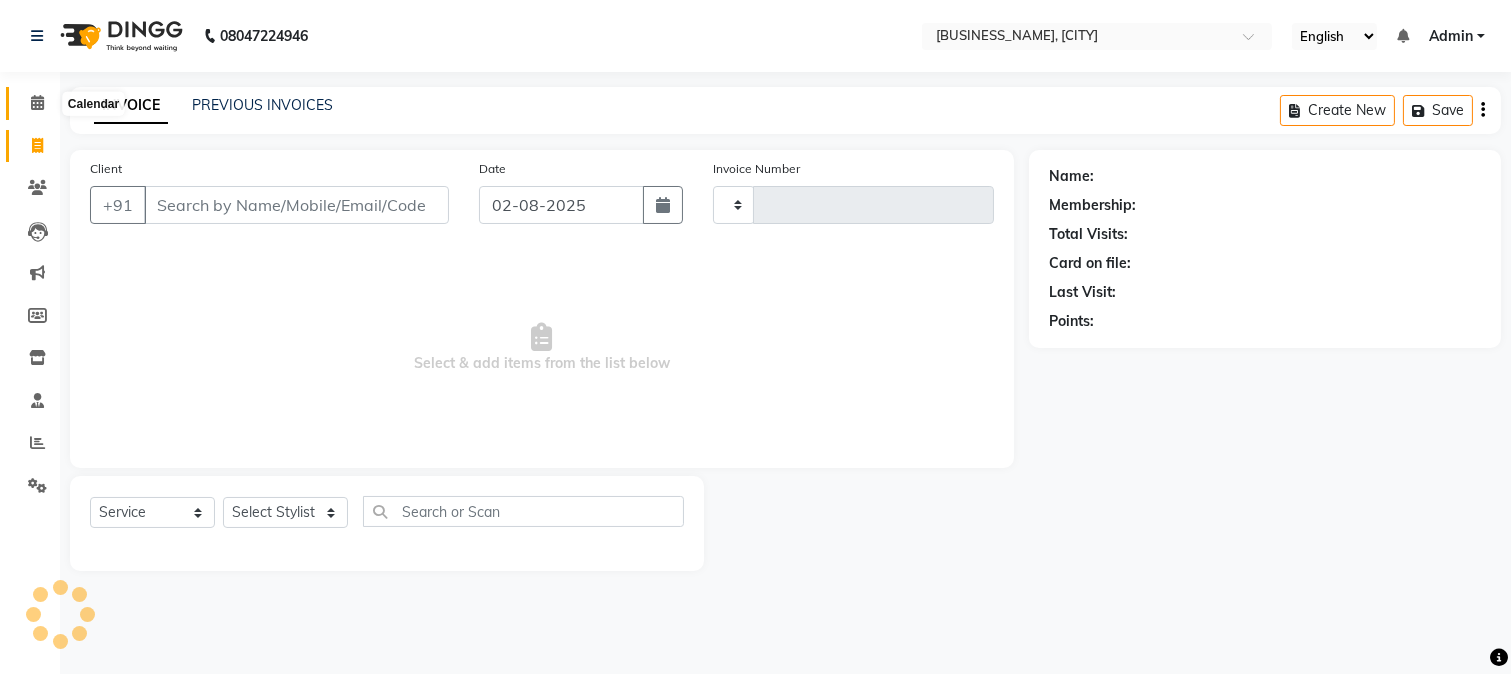 type on "2788" 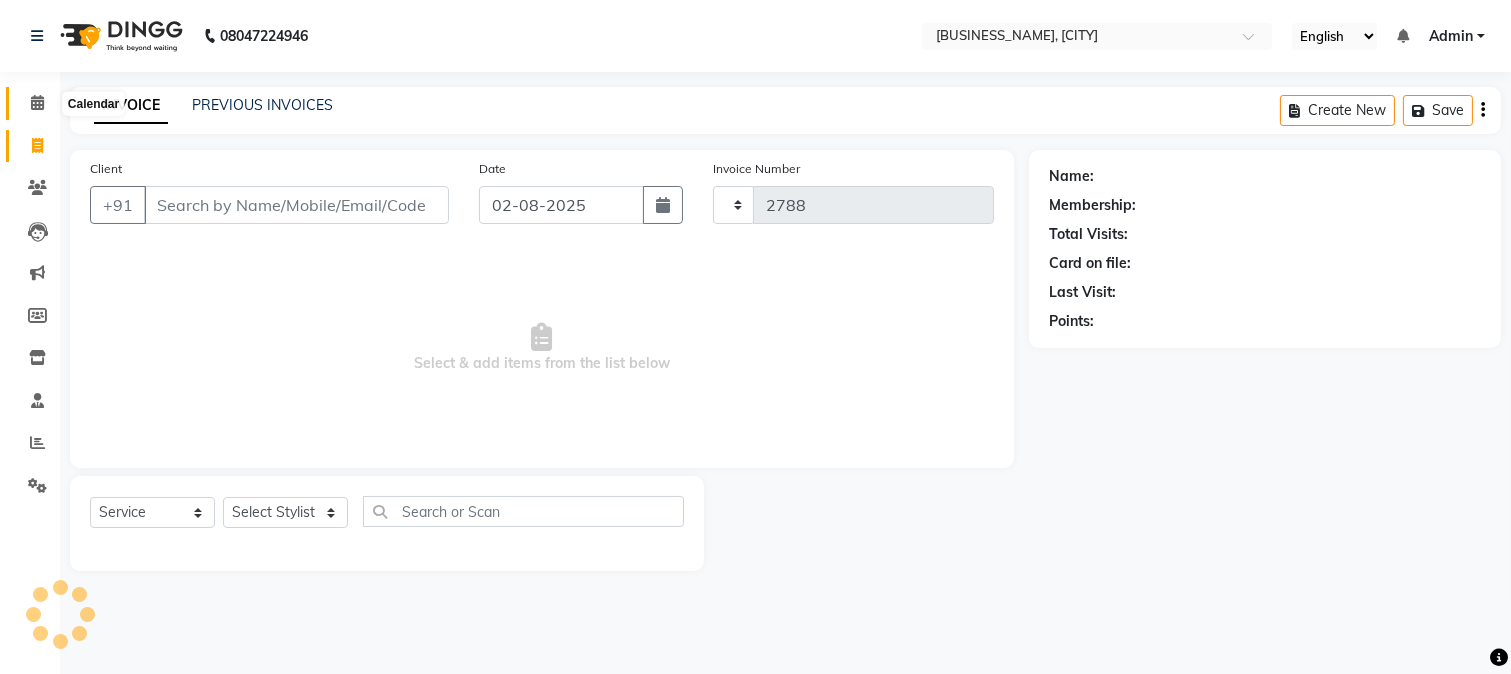 select on "223" 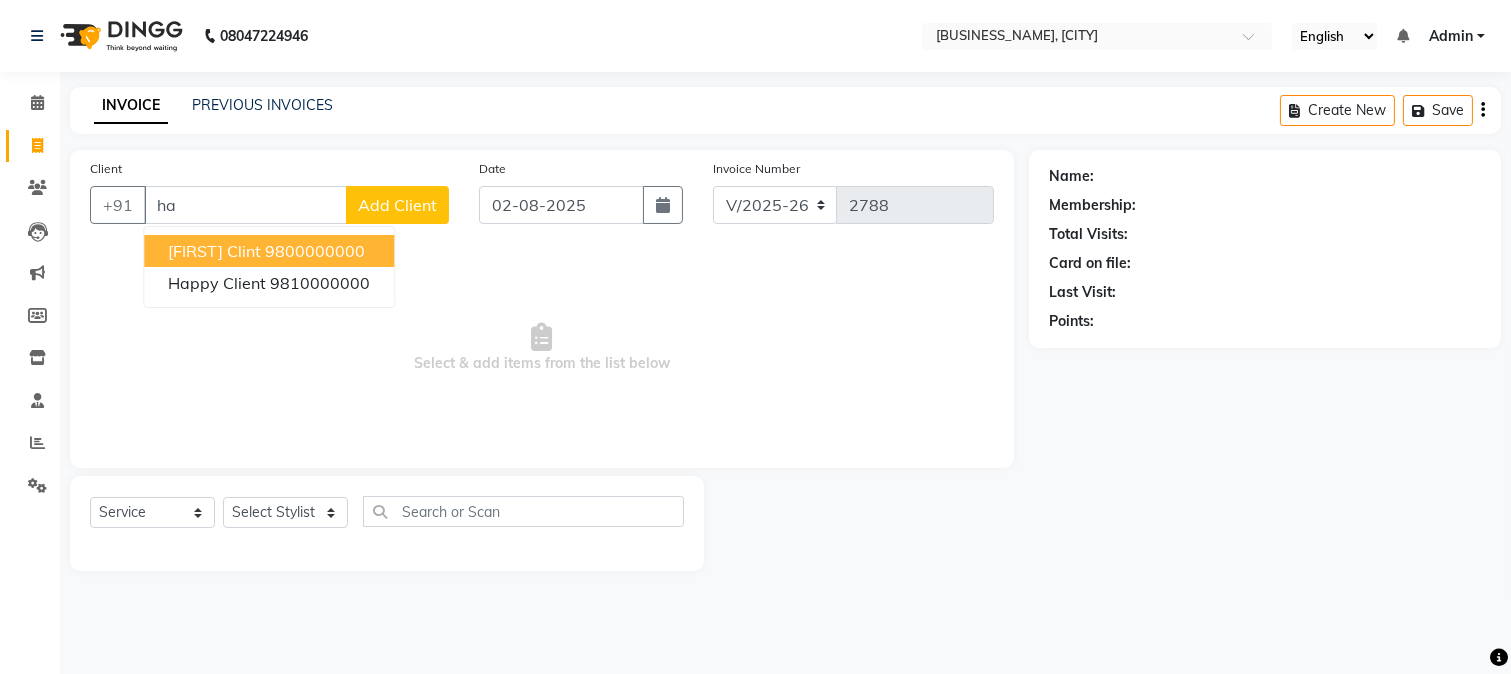 type on "h" 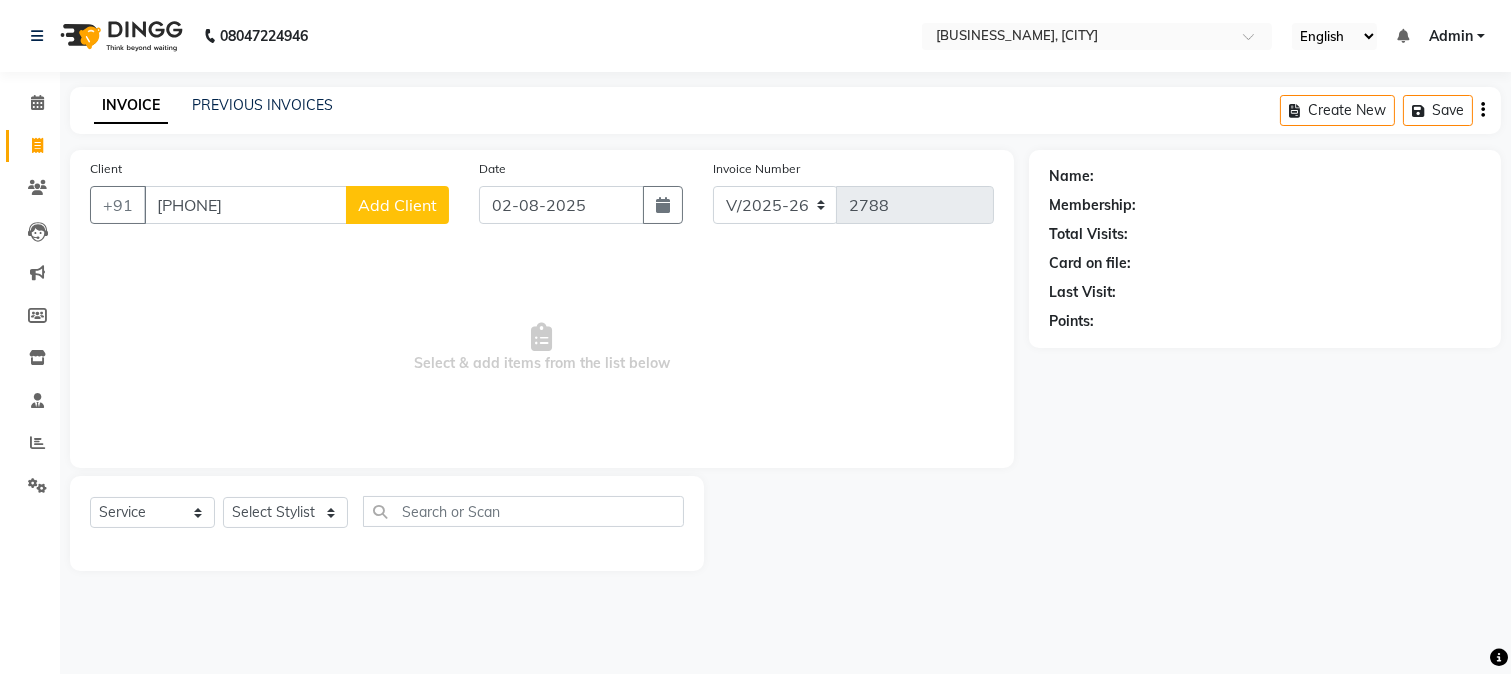type on "[PHONE]" 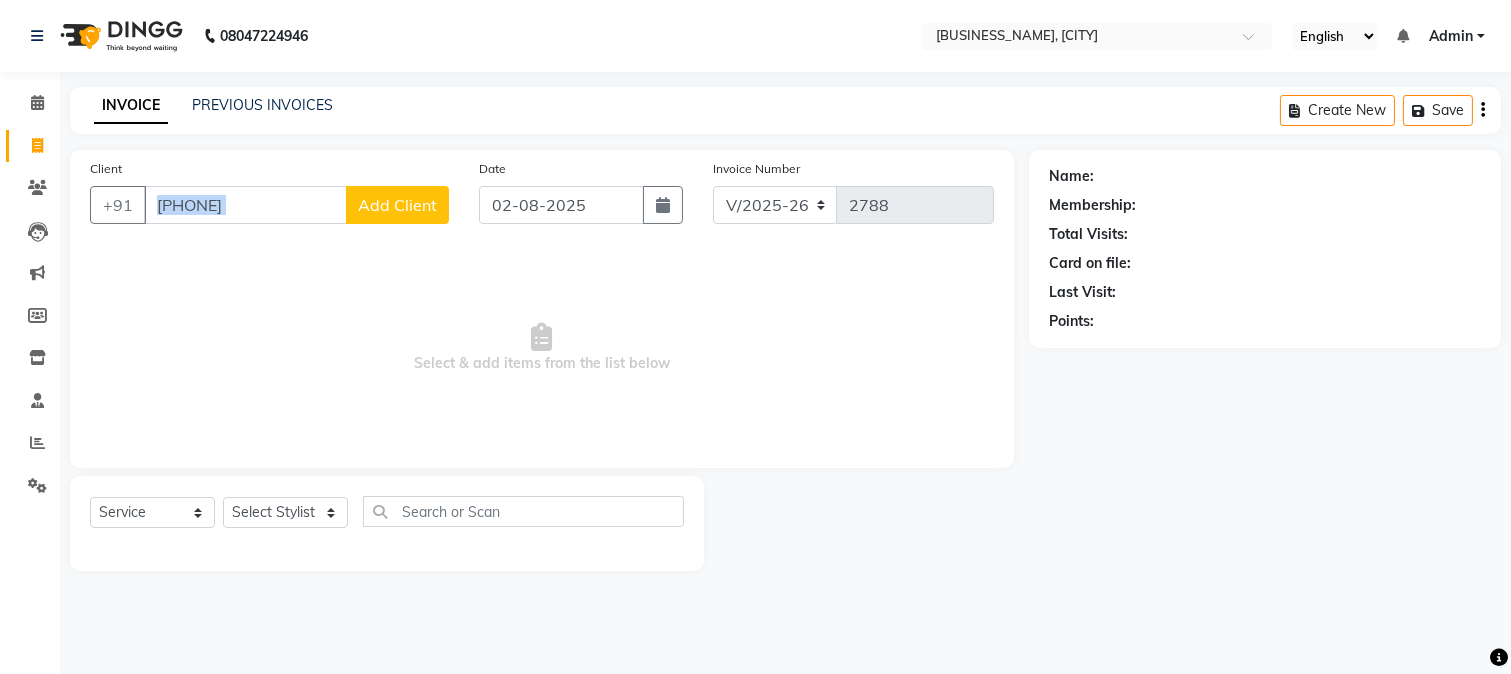 click on "Add Client" 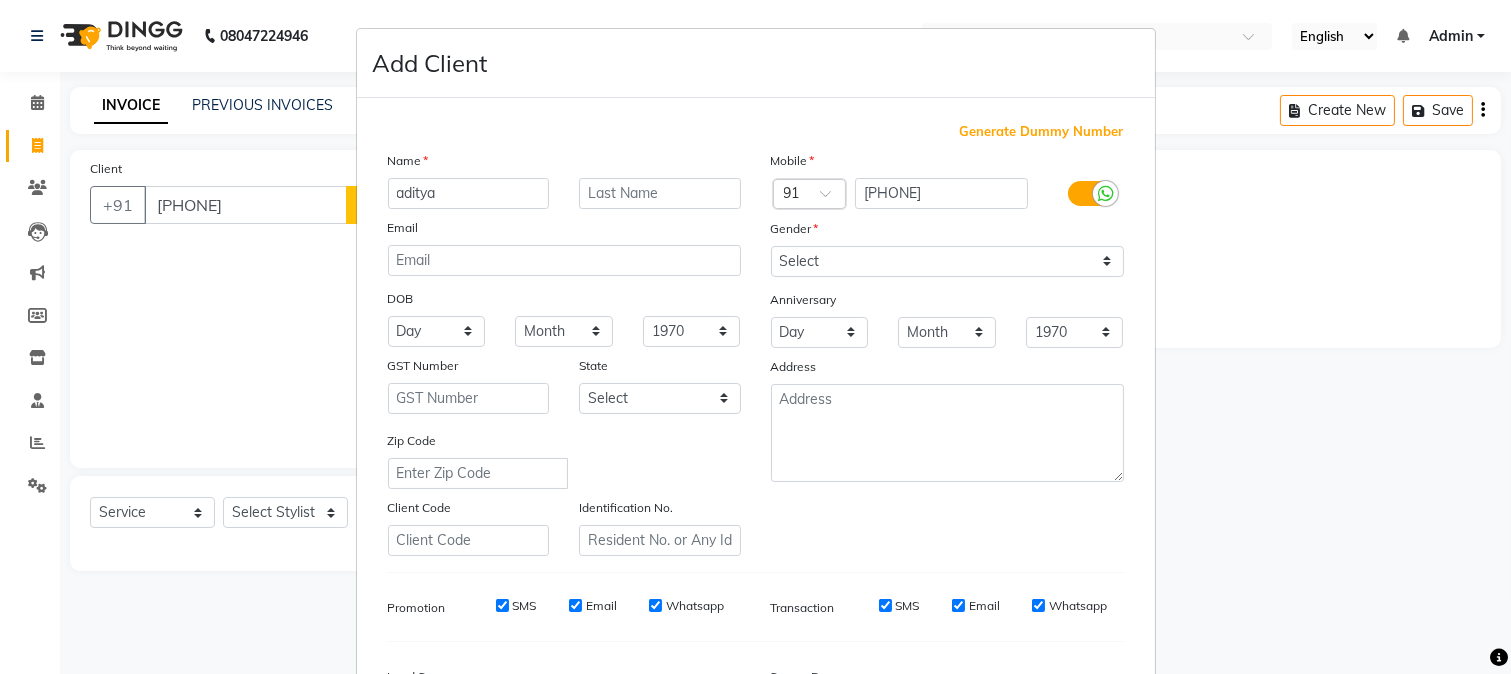 type on "aditya" 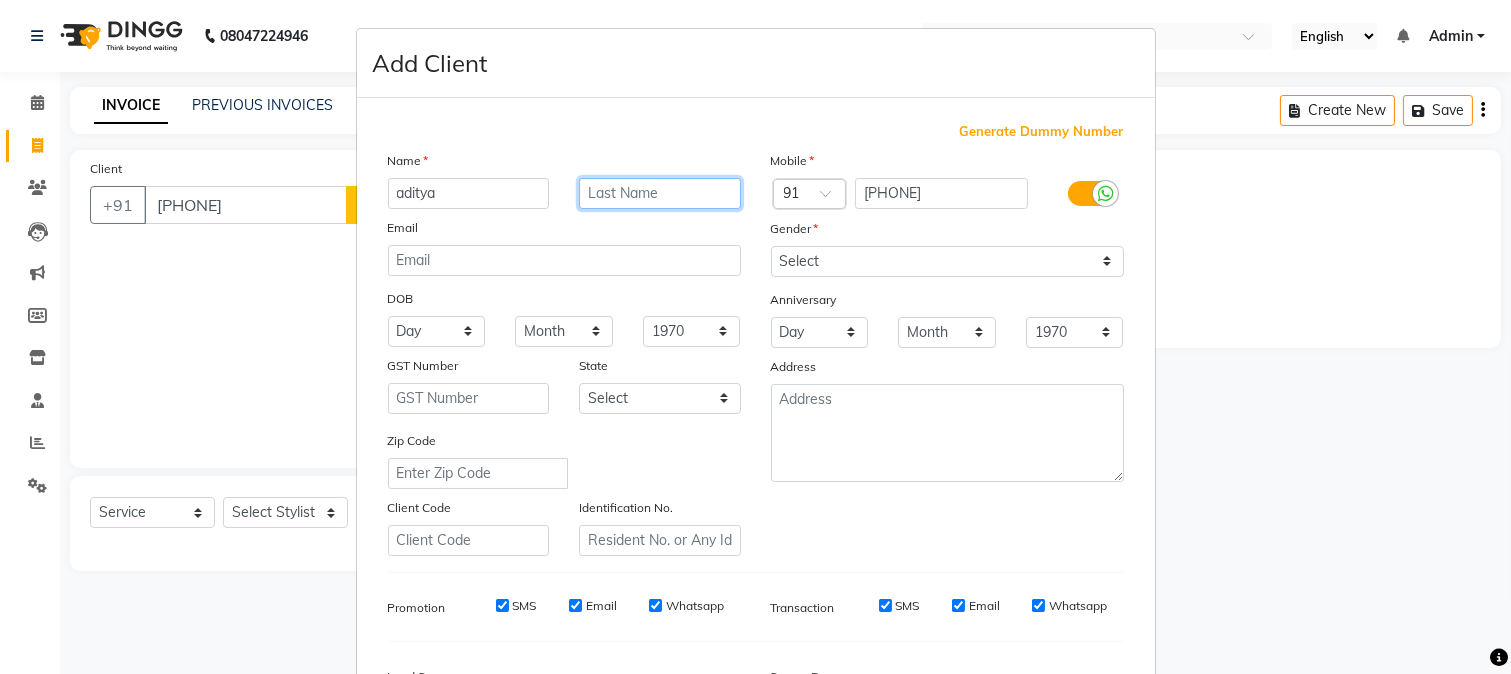 click at bounding box center (660, 193) 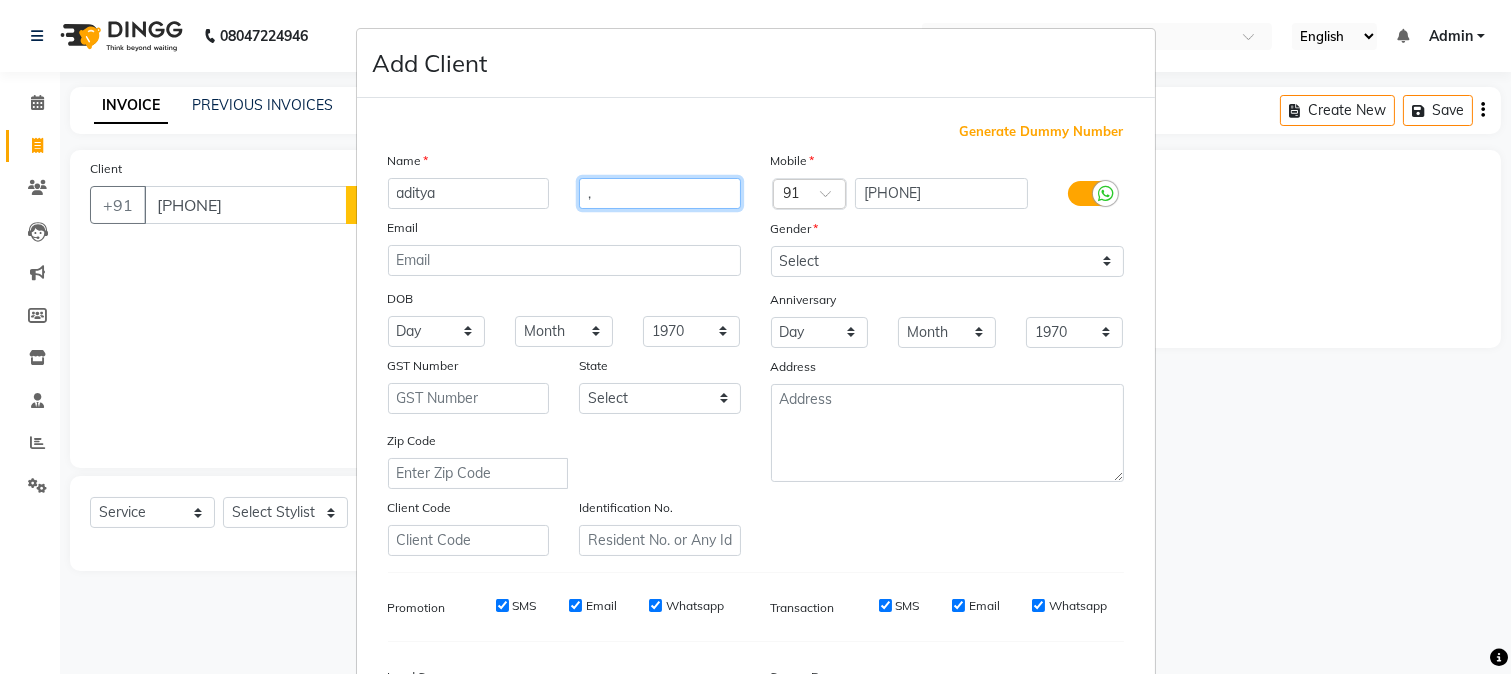 type on "," 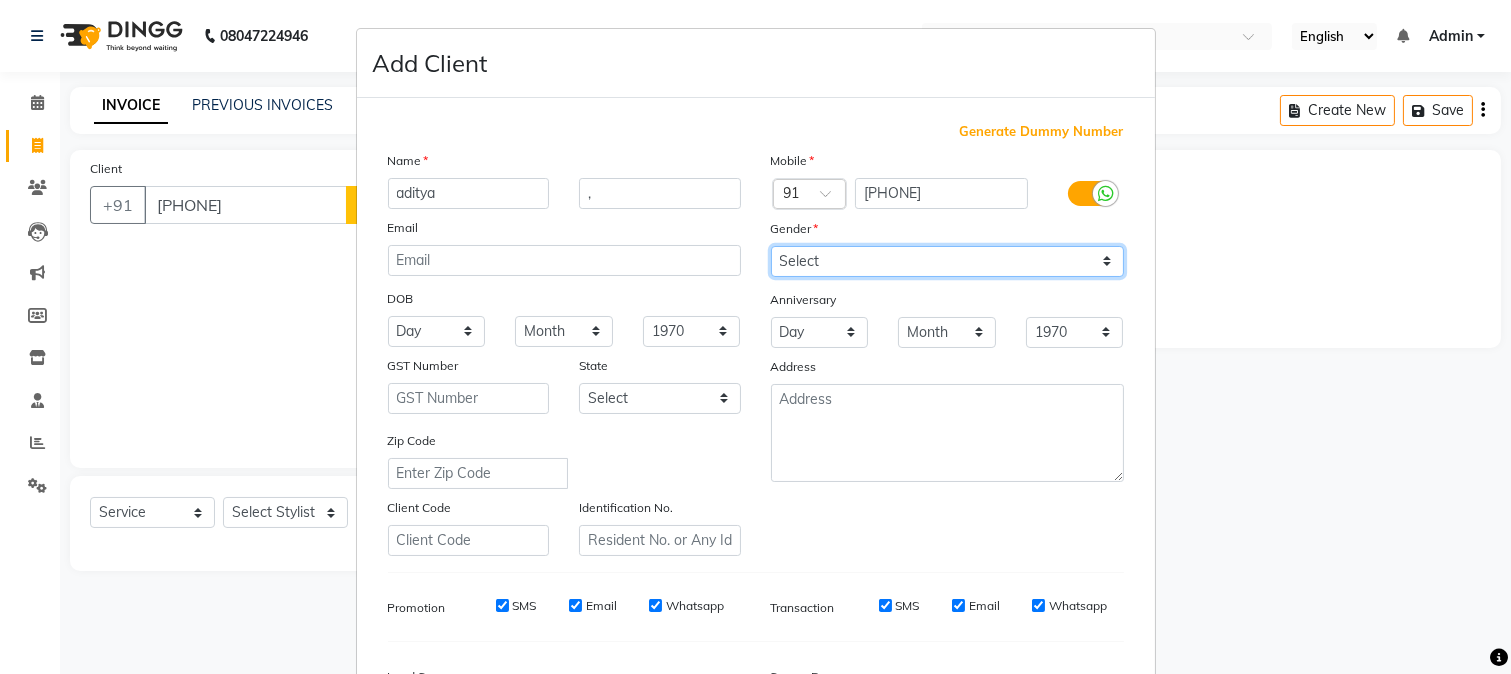 click on "Select Male Female Other Prefer Not To Say" at bounding box center (947, 261) 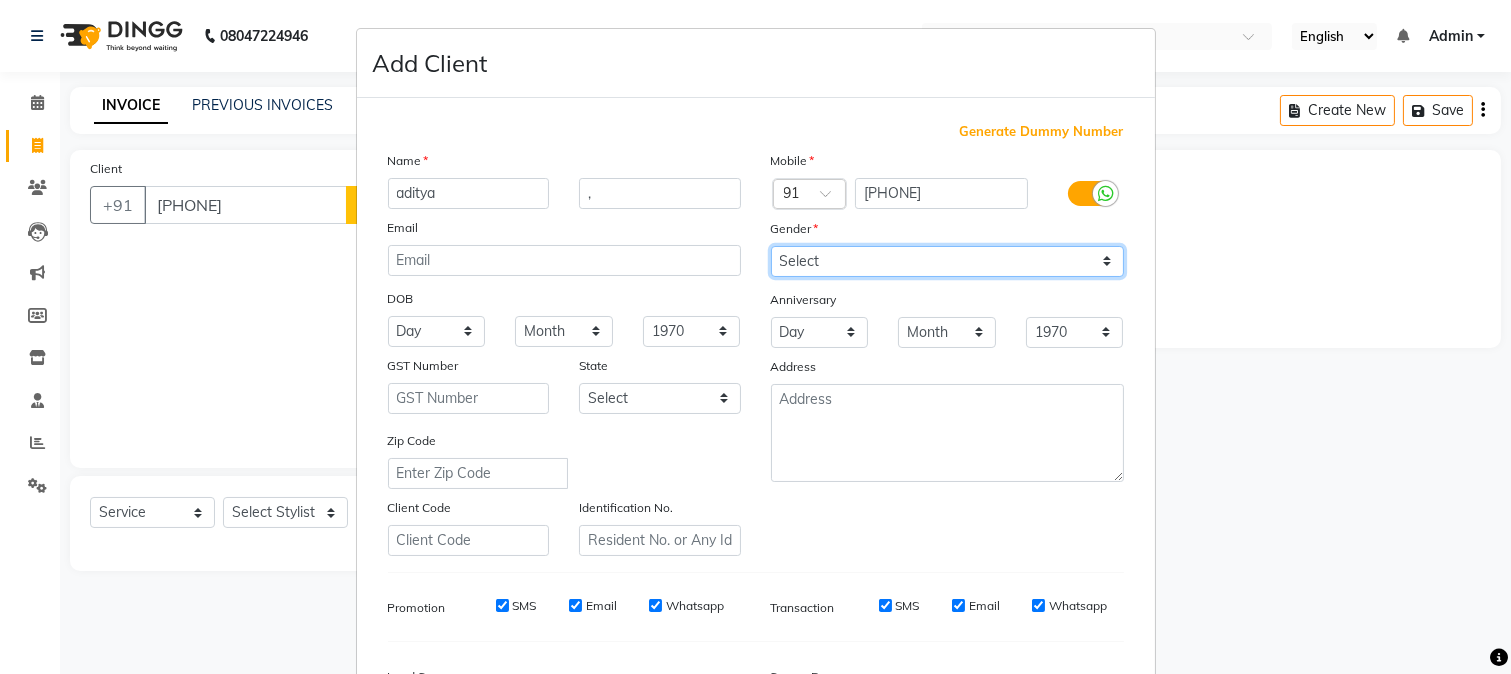 select on "male" 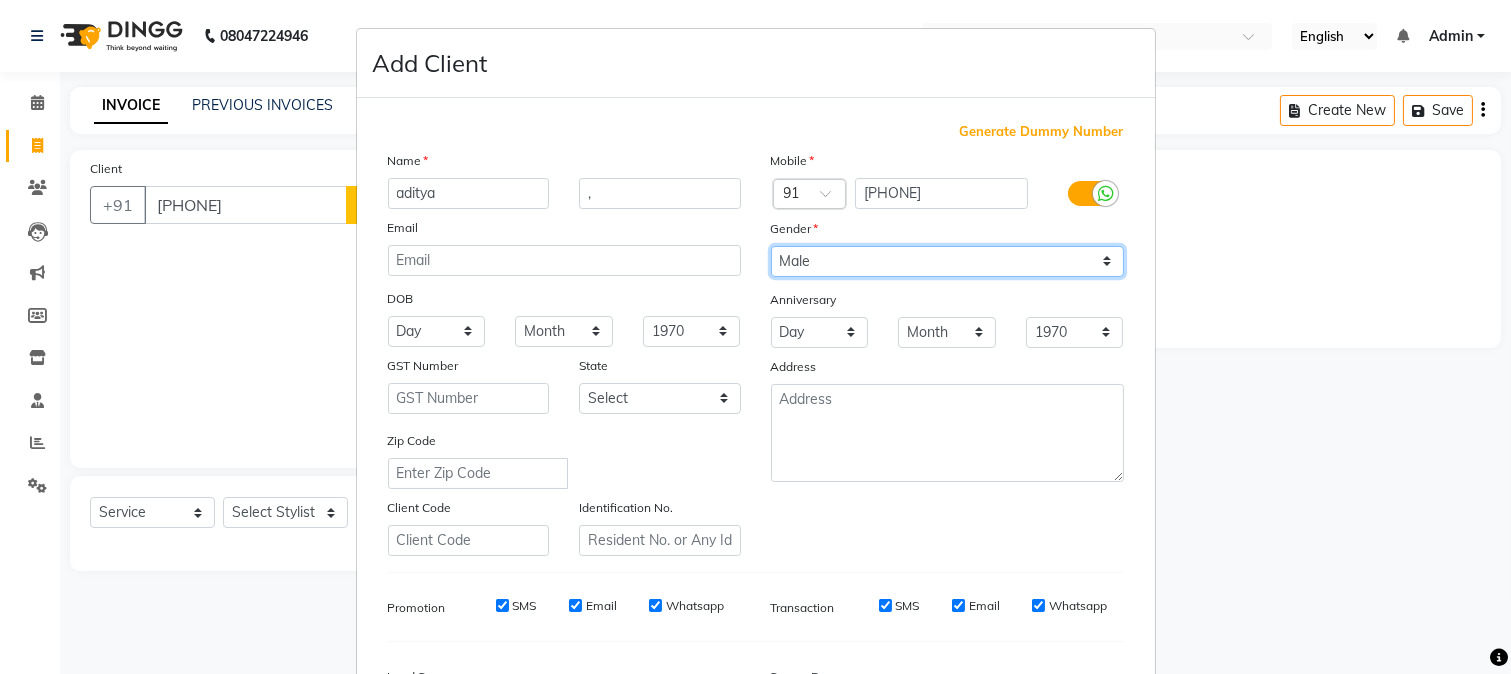 click on "Select Male Female Other Prefer Not To Say" at bounding box center [947, 261] 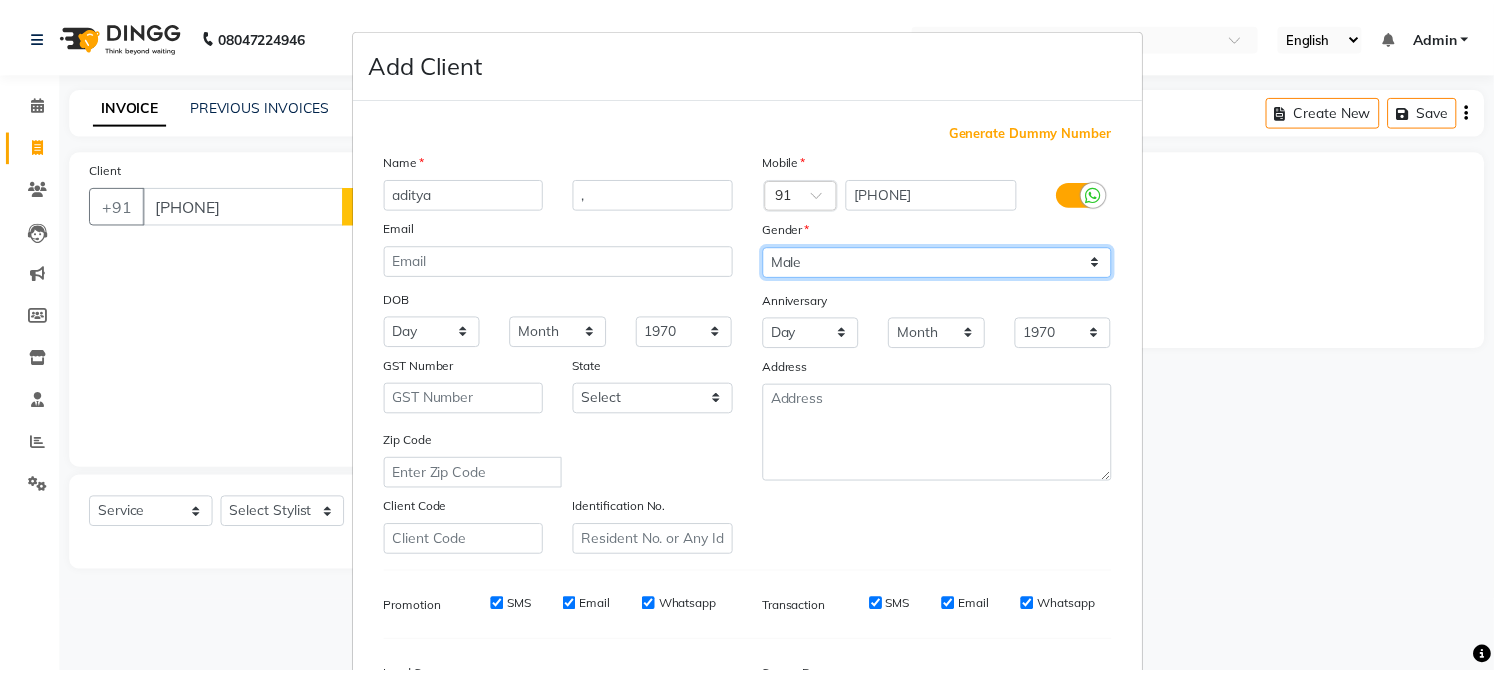 scroll, scrollTop: 250, scrollLeft: 0, axis: vertical 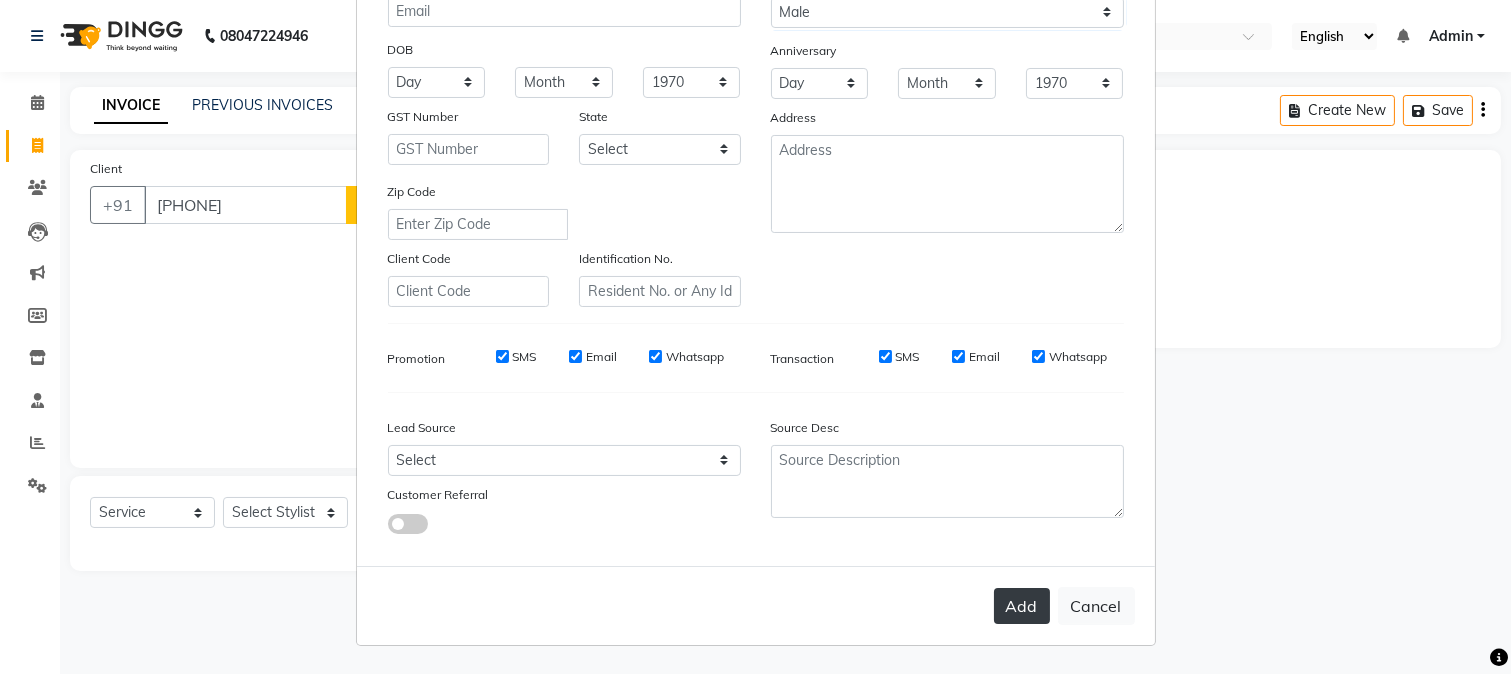 click on "Add" at bounding box center [1022, 606] 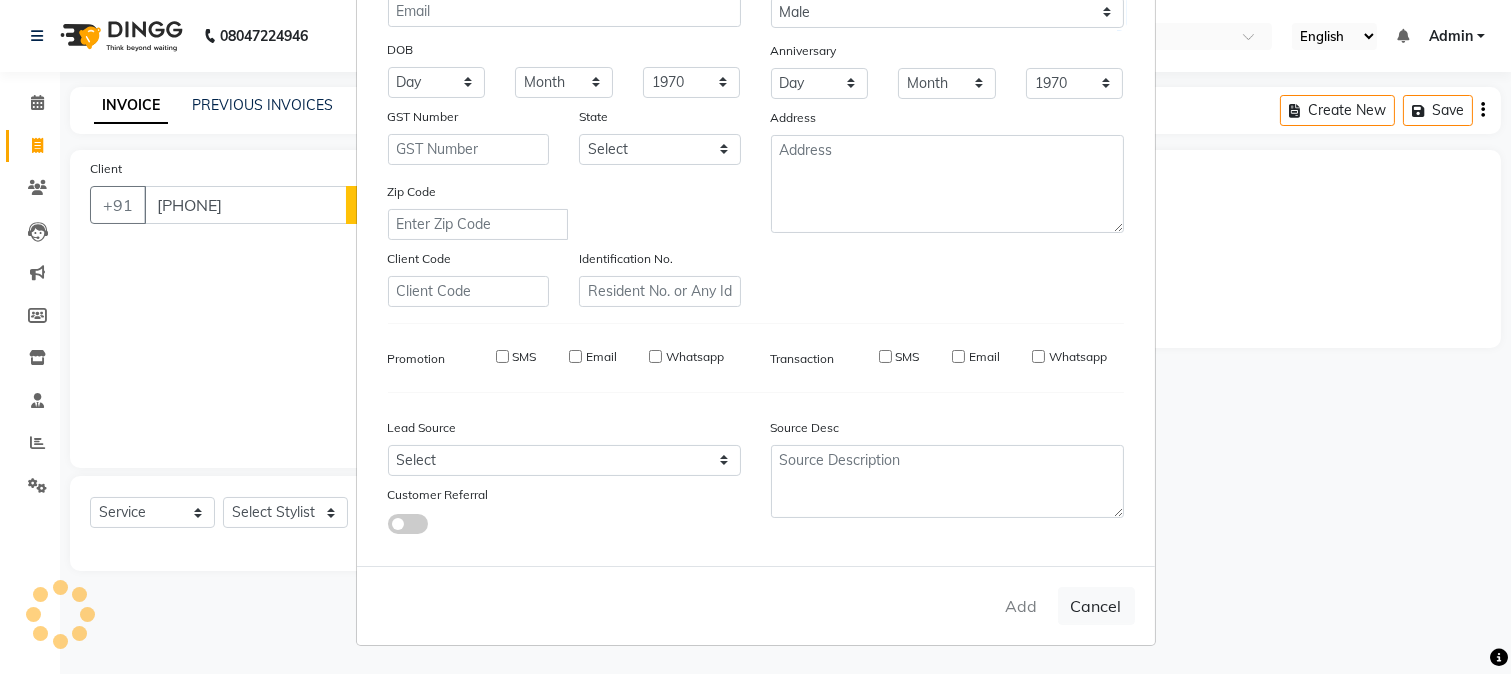 type 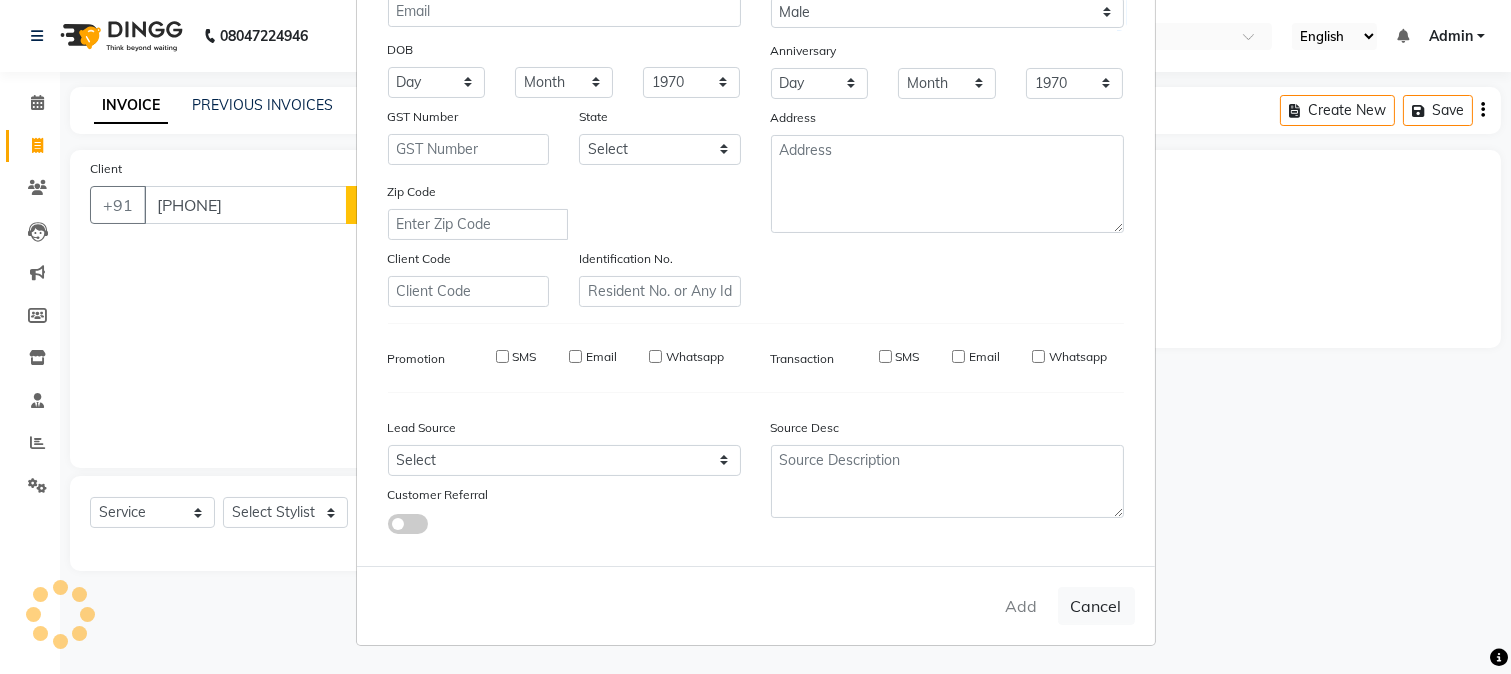 select 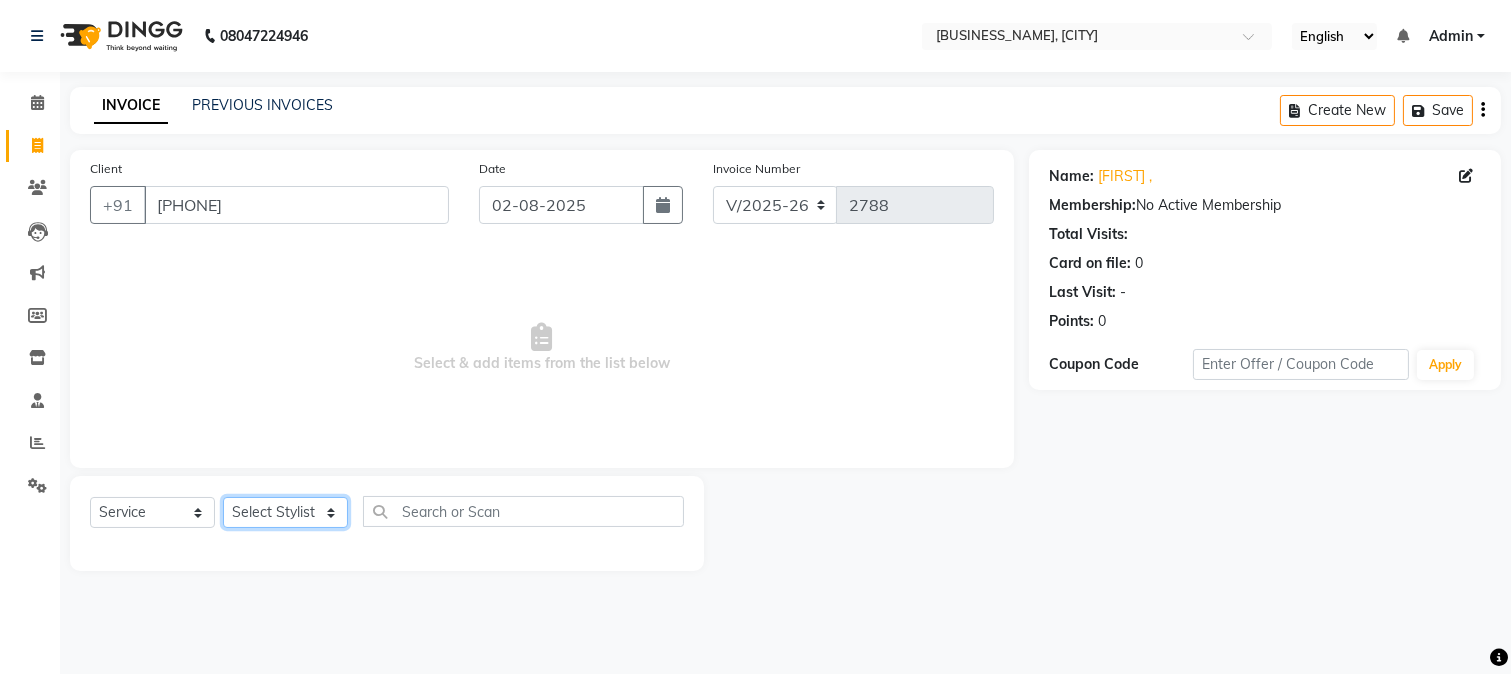click on "Select Stylist [NAME] [NAME] [NAME] [NAME] [NAME] [NAME] [NAME] [NAME] [NAME] [NAME] [NAME] [NAME] [NAME] [NAME] [NAME] [NAME] [NAME] [NAME] [NAME] [NAME] [NAME] [NAME] [NAME] [NAME] [NAME] [NAME] [NAME] [NAME] [NAME] [NAME] [NAME] [NAME]" 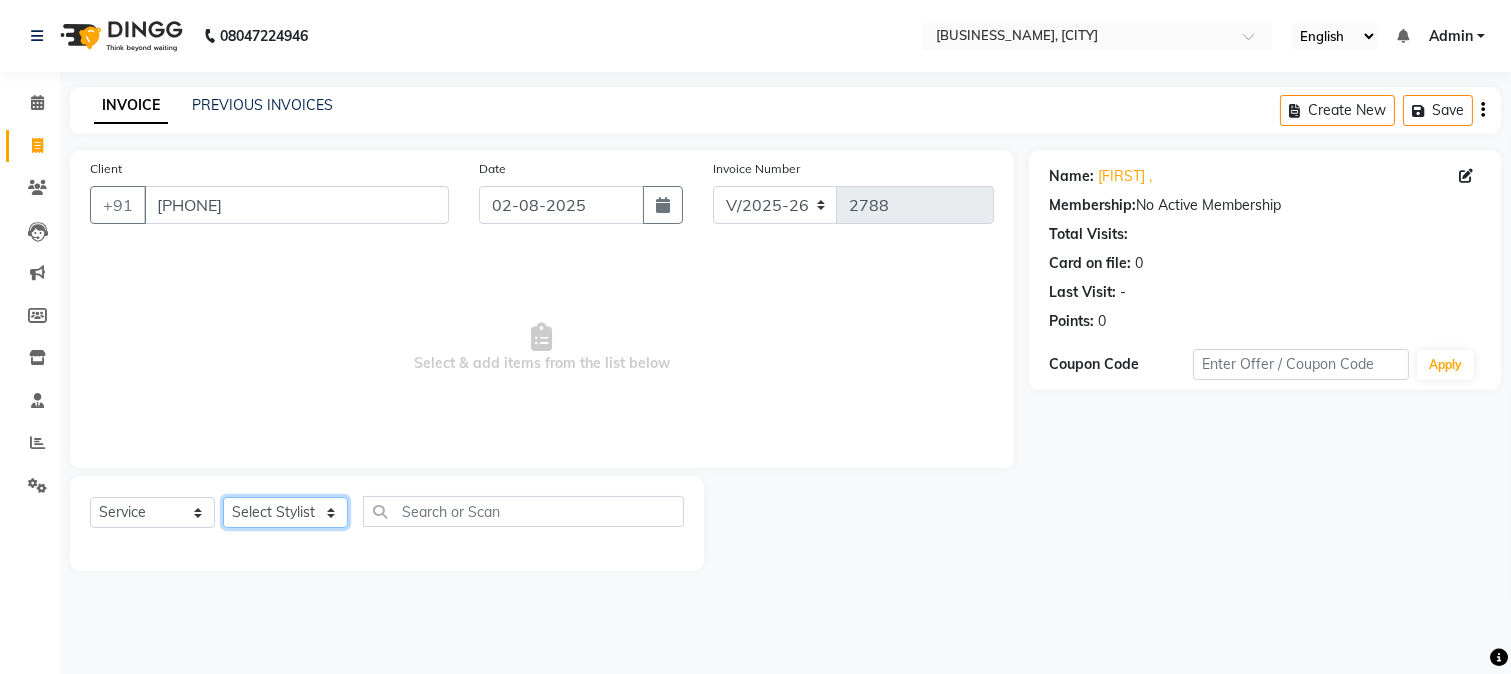 select on "8527" 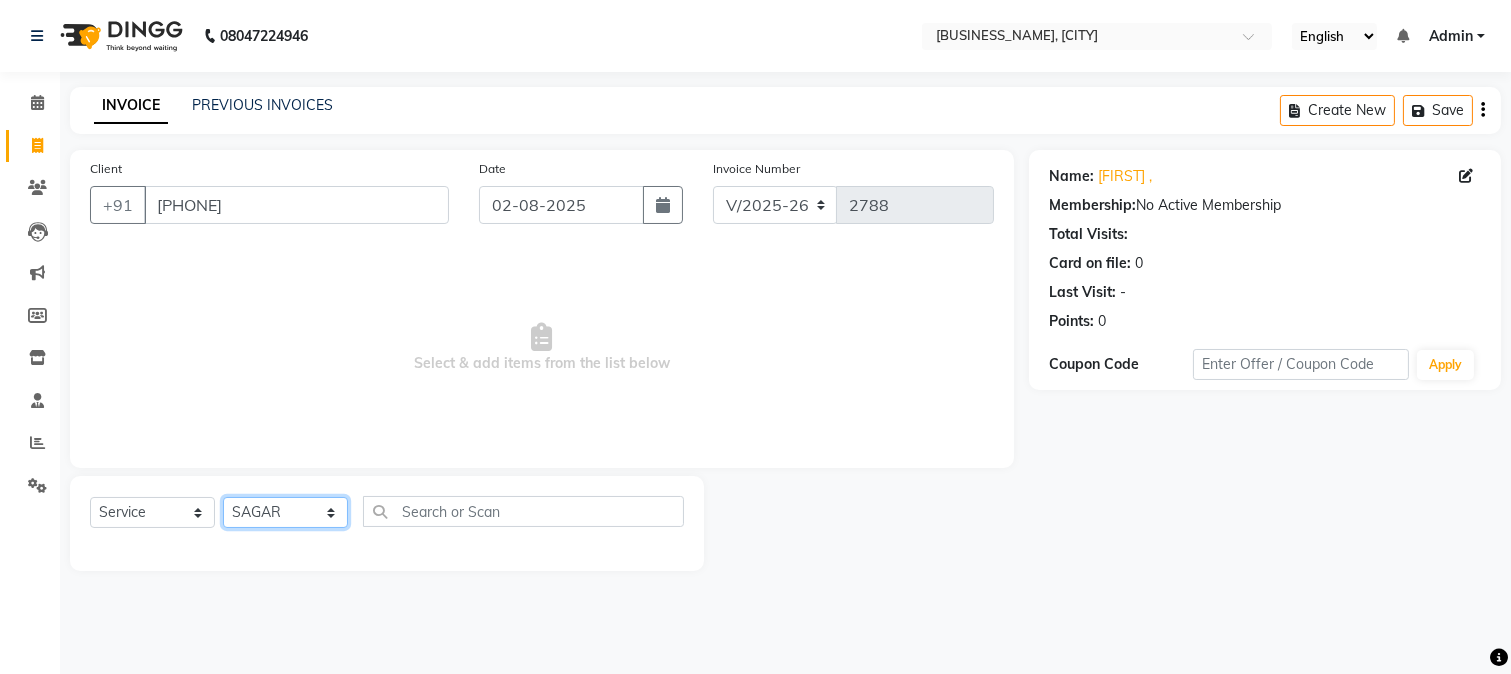 click on "Select Stylist [NAME] [NAME] [NAME] [NAME] [NAME] [NAME] [NAME] [NAME] [NAME] [NAME] [NAME] [NAME] [NAME] [NAME] [NAME] [NAME] [NAME] [NAME] [NAME] [NAME] [NAME] [NAME] [NAME] [NAME] [NAME] [NAME] [NAME] [NAME] [NAME] [NAME] [NAME] [NAME]" 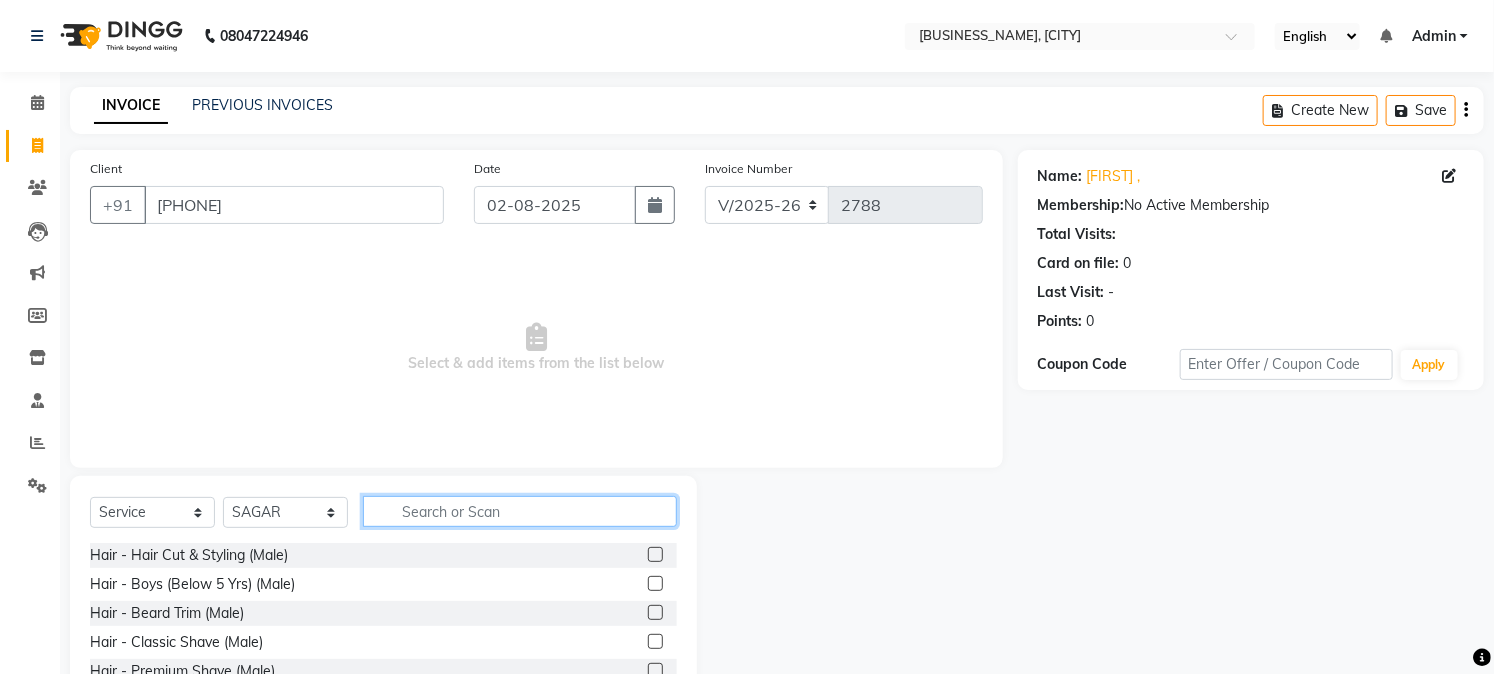 click 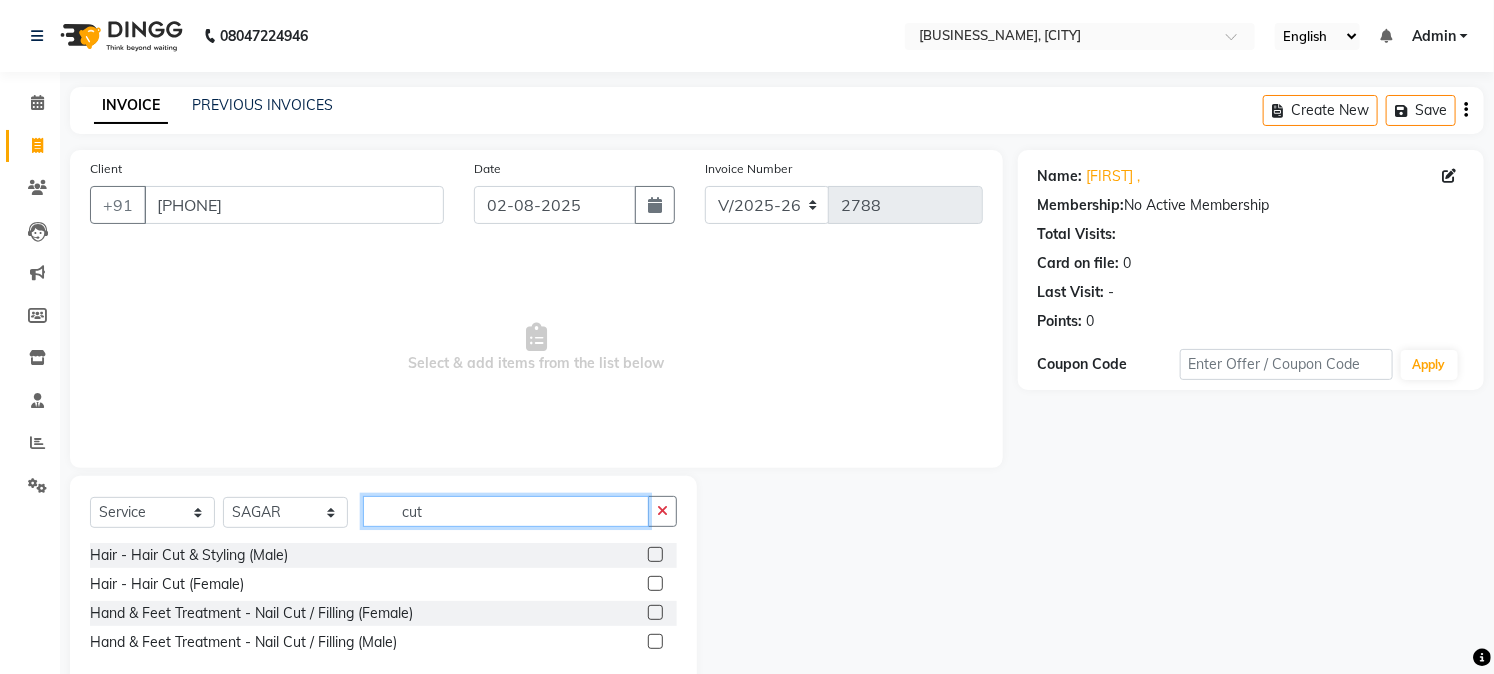 type on "cut" 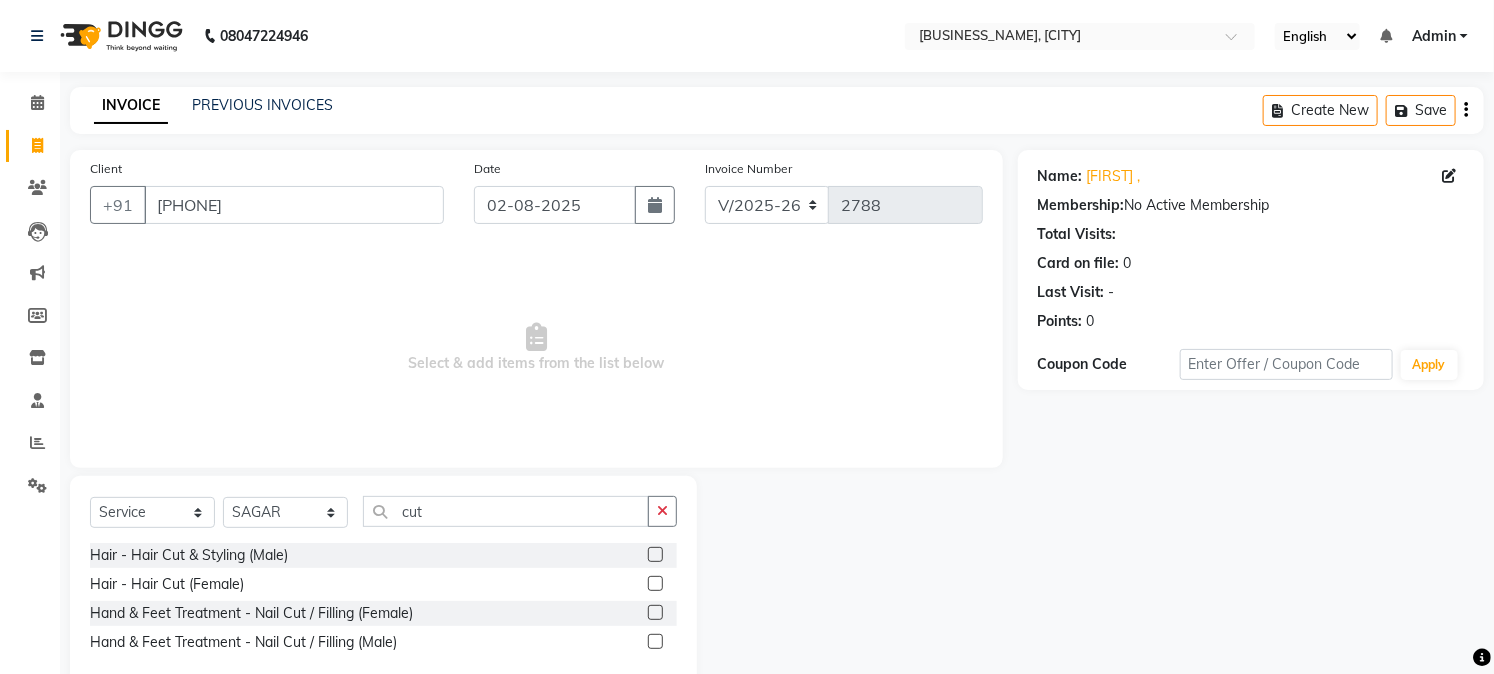 click 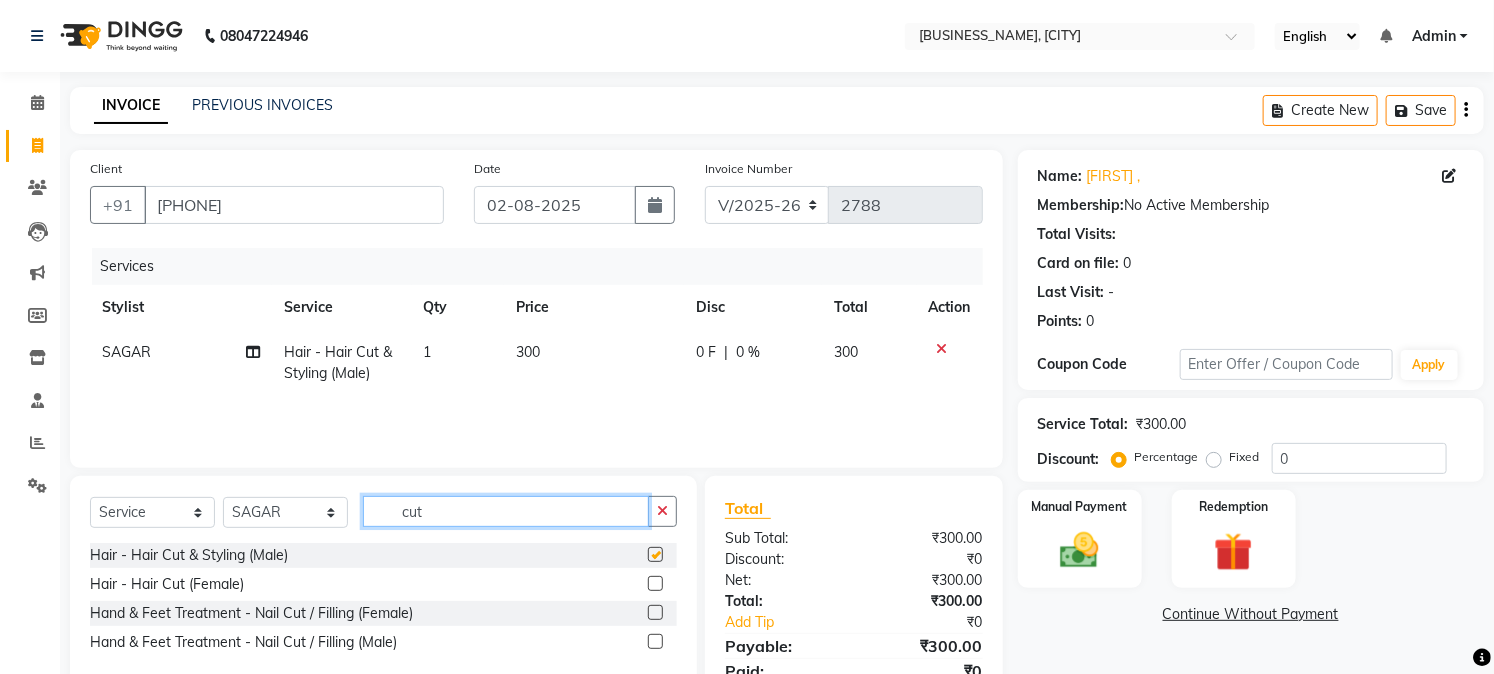 click on "cut" 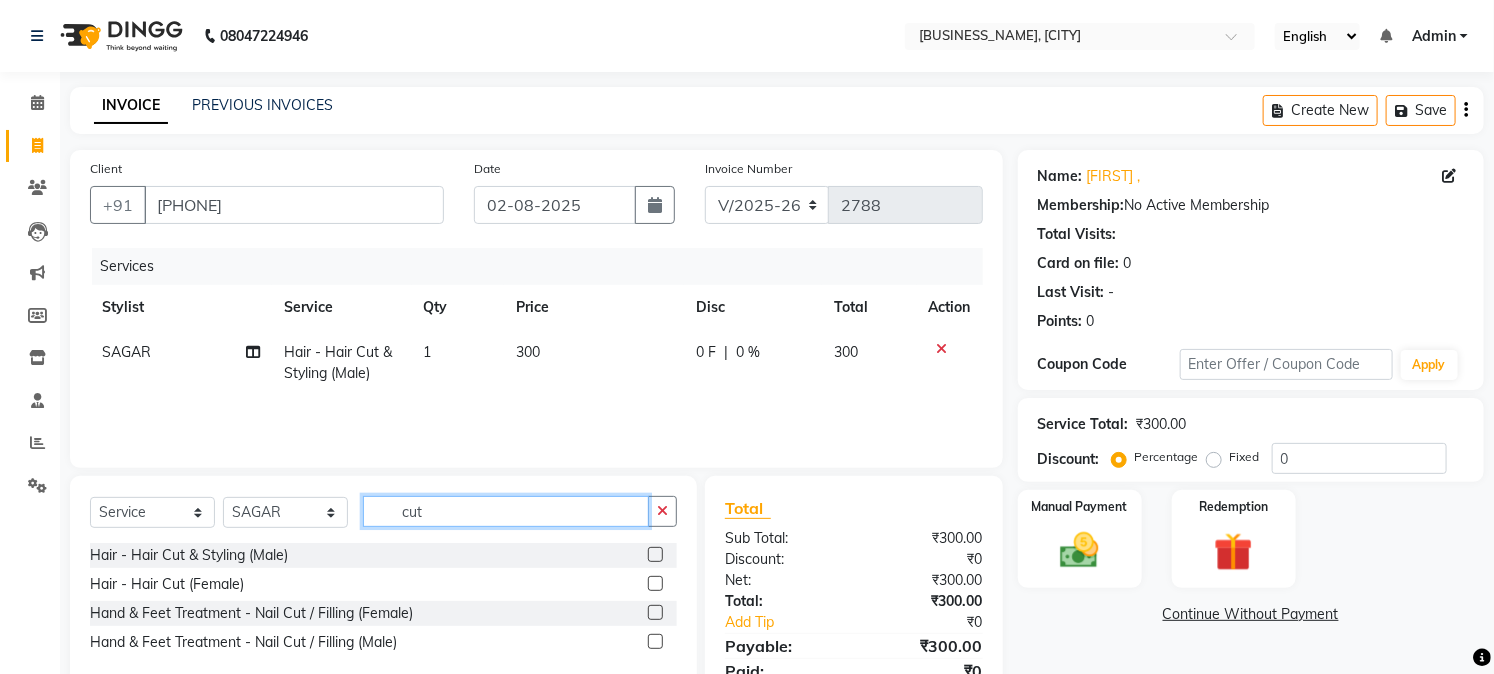 checkbox on "false" 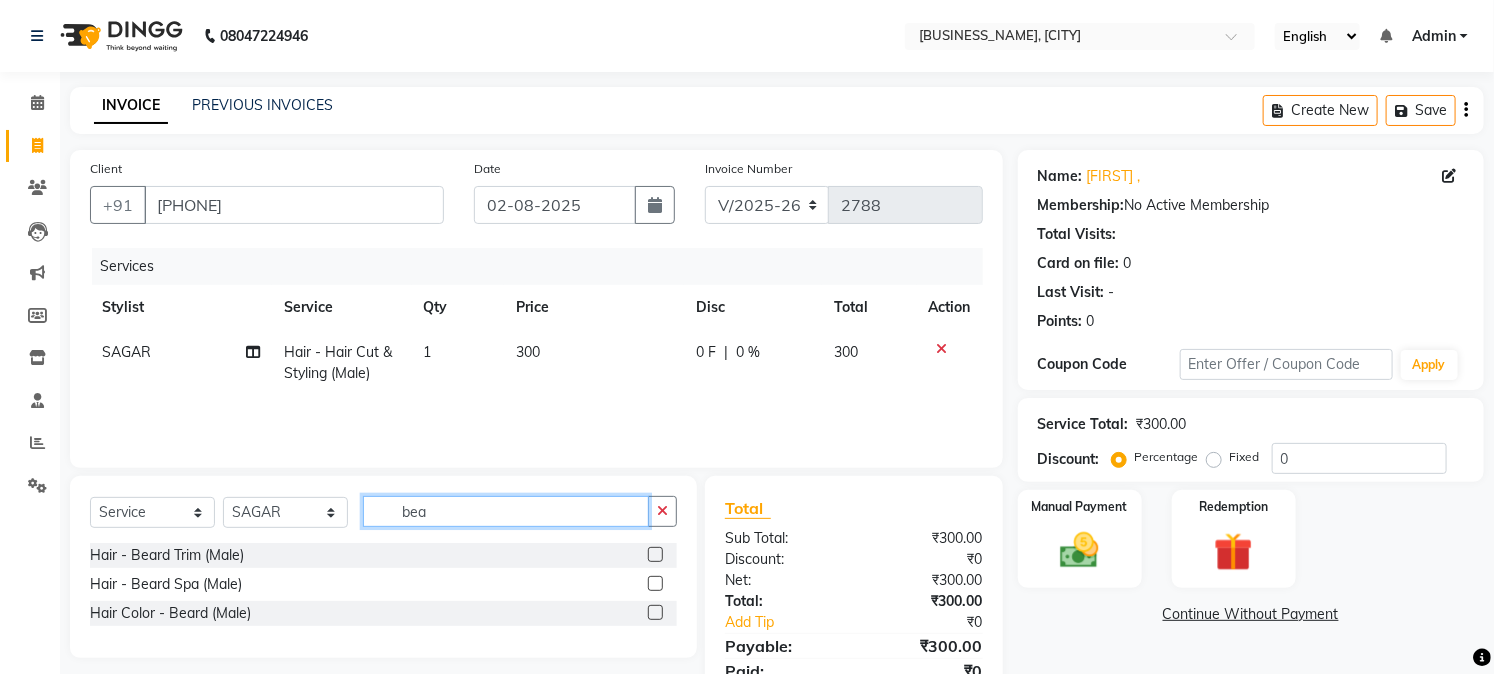 type on "bea" 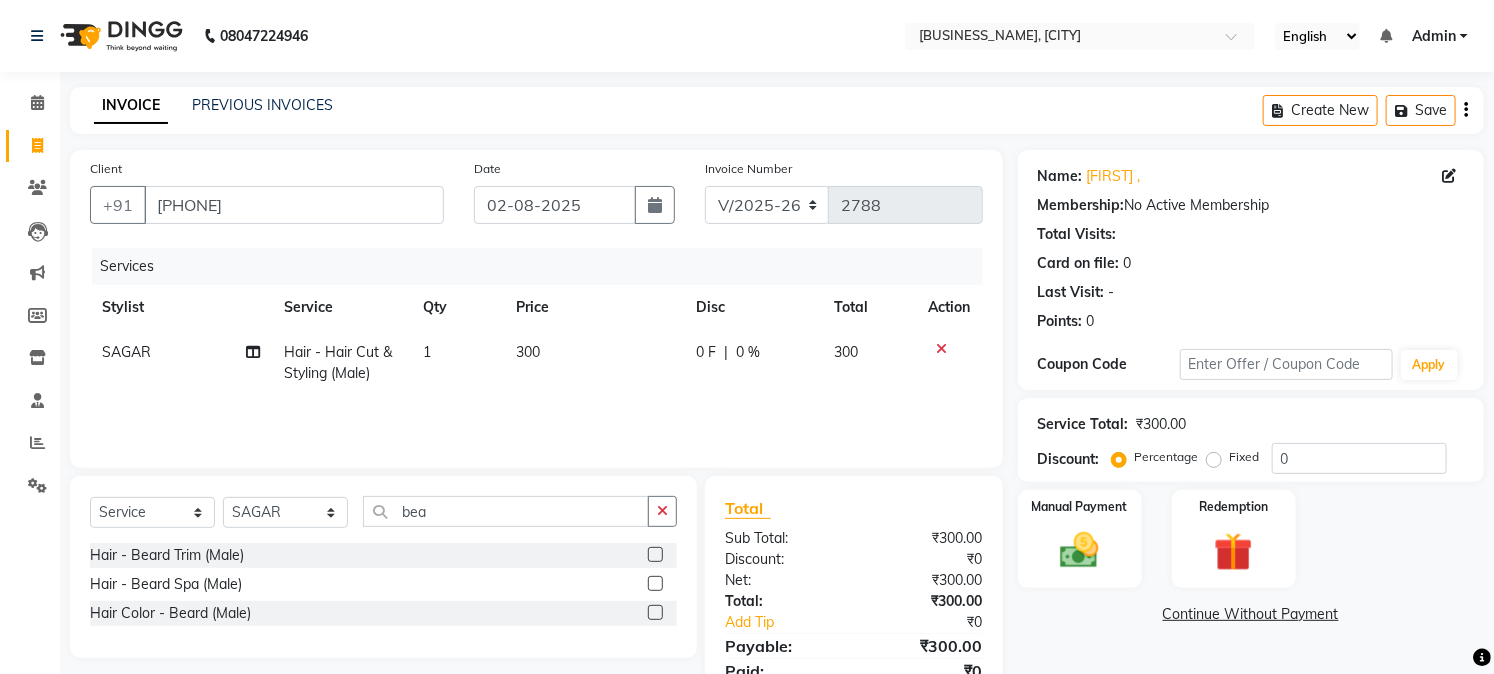 click 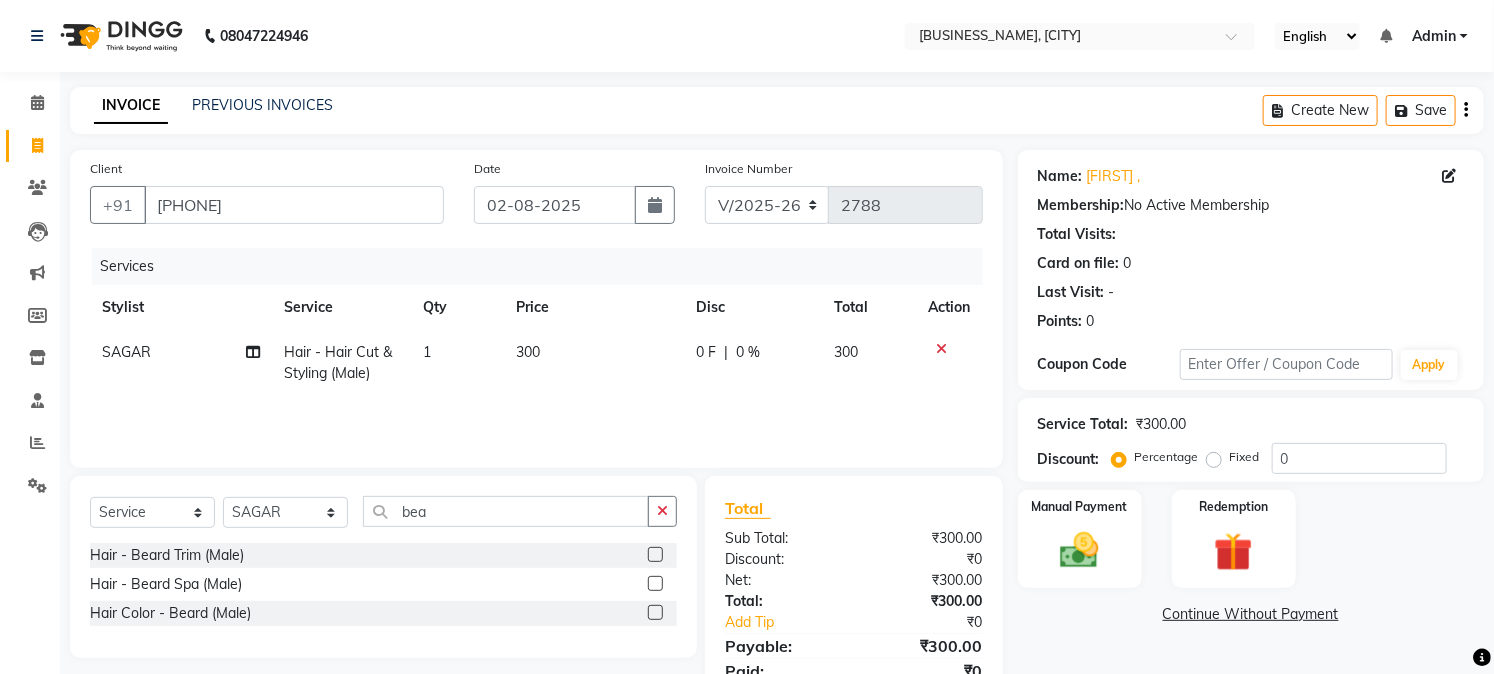click at bounding box center (654, 555) 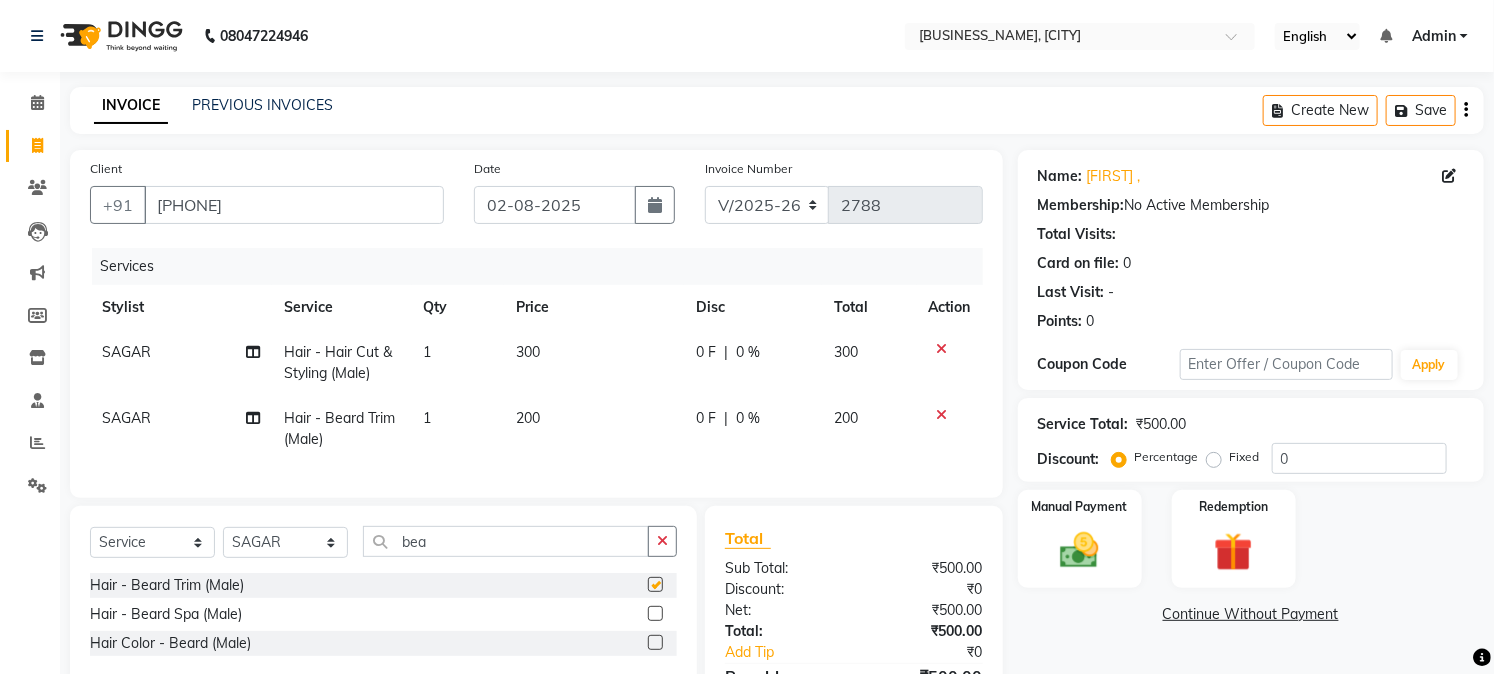 checkbox on "false" 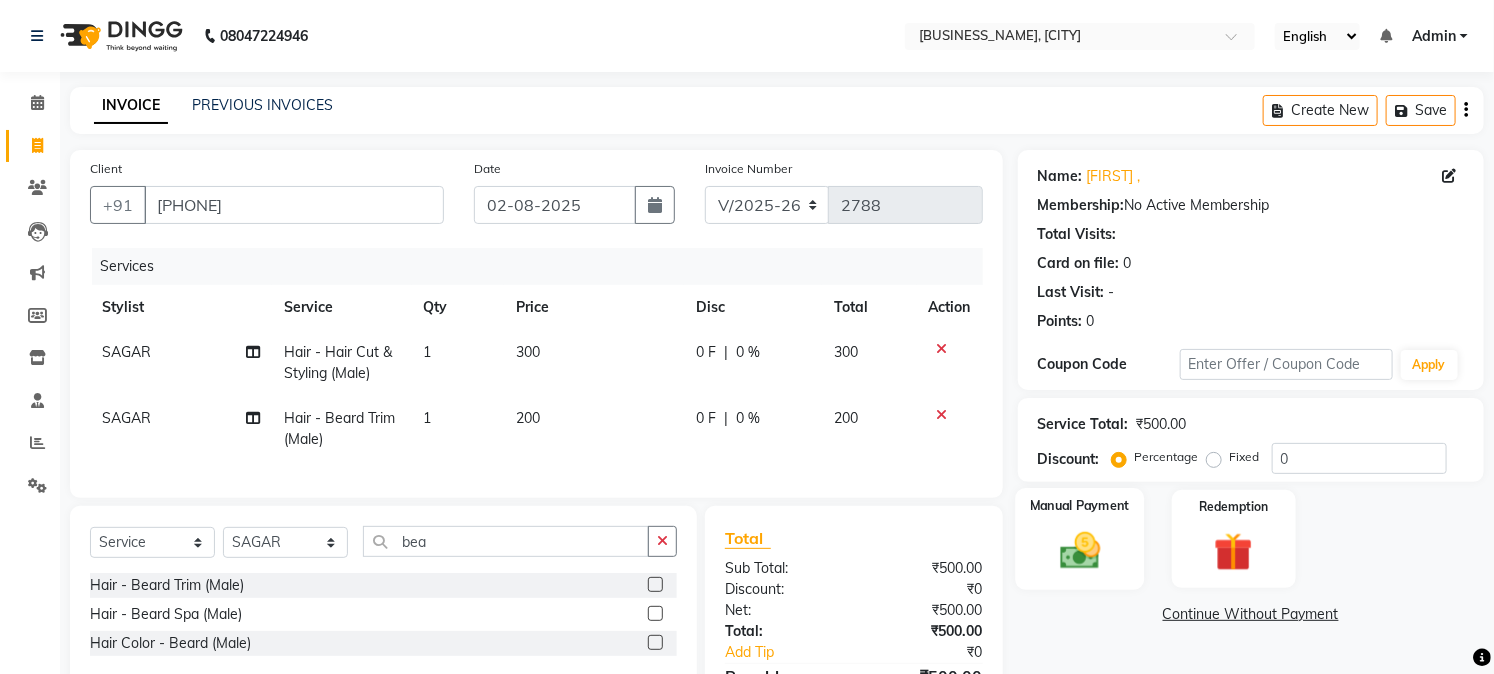 click 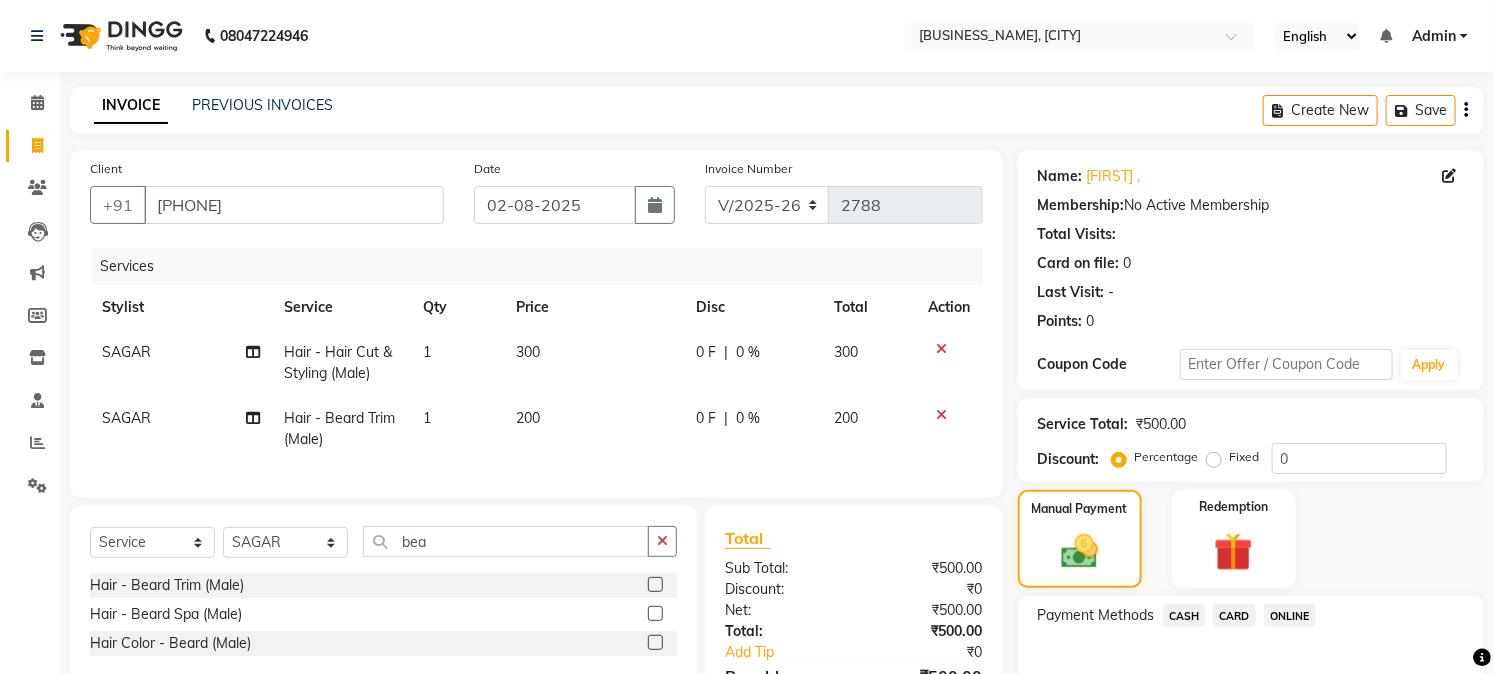 click on "ONLINE" 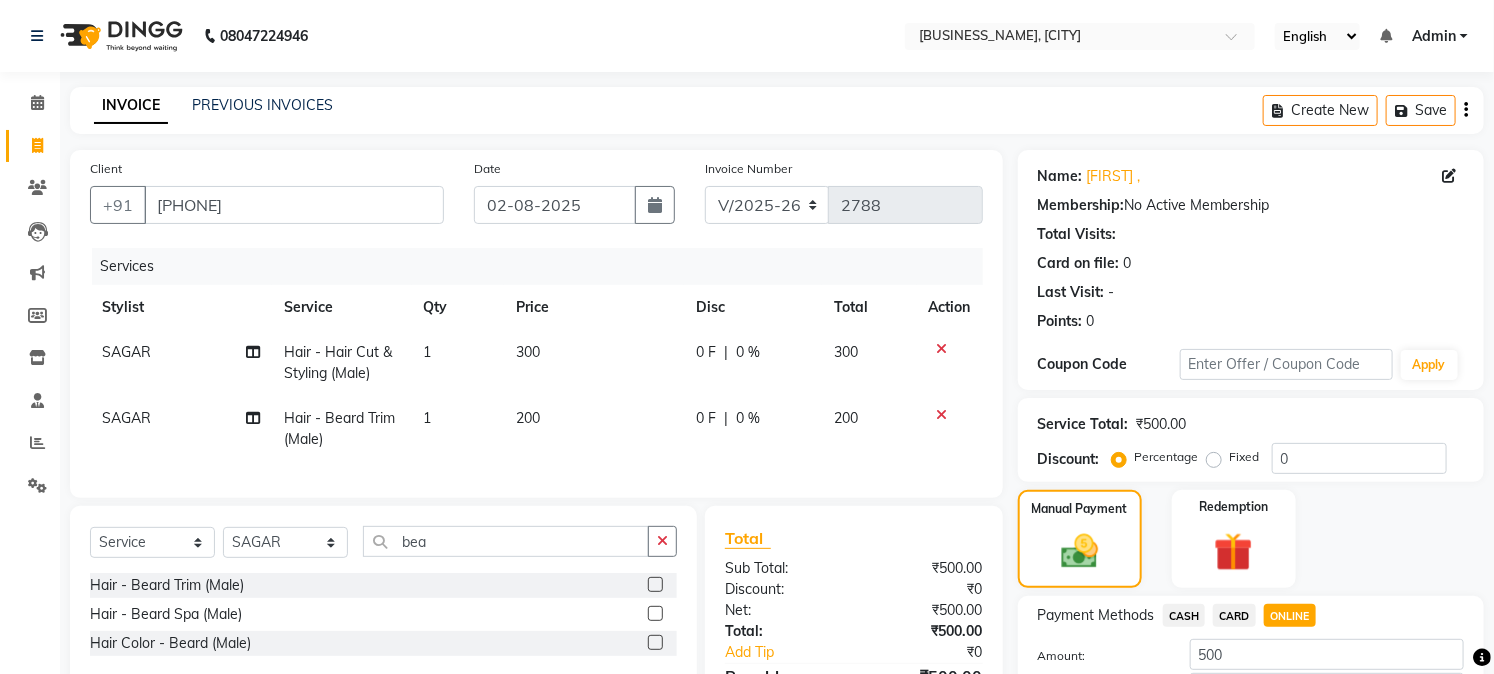 scroll, scrollTop: 142, scrollLeft: 0, axis: vertical 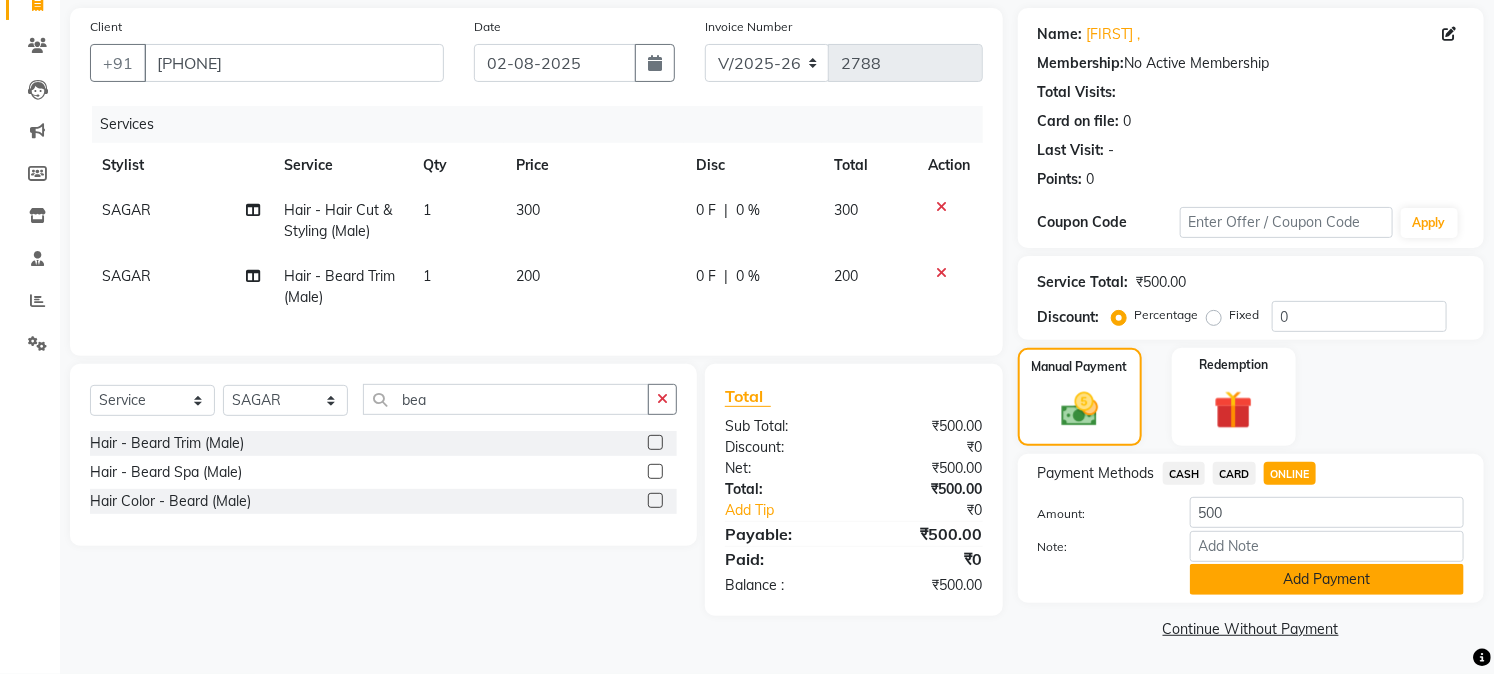 click on "Add Payment" 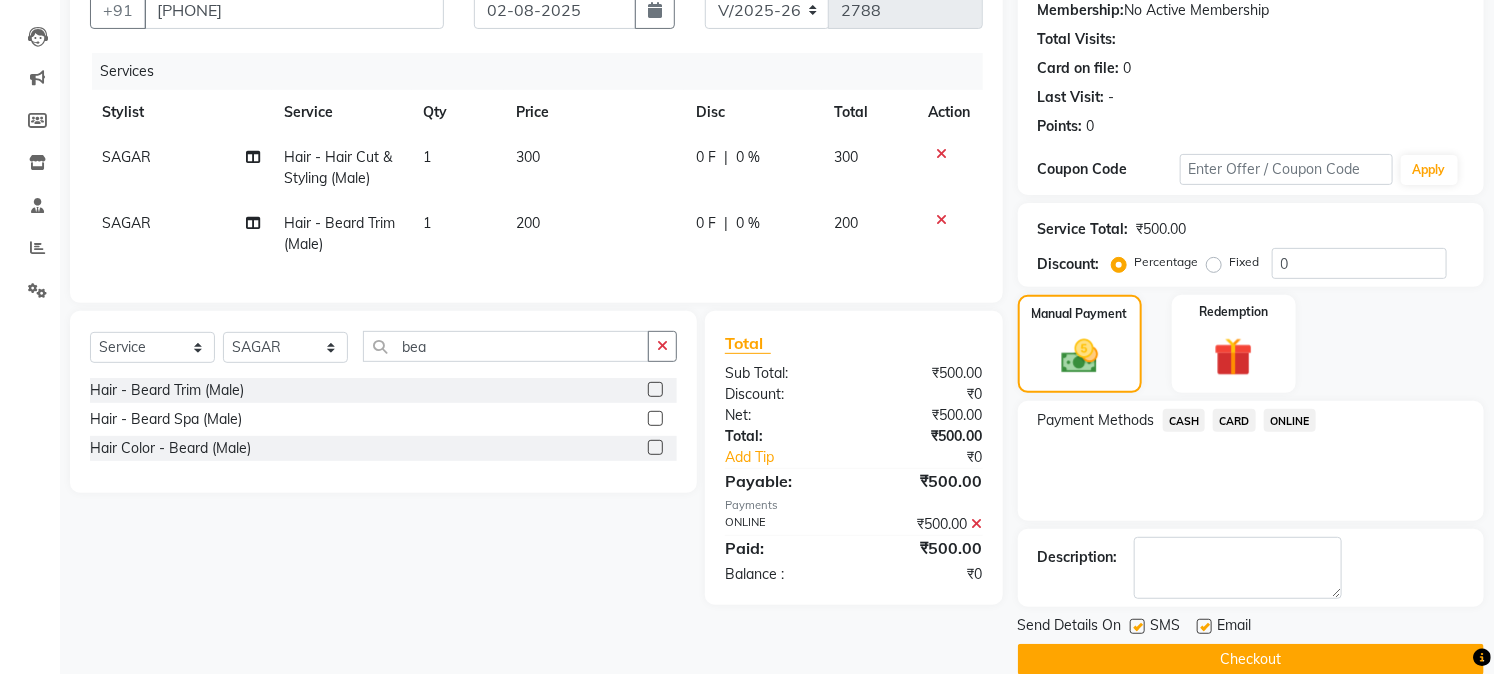 scroll, scrollTop: 225, scrollLeft: 0, axis: vertical 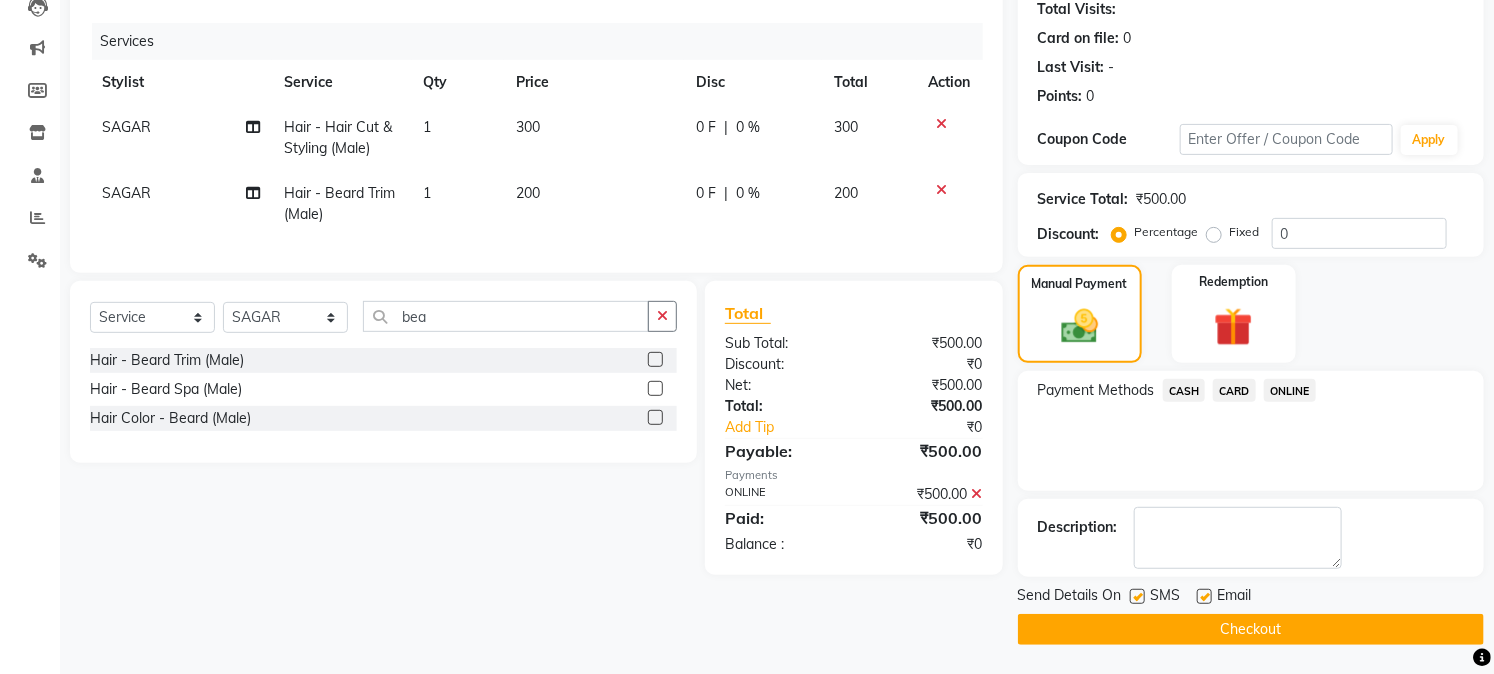 click on "Checkout" 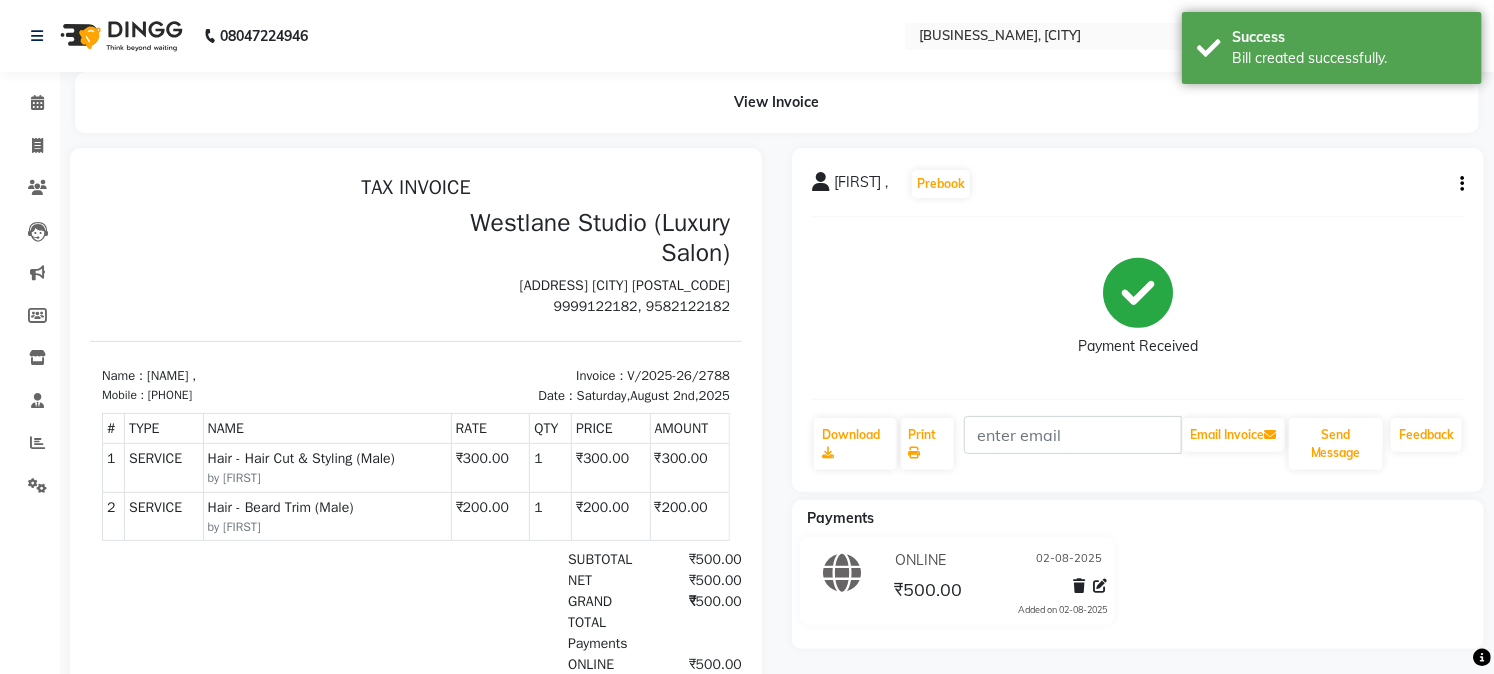 scroll, scrollTop: 0, scrollLeft: 0, axis: both 